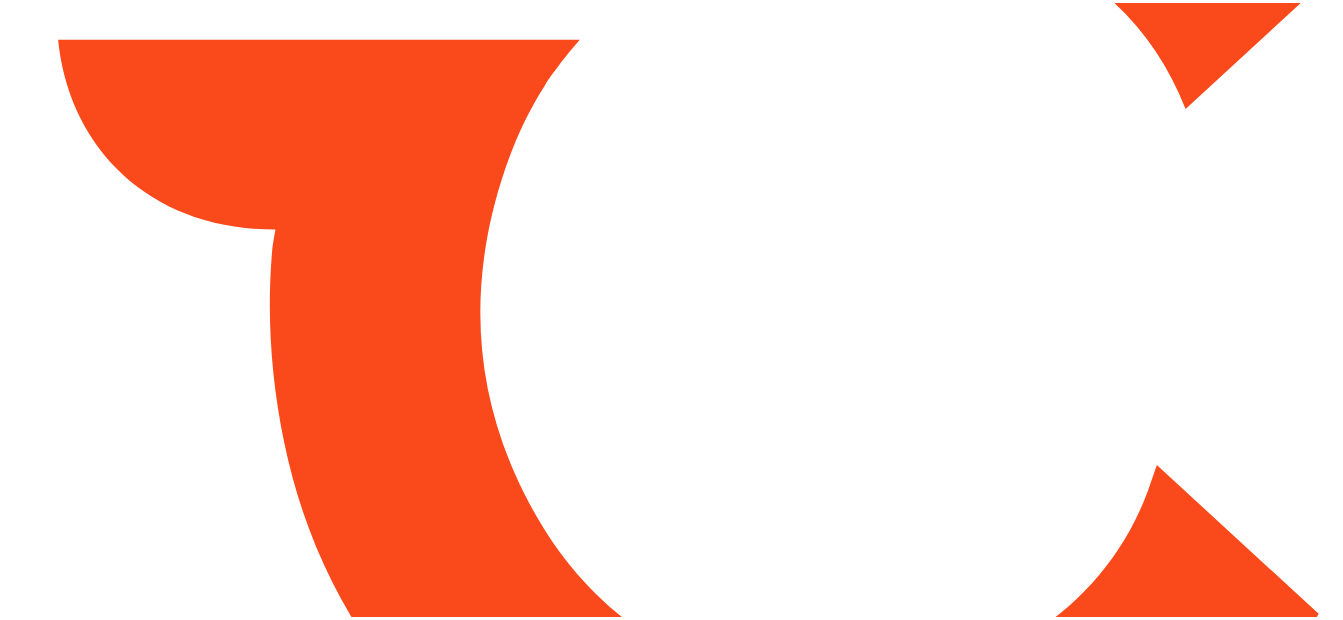 scroll, scrollTop: 0, scrollLeft: 0, axis: both 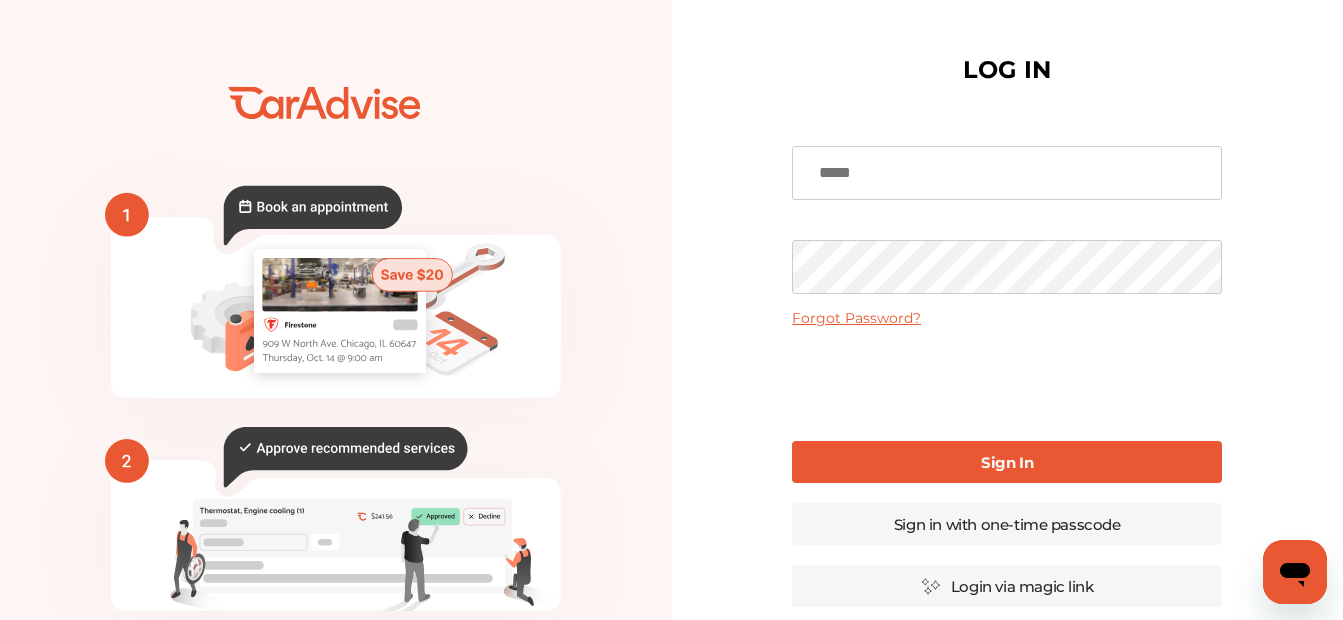 type on "**********" 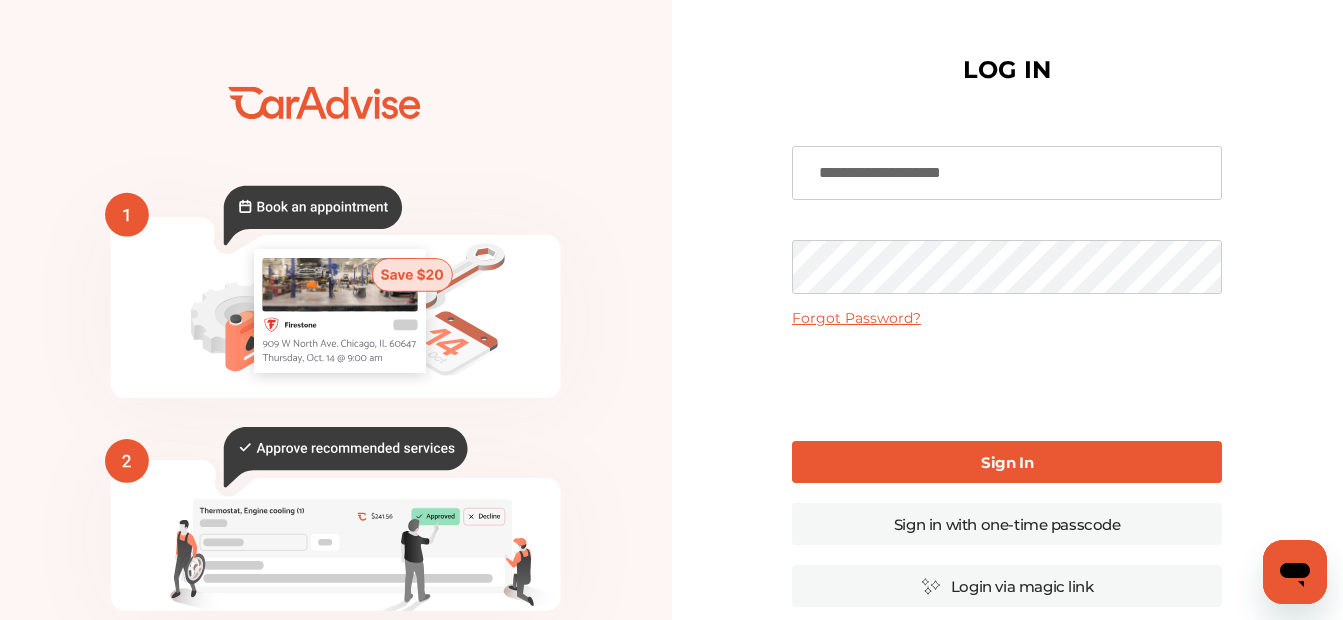 click on "Sign In" at bounding box center (1007, 462) 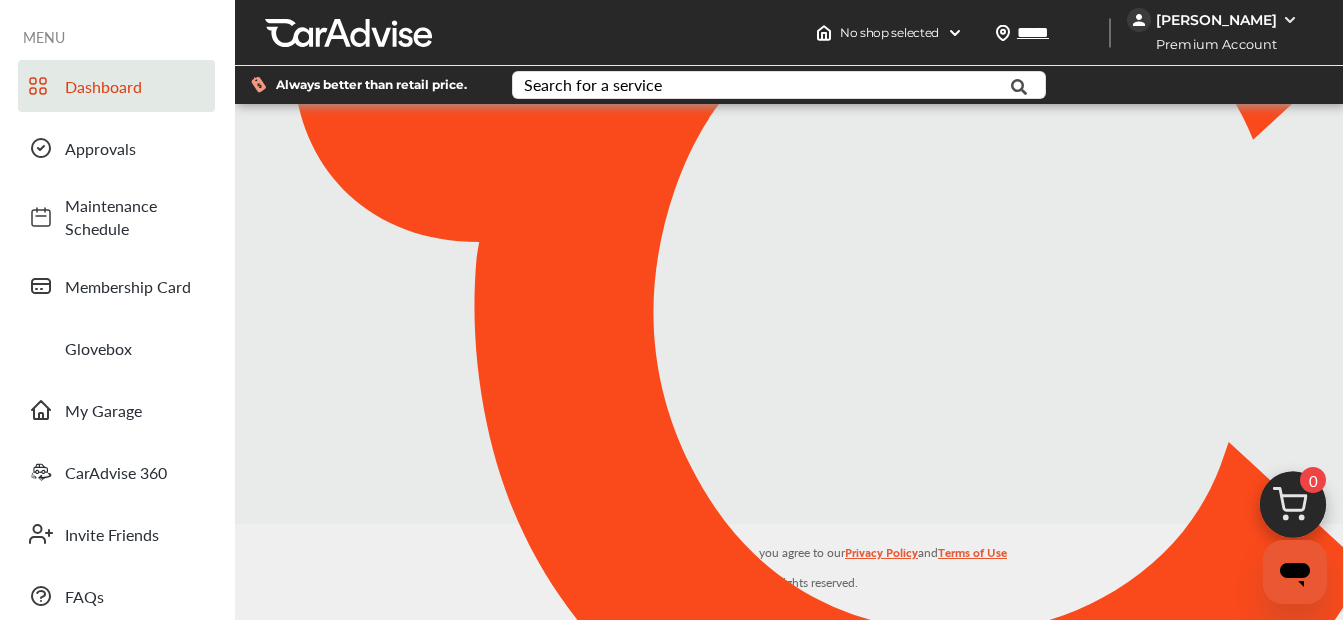 type on "*****" 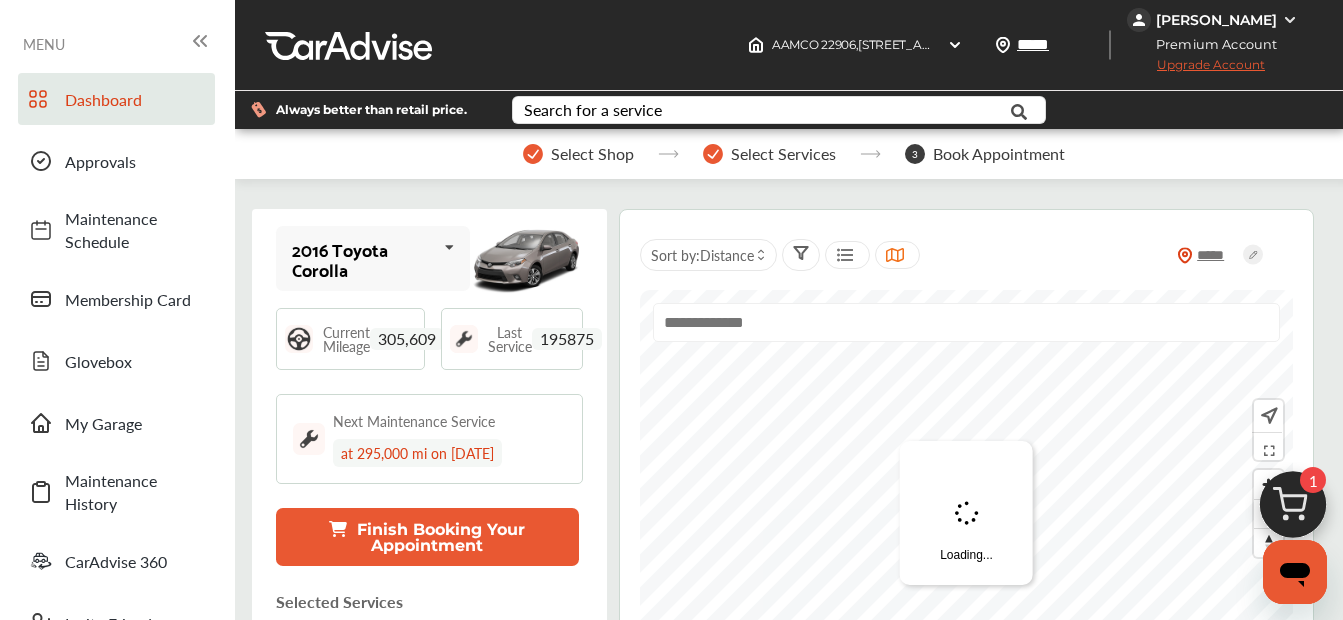 click at bounding box center (450, 247) 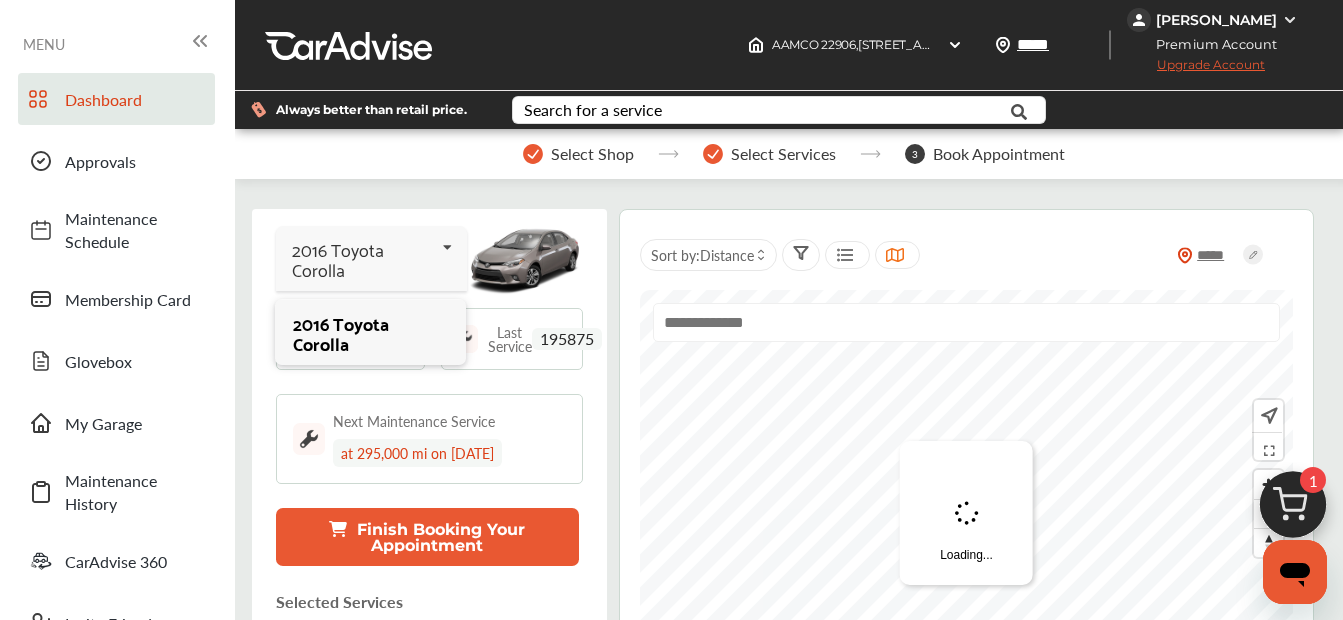 click on "Next Maintenance Service at 295,000 mi on [DATE]" at bounding box center (429, 439) 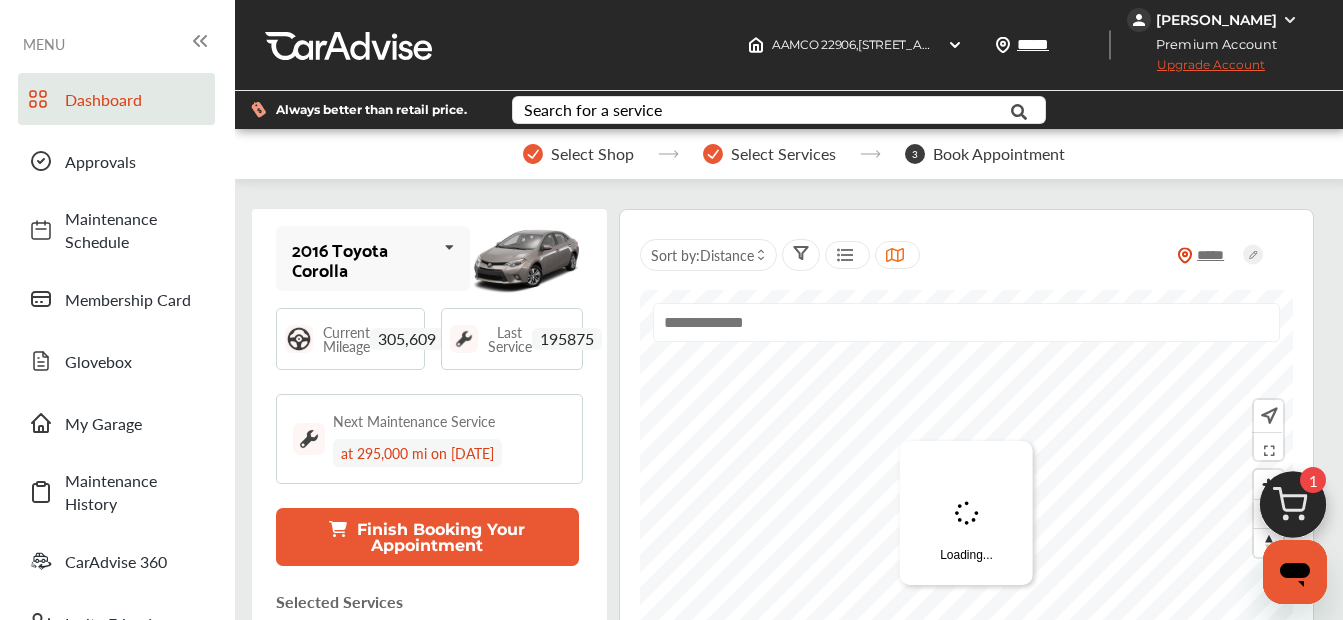 click on "195875" at bounding box center (567, 339) 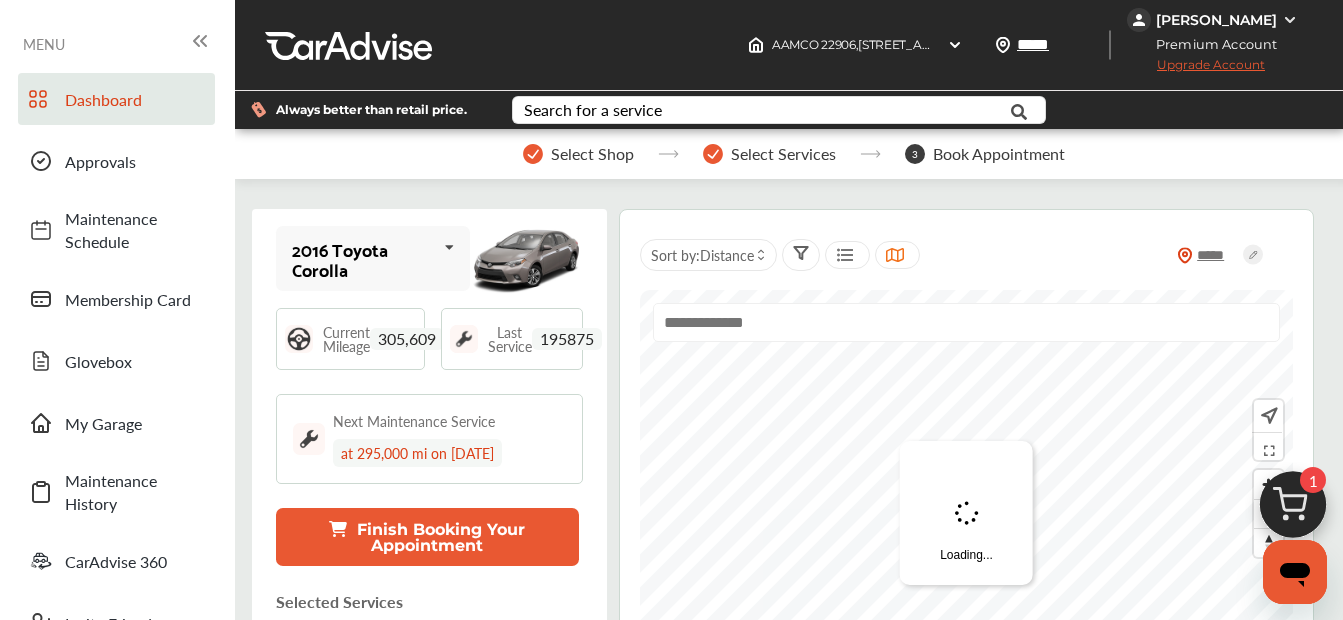 click on "Last Service" at bounding box center [510, 339] 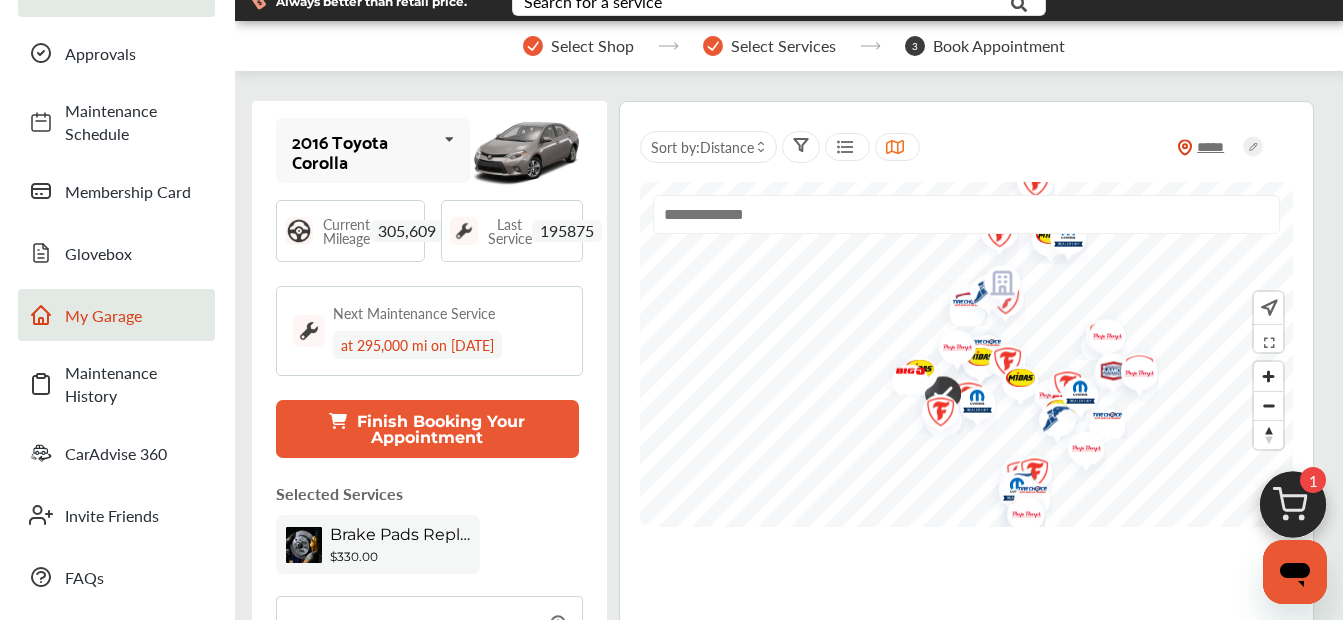 scroll, scrollTop: 100, scrollLeft: 0, axis: vertical 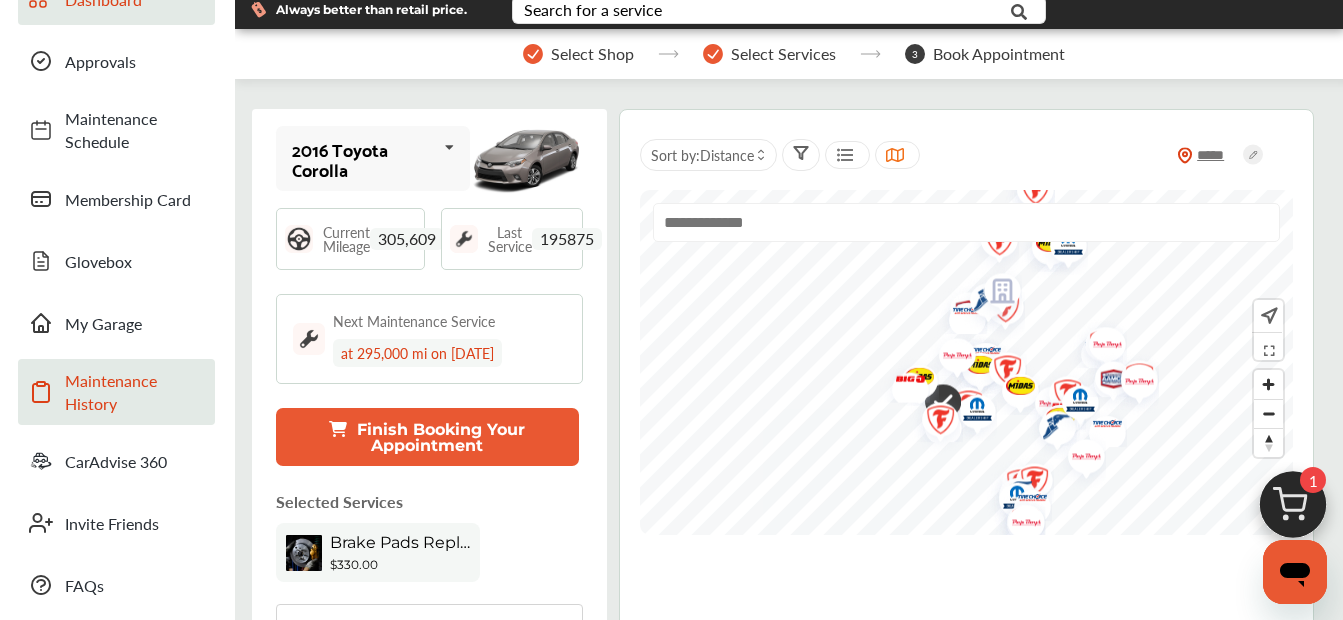 click on "Maintenance History" at bounding box center [135, 392] 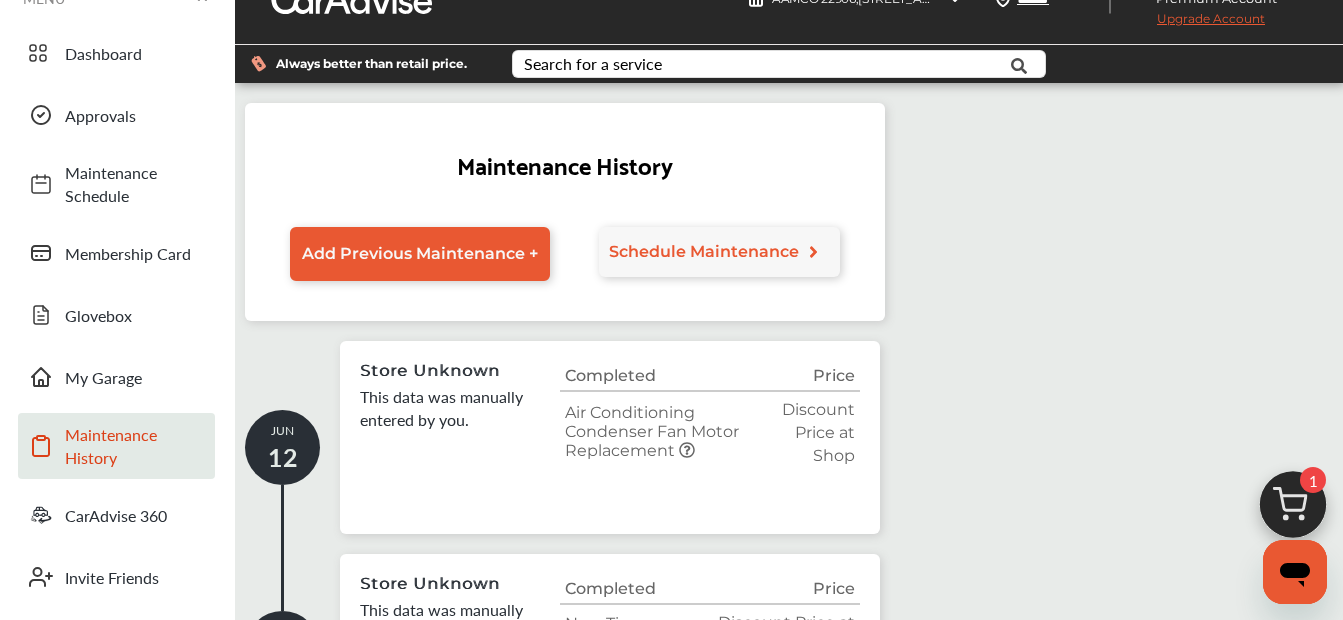 scroll, scrollTop: 0, scrollLeft: 0, axis: both 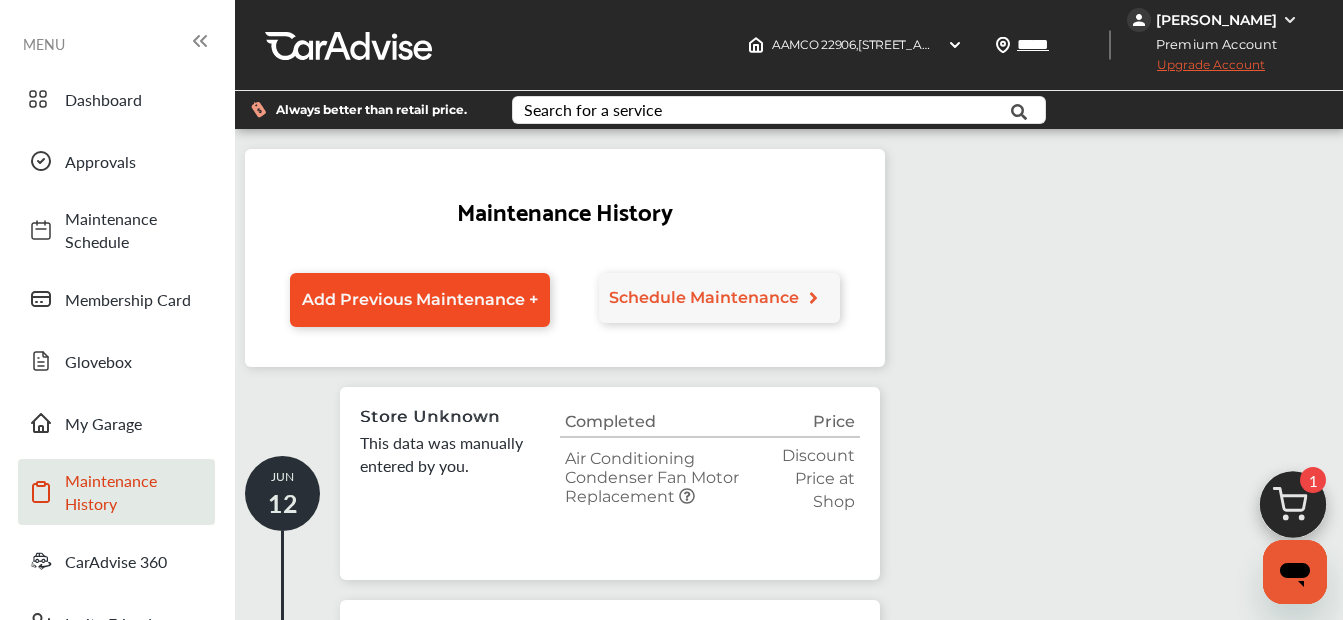 click on "Add Previous Maintenance +" at bounding box center [420, 300] 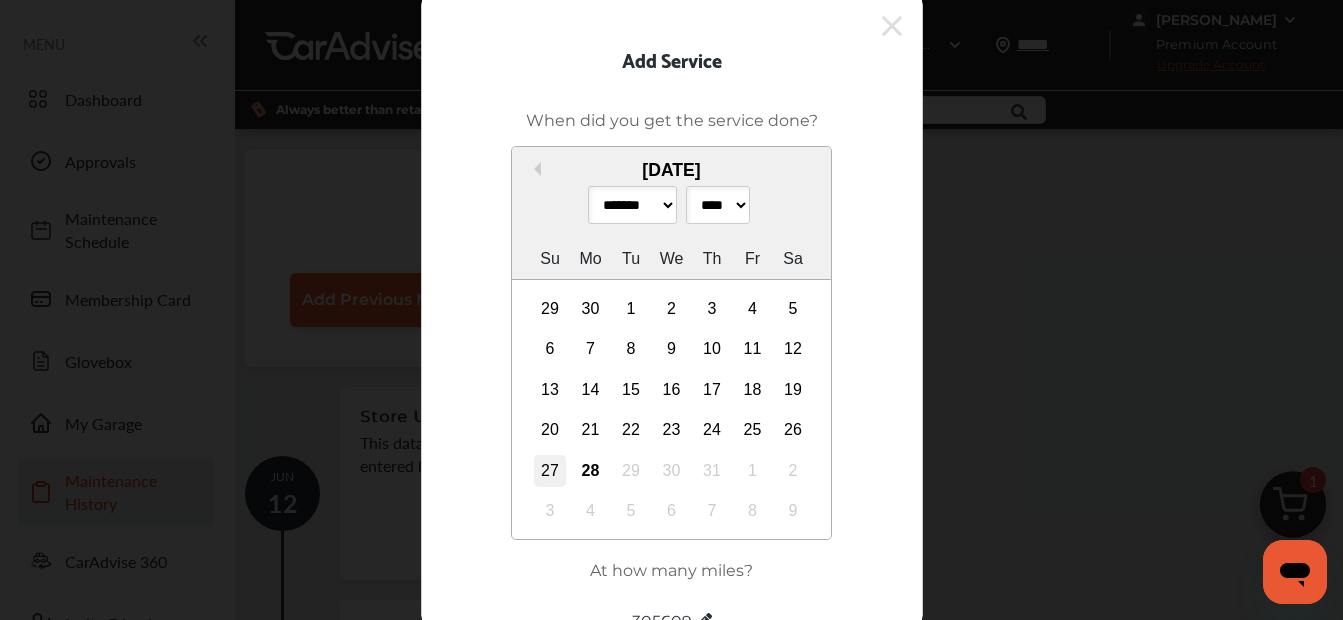 click on "27" at bounding box center (550, 471) 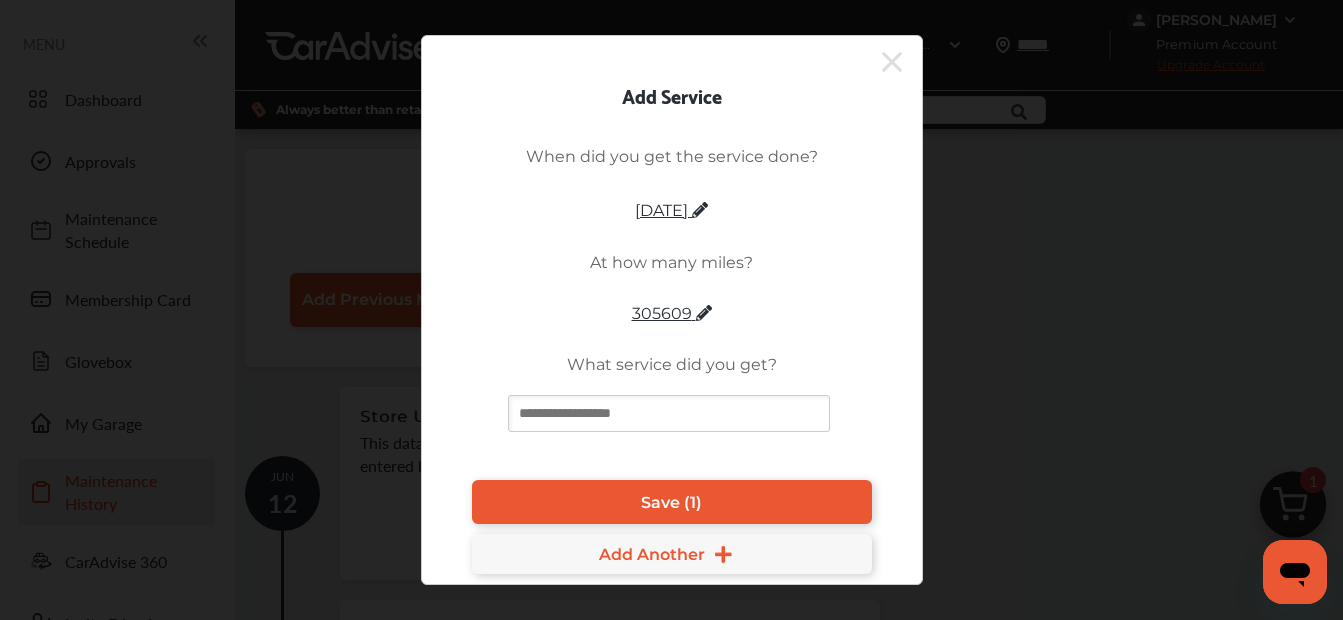 click at bounding box center (669, 413) 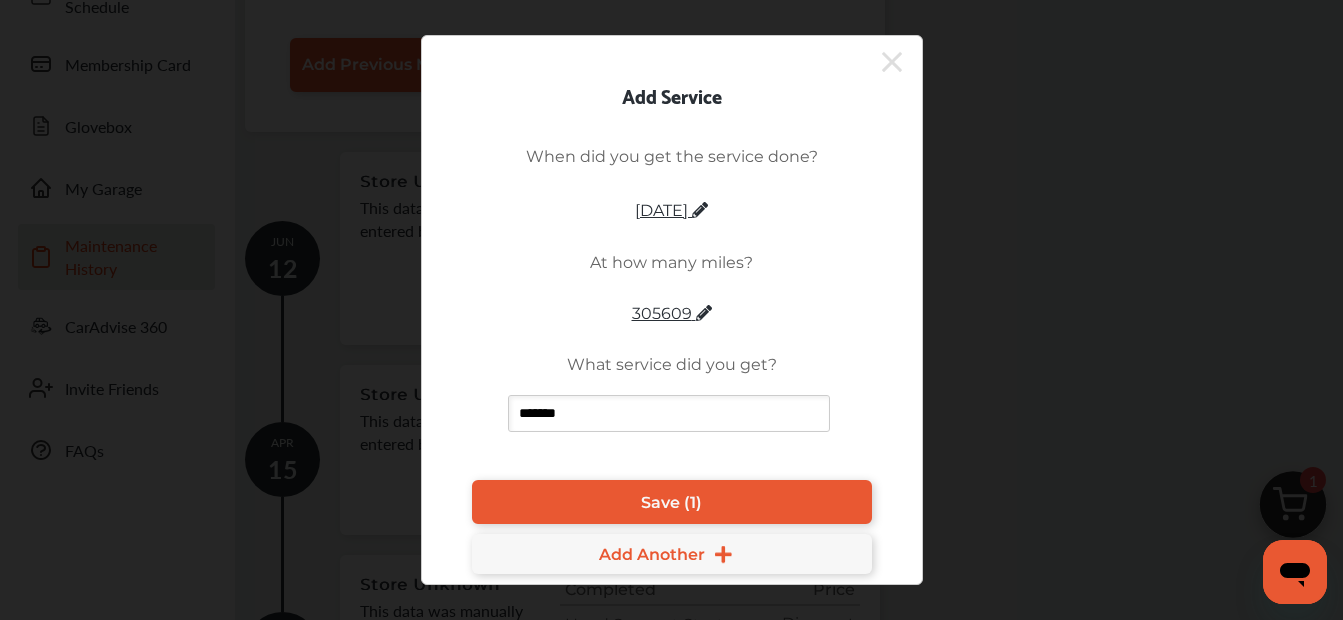 scroll, scrollTop: 300, scrollLeft: 0, axis: vertical 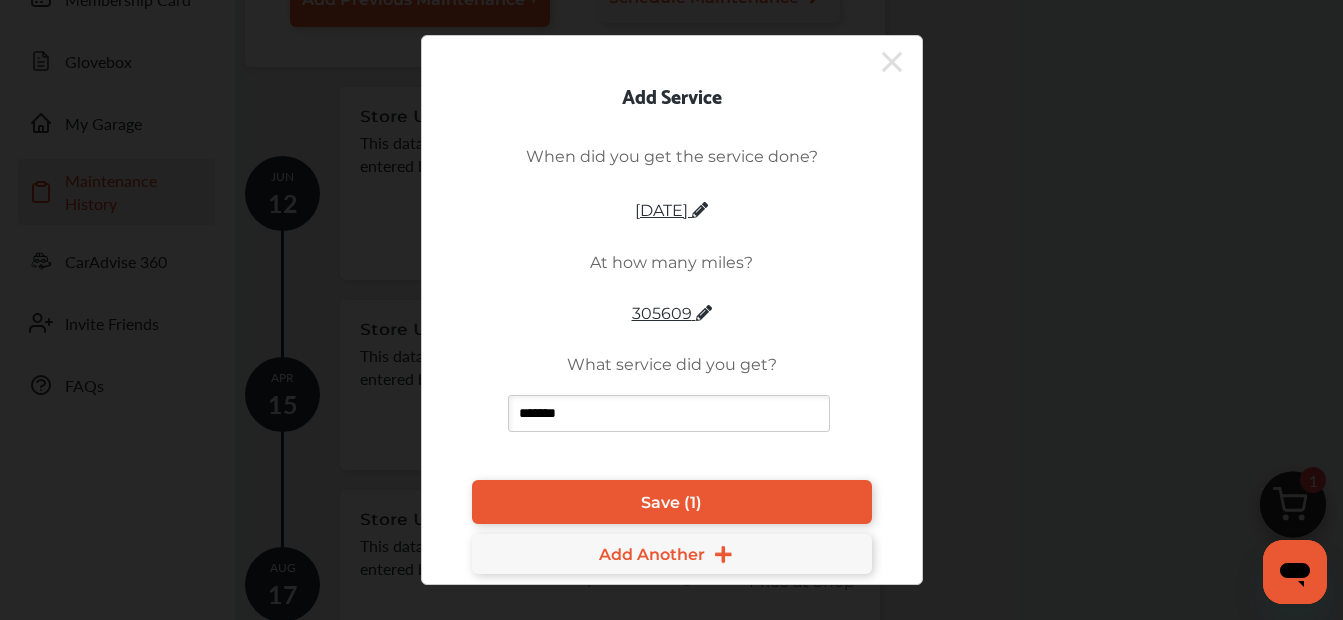 click on "*******" at bounding box center (669, 413) 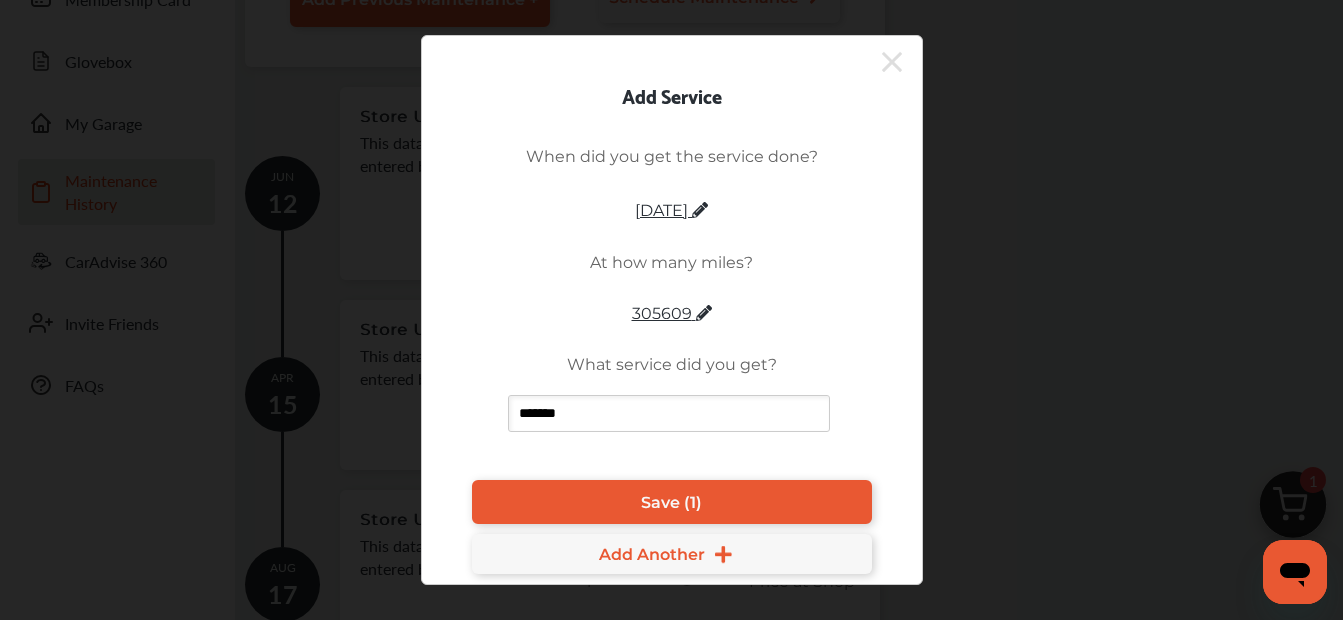 type on "*******" 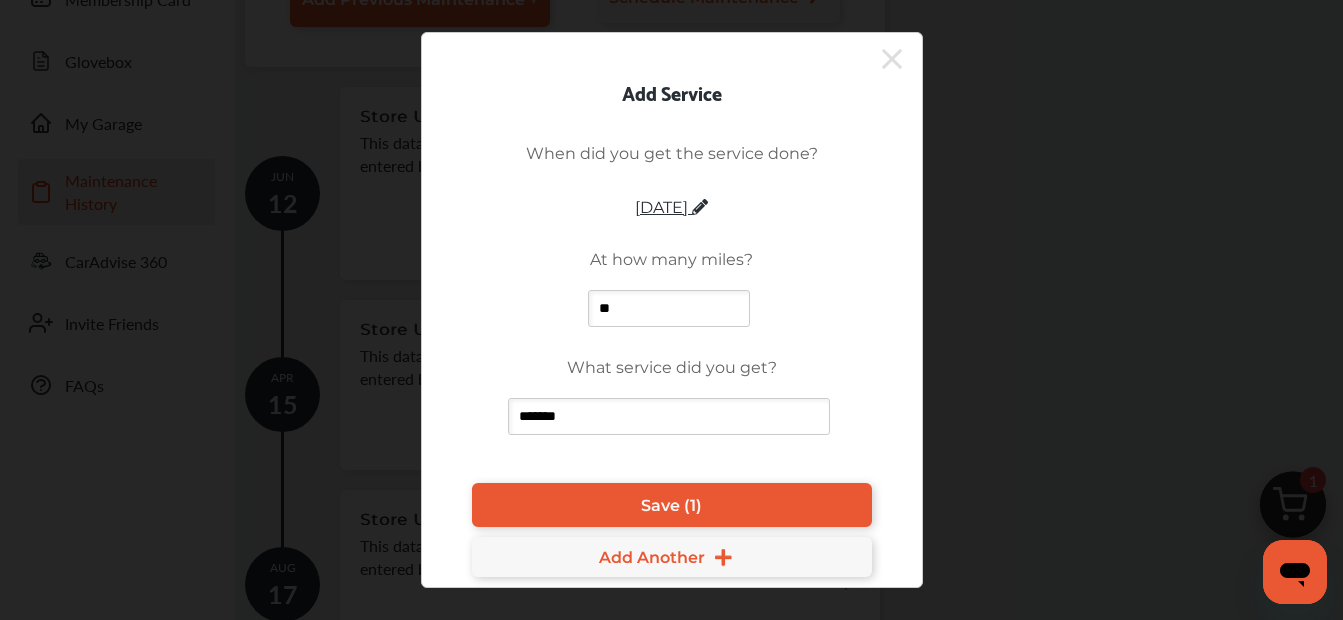 type on "***" 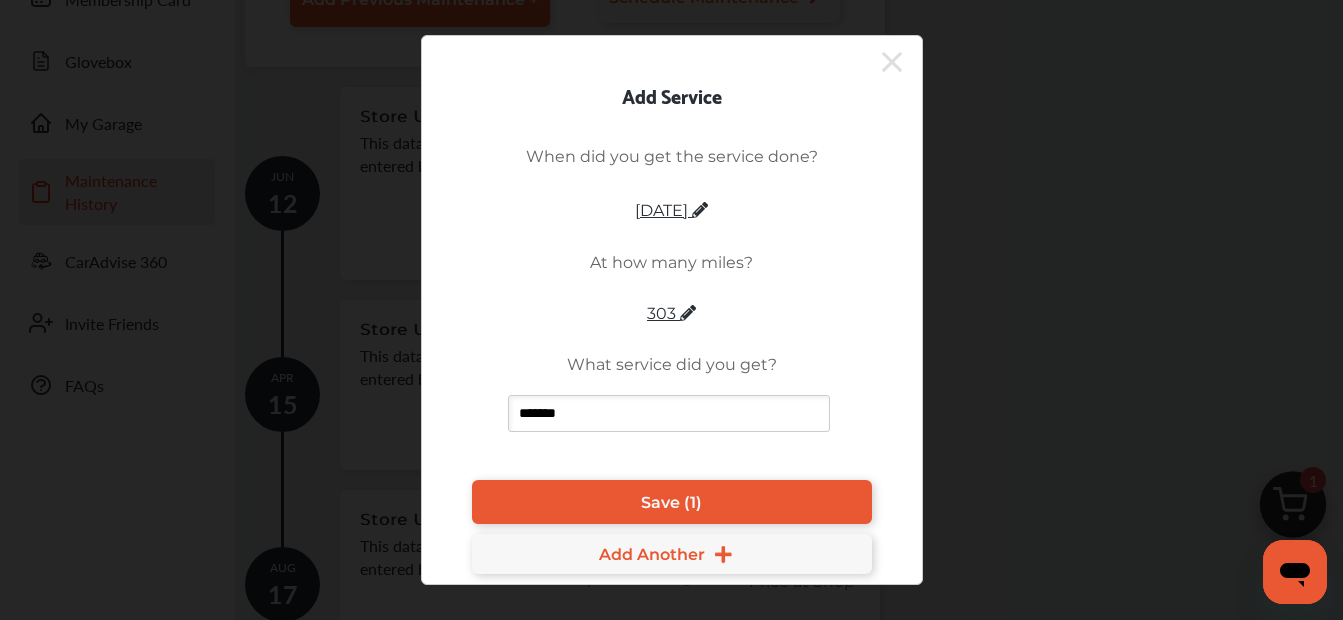 click 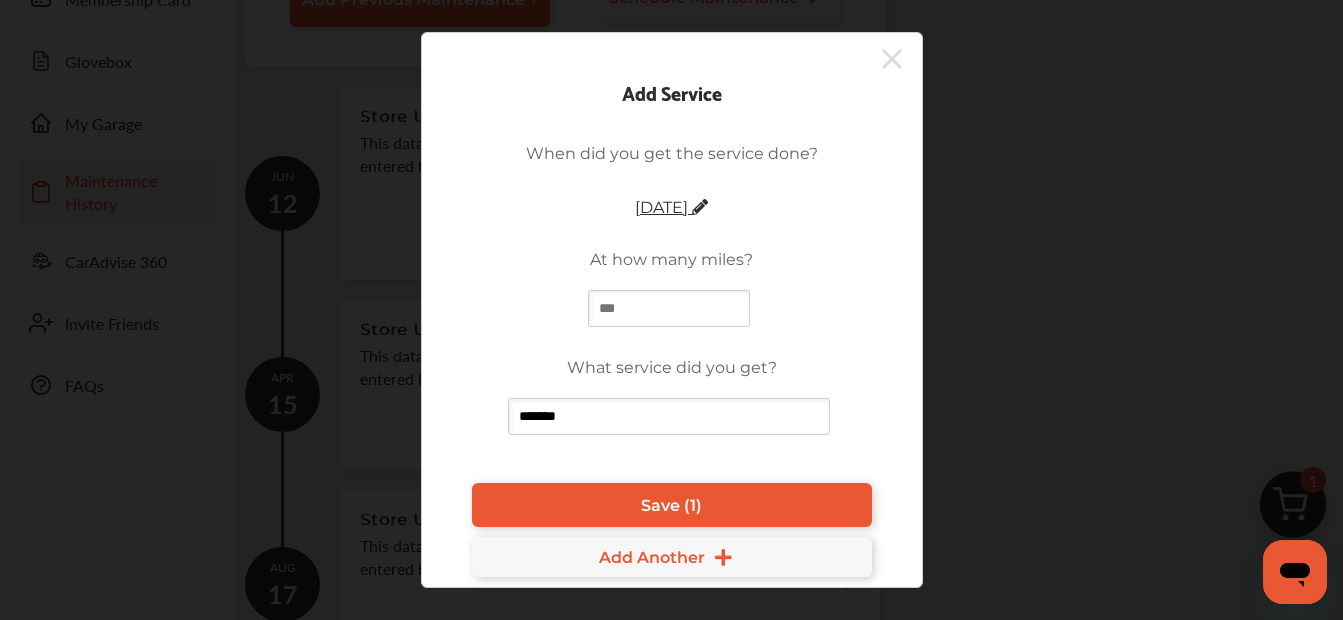 click at bounding box center [669, 308] 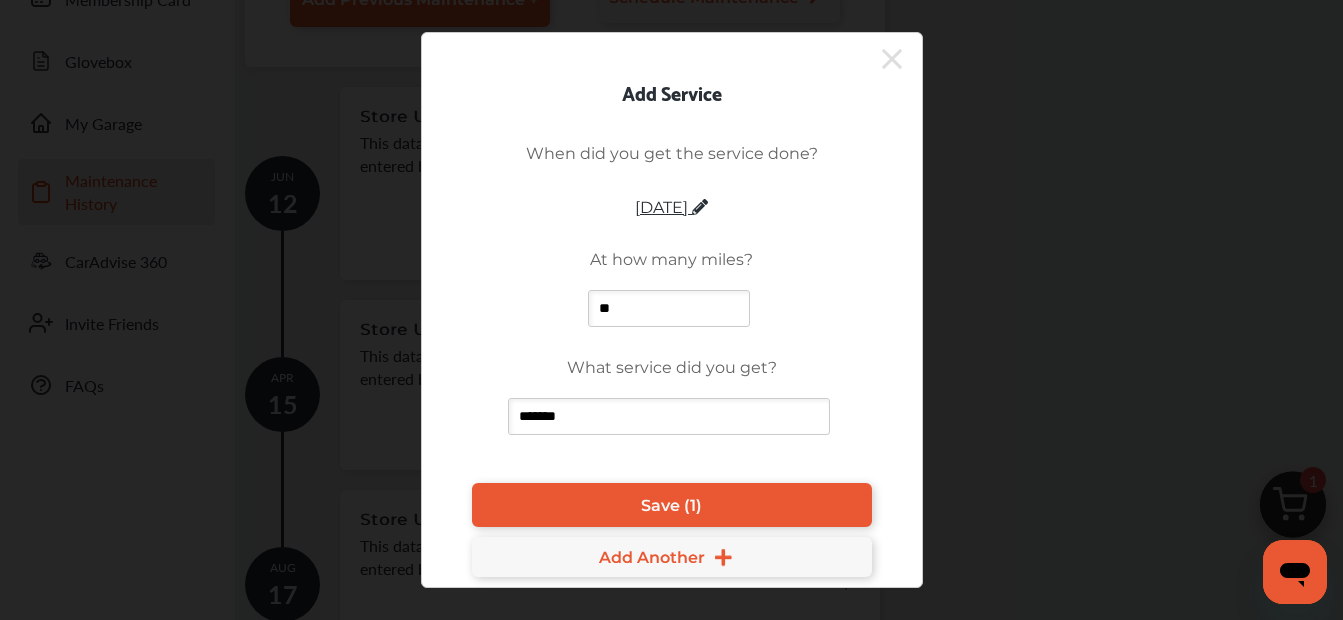 type on "***" 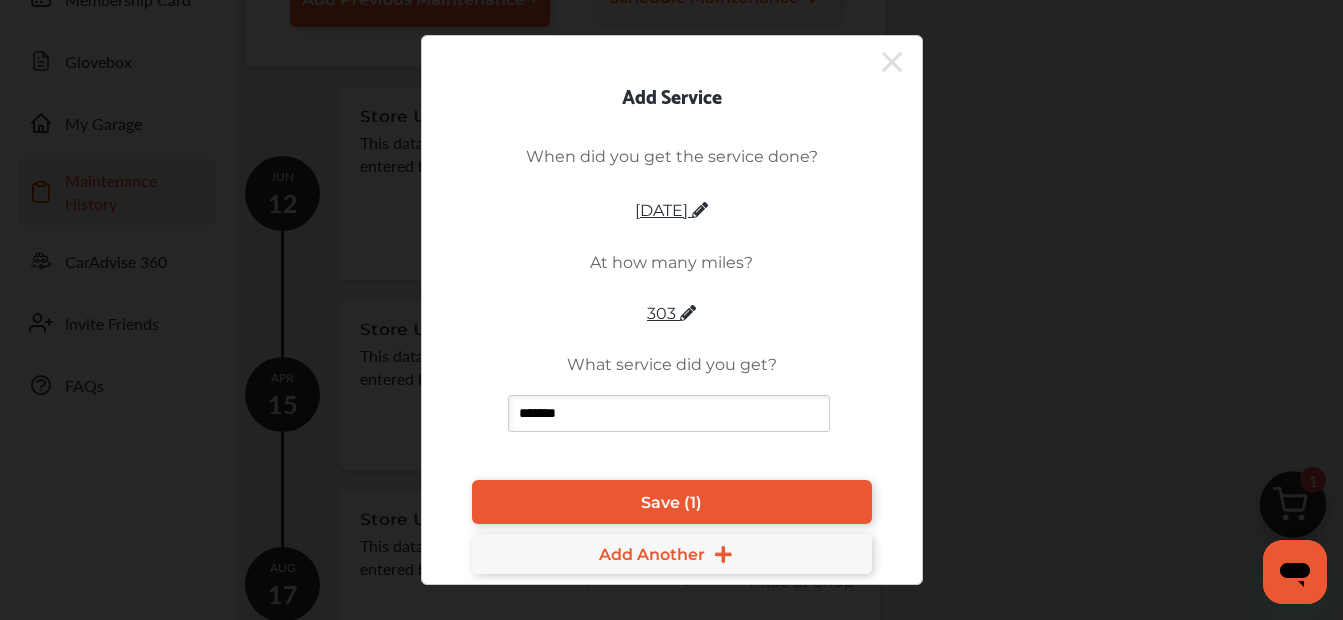 click 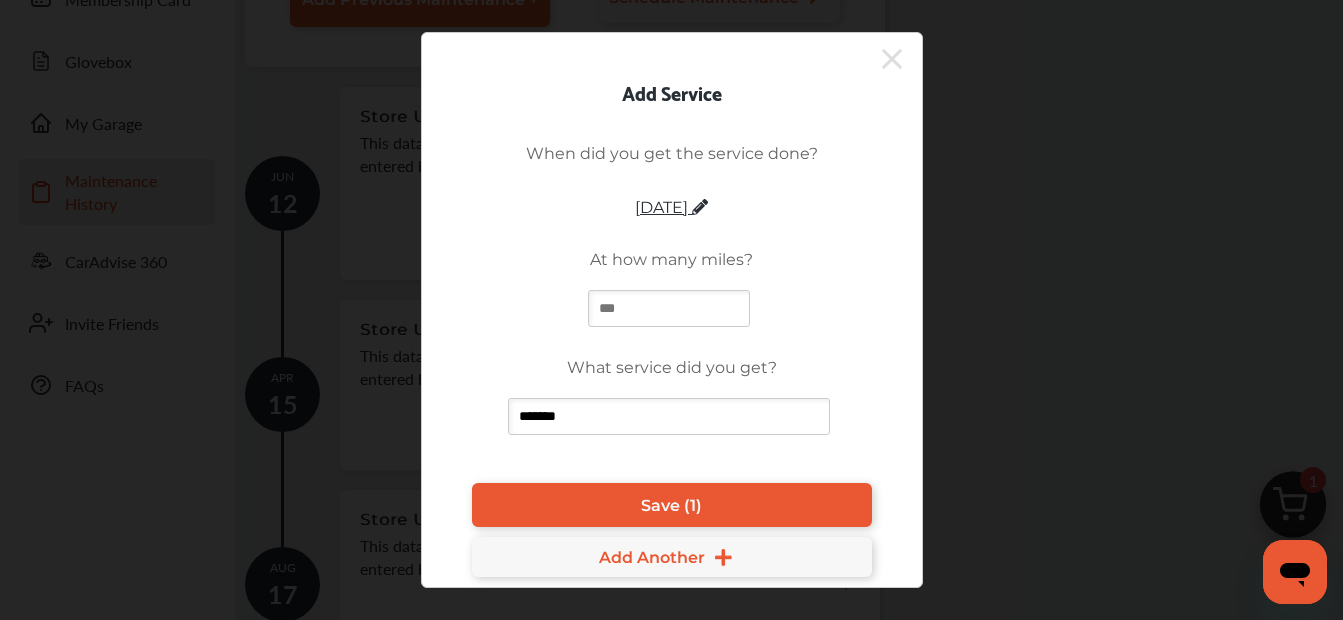 drag, startPoint x: 588, startPoint y: 416, endPoint x: 489, endPoint y: 420, distance: 99.08077 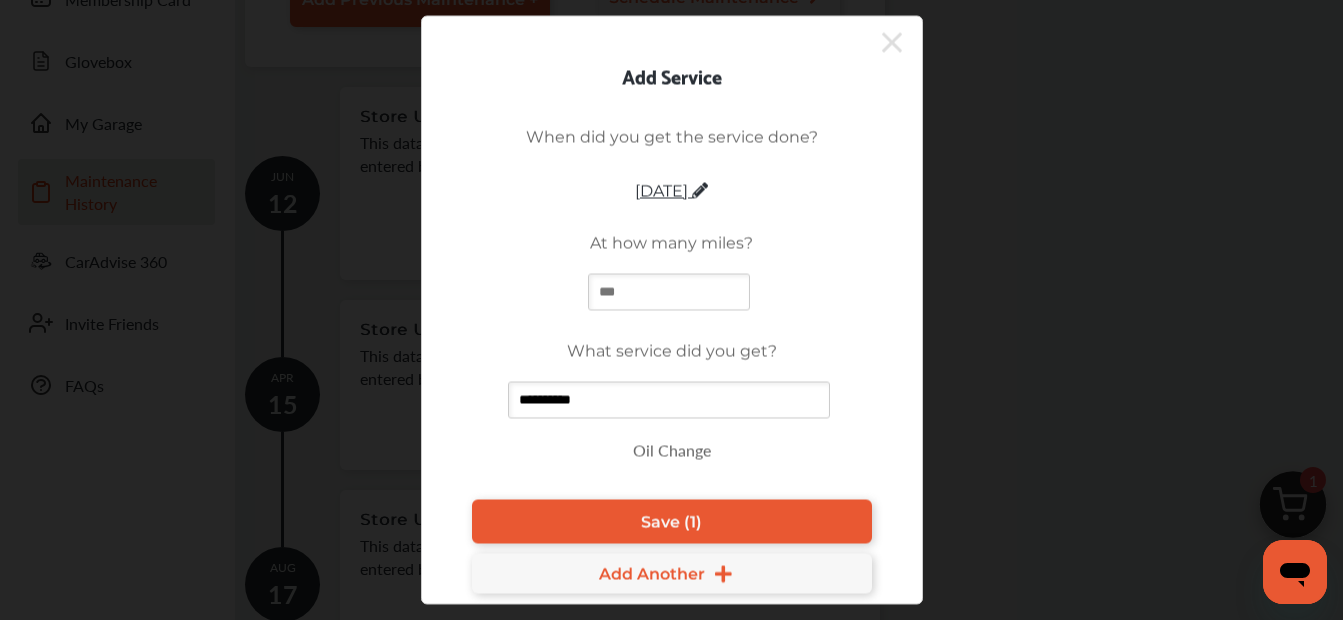 scroll, scrollTop: 0, scrollLeft: 0, axis: both 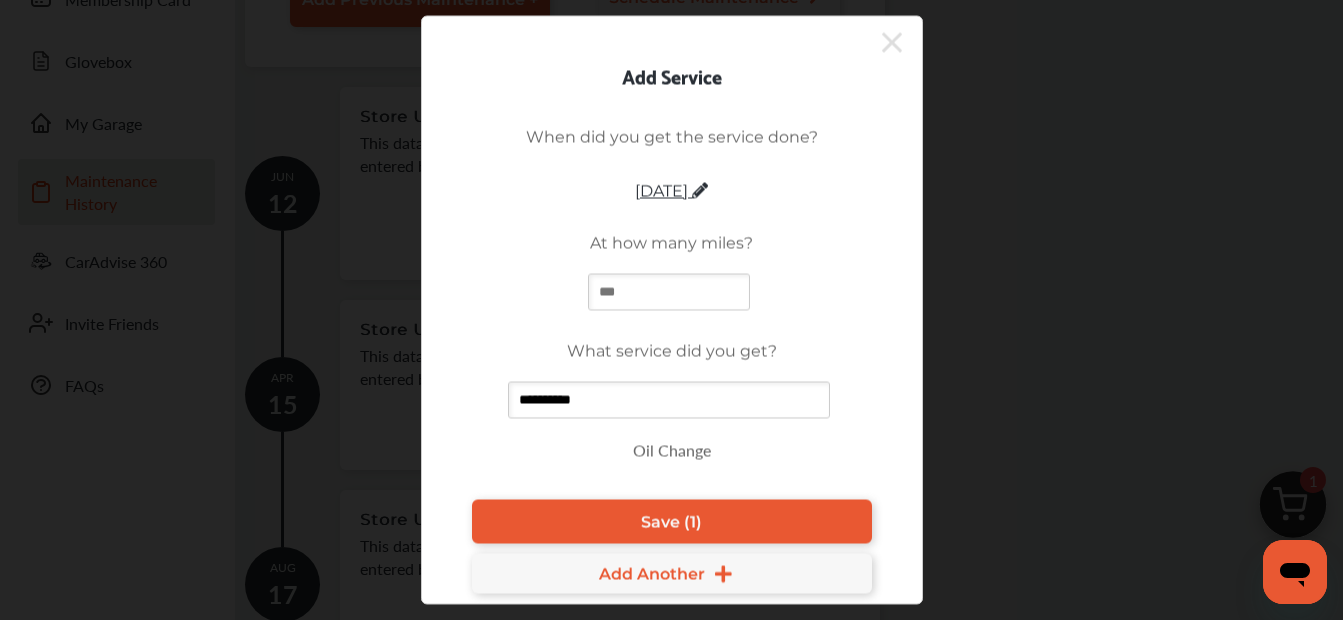 type on "**********" 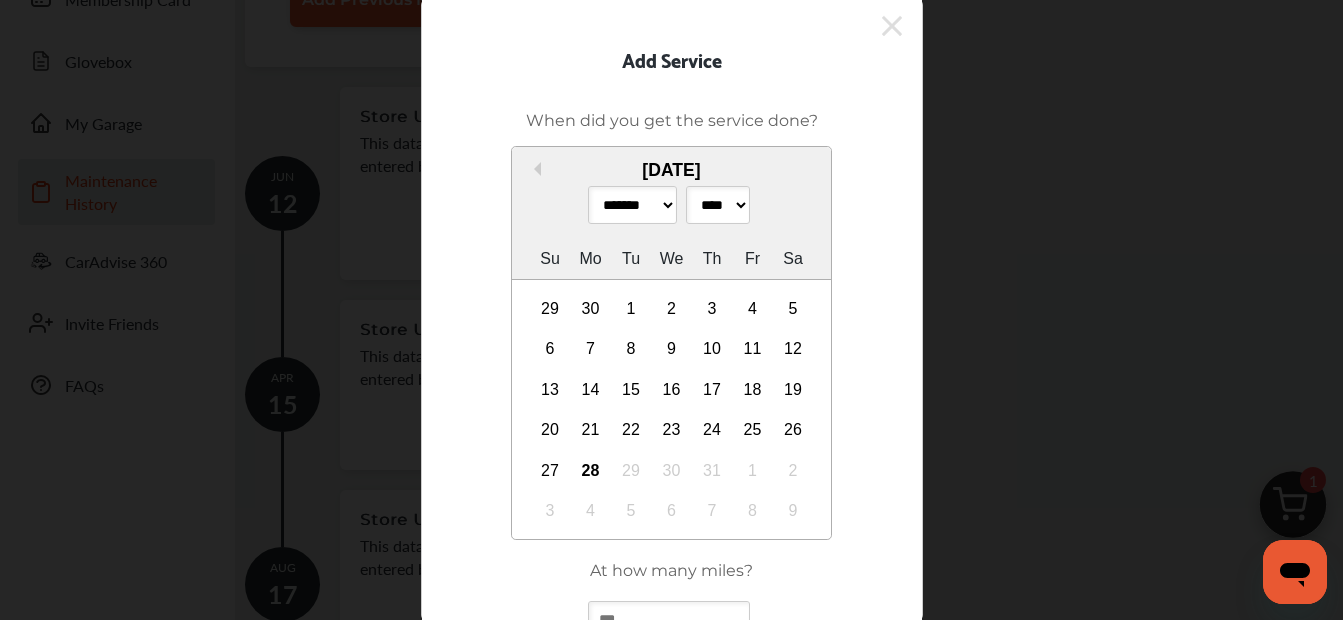 click on "**********" at bounding box center (672, 456) 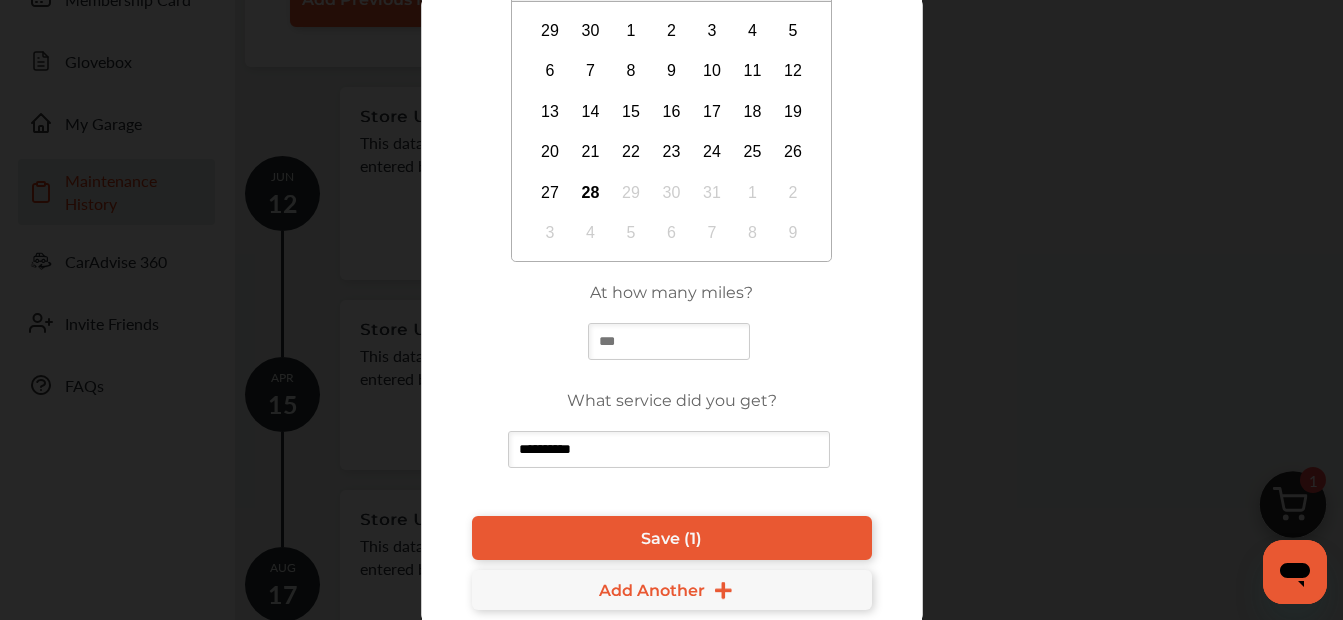 scroll, scrollTop: 282, scrollLeft: 0, axis: vertical 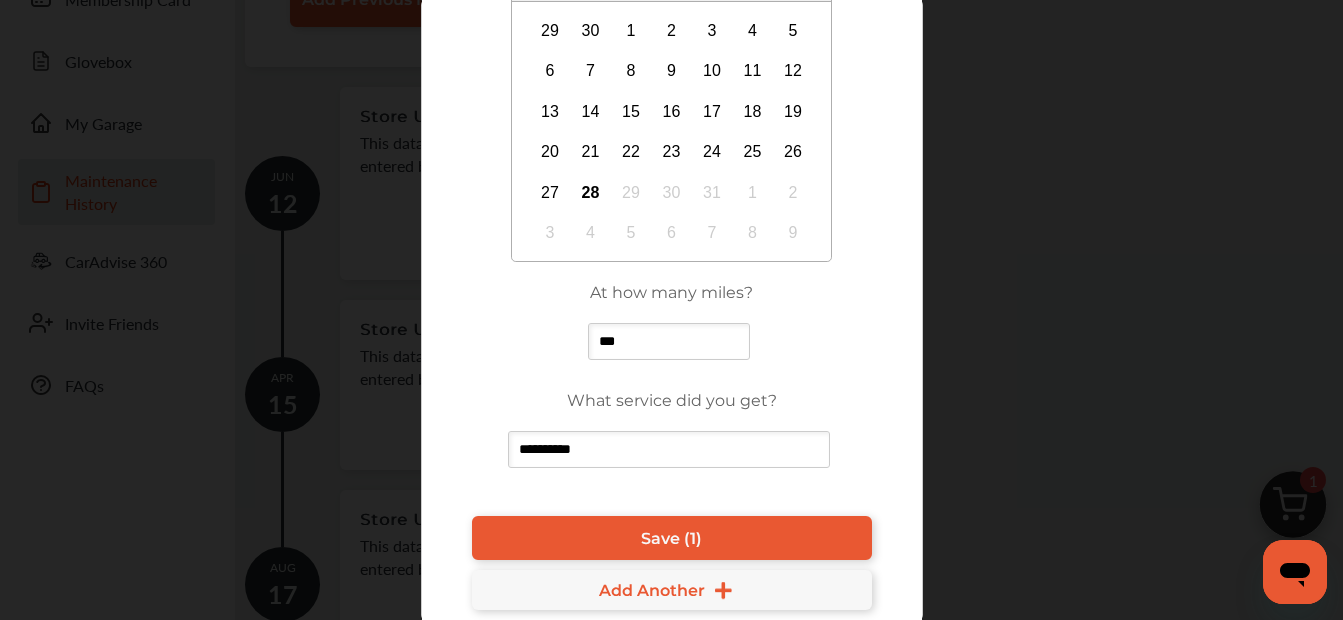 type on "*******" 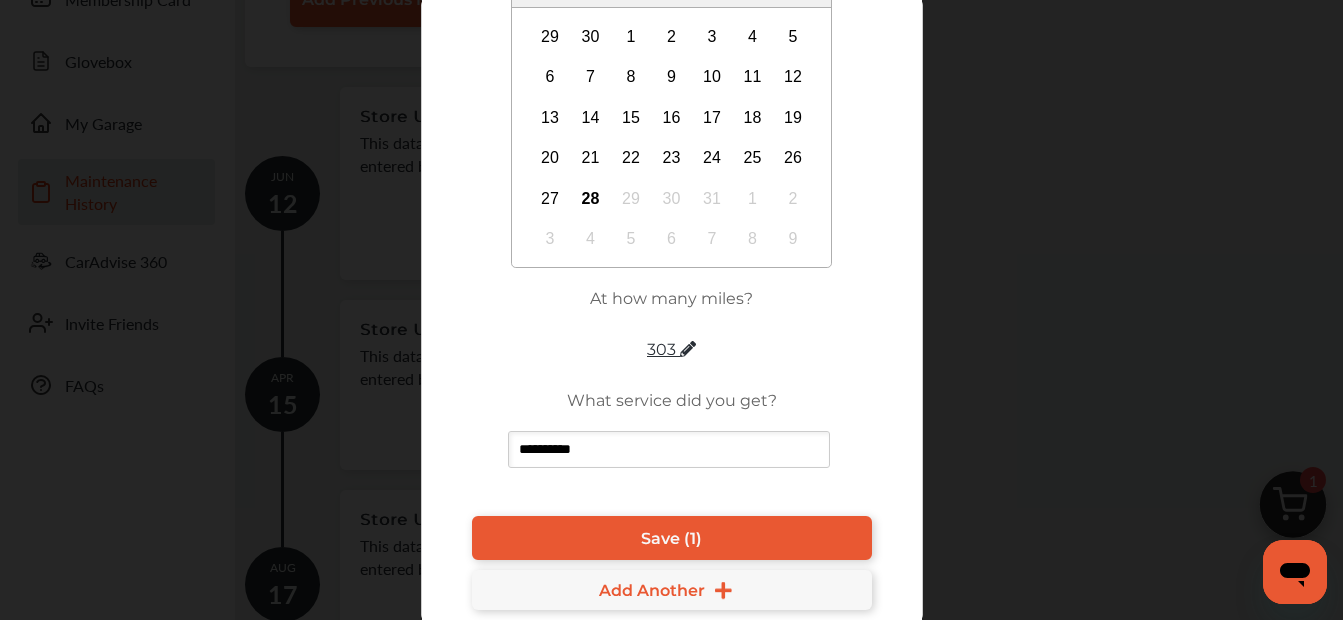 scroll, scrollTop: 0, scrollLeft: 0, axis: both 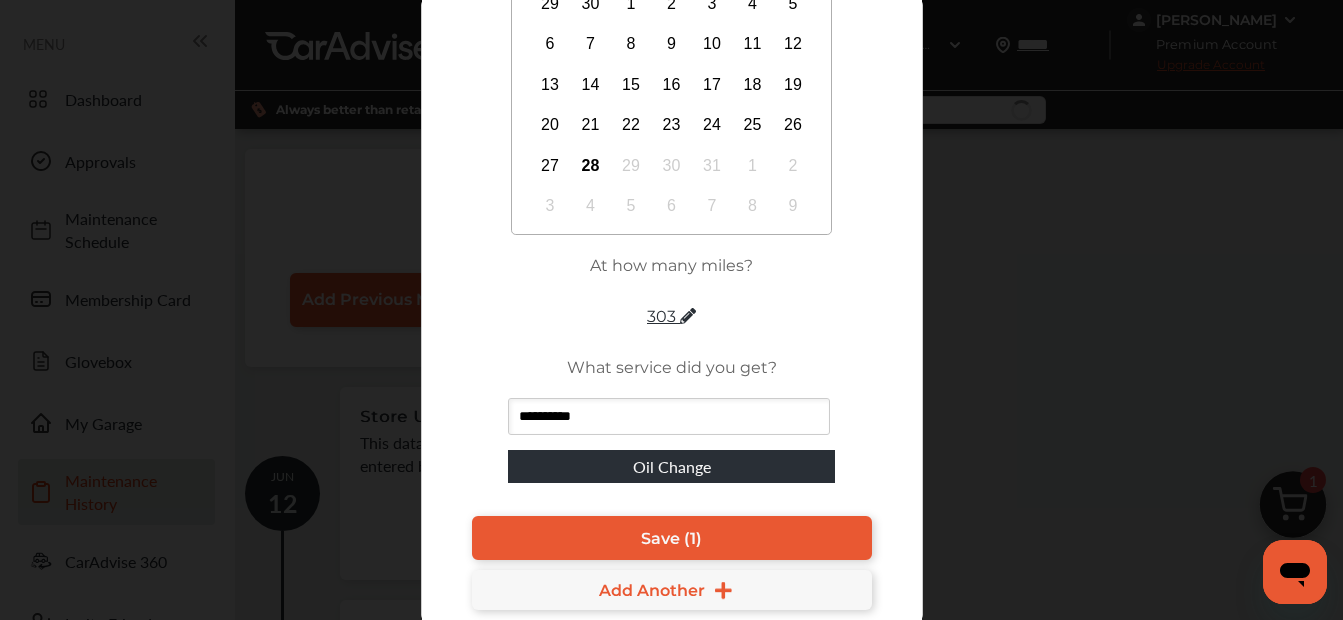 click 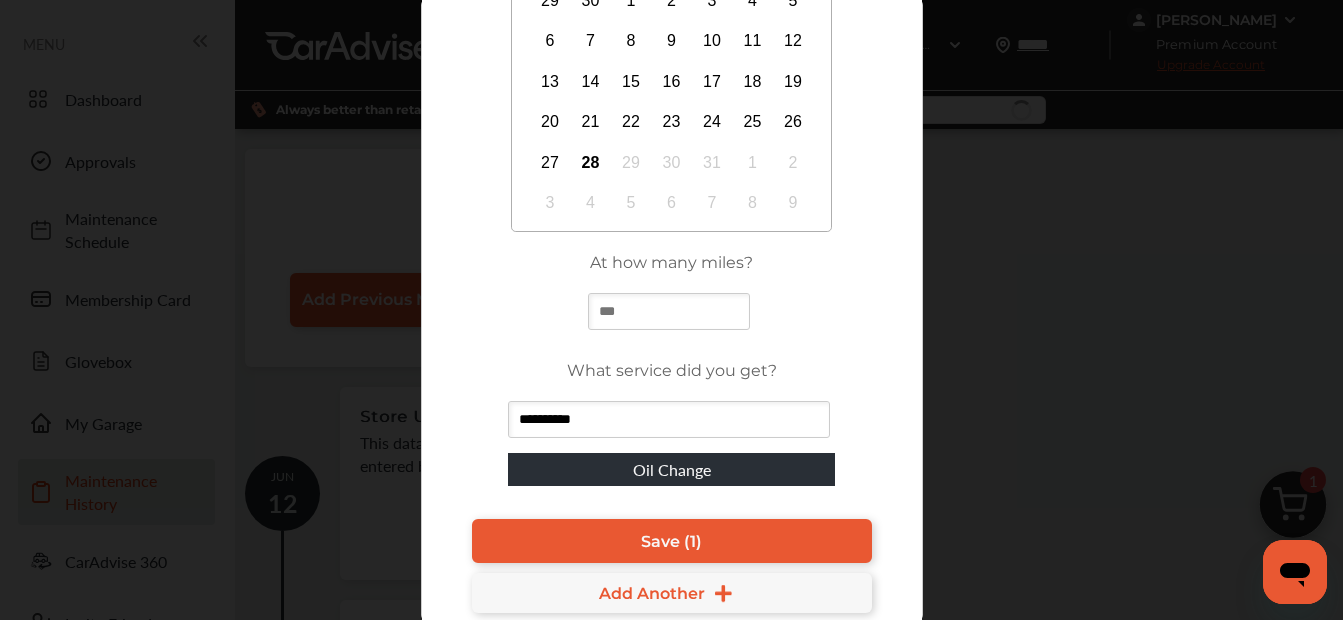 click at bounding box center (669, 311) 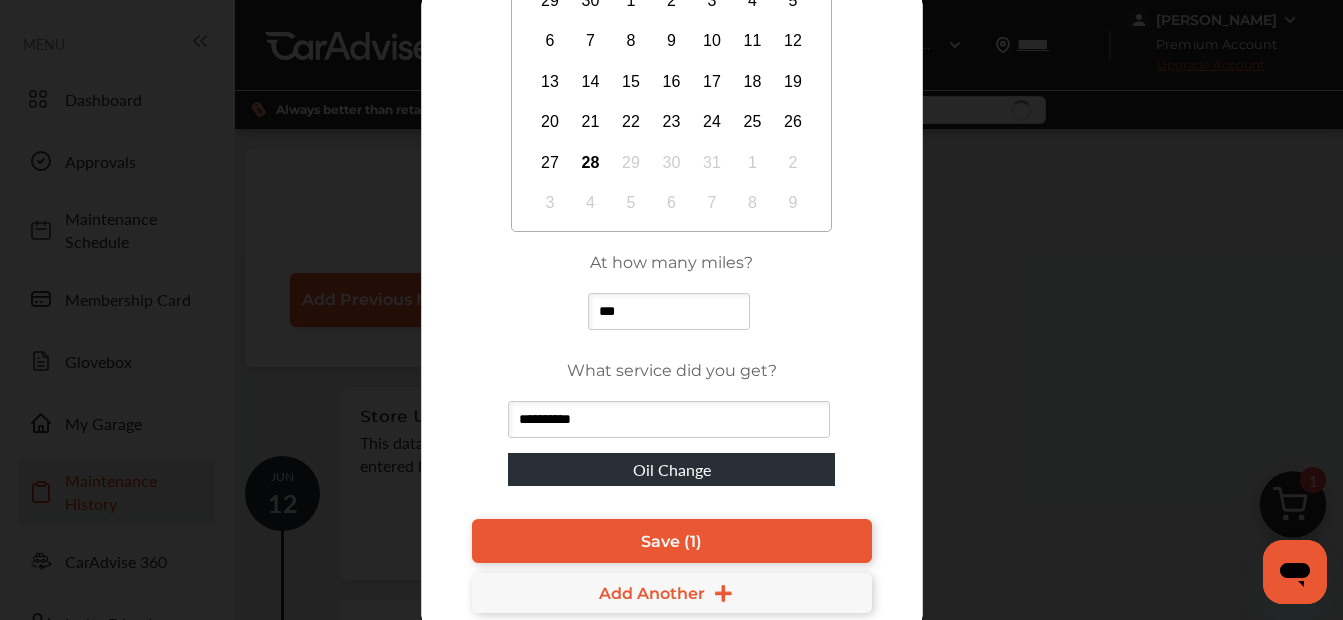 type on "*******" 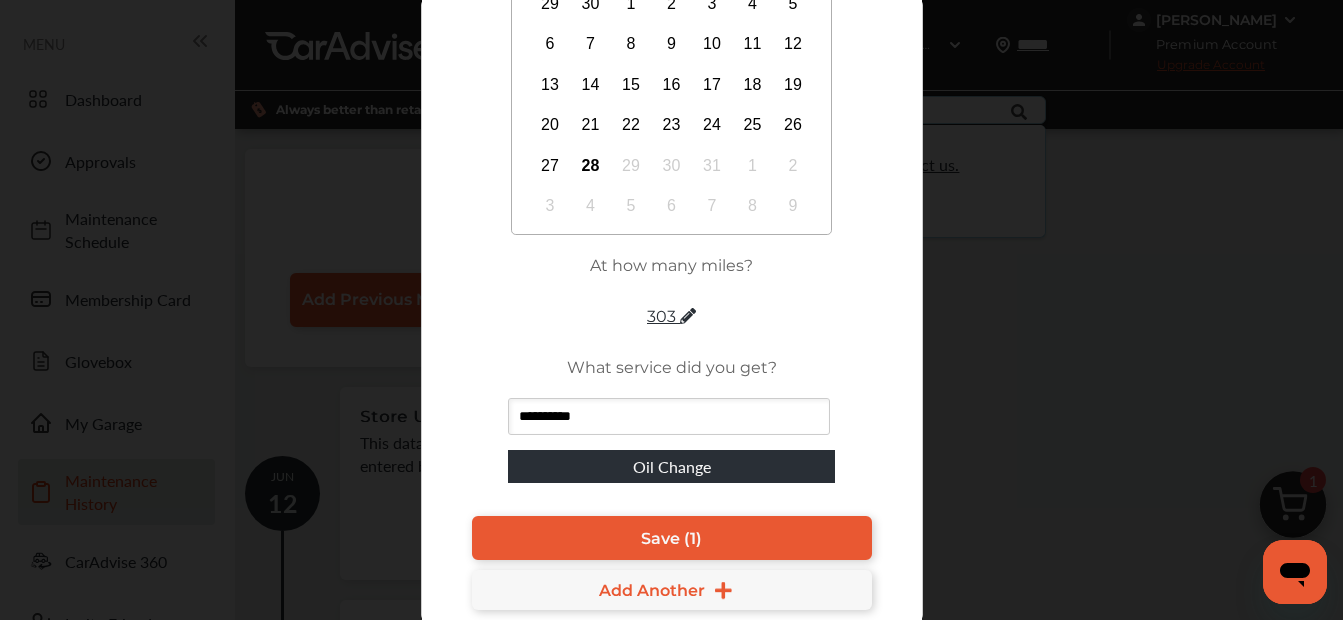 type 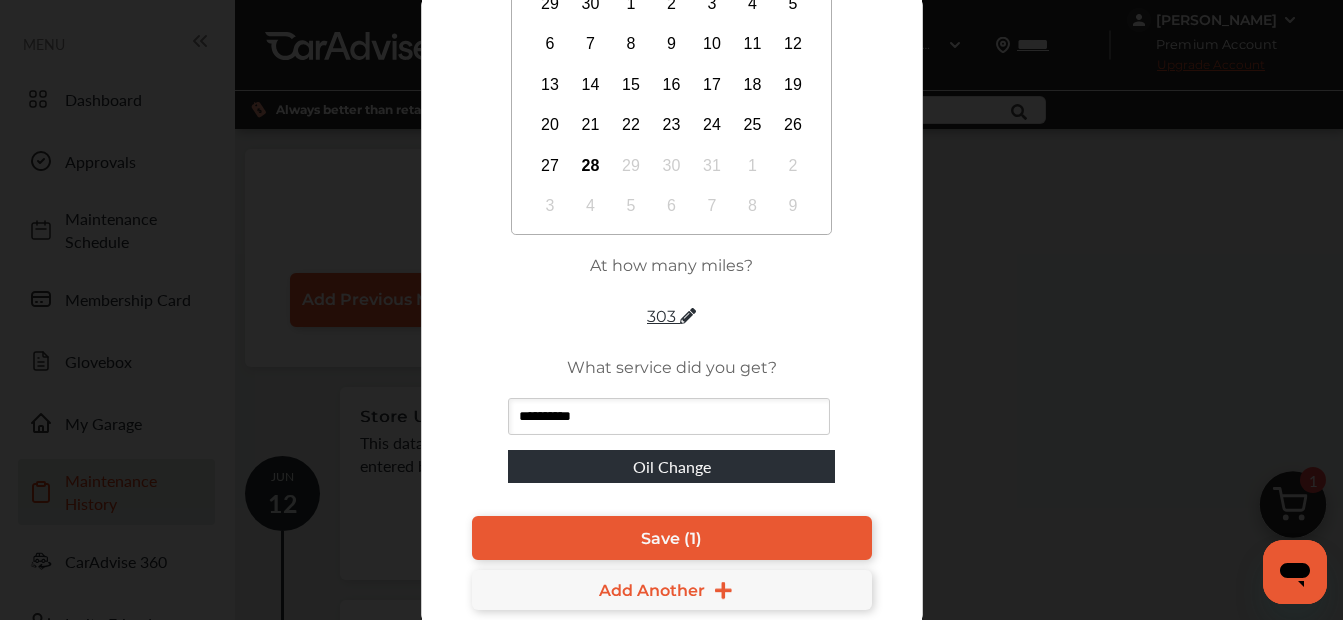 click on "303" at bounding box center (671, 316) 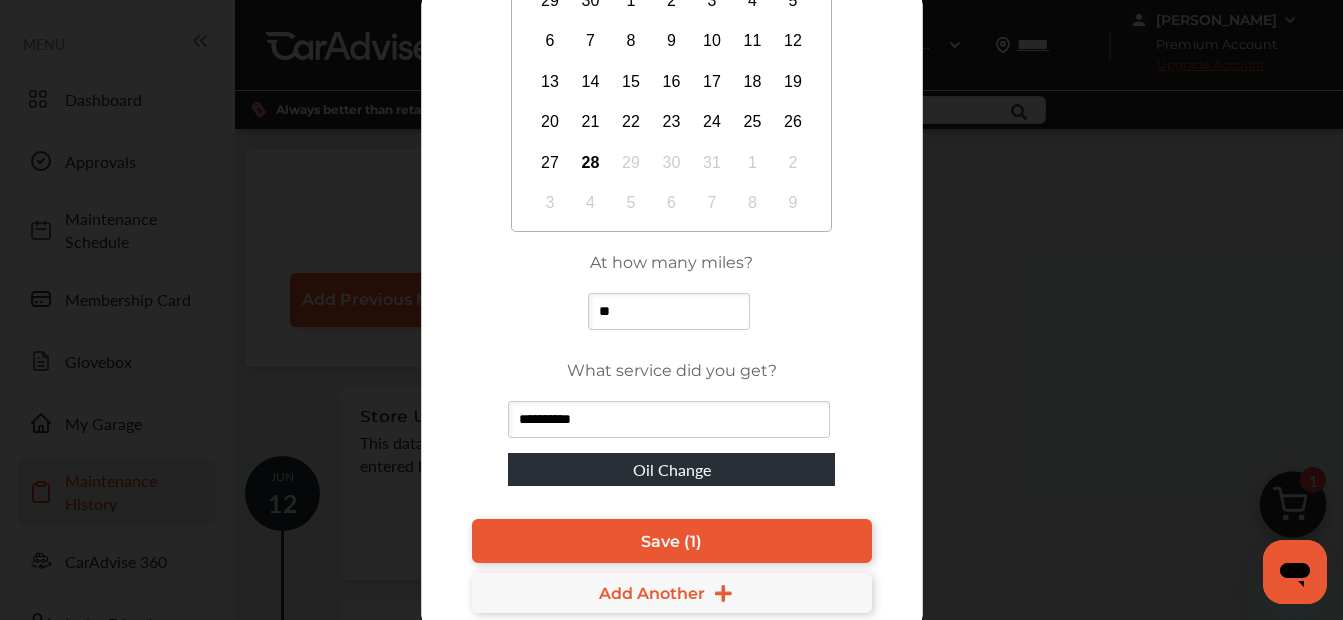 type on "***" 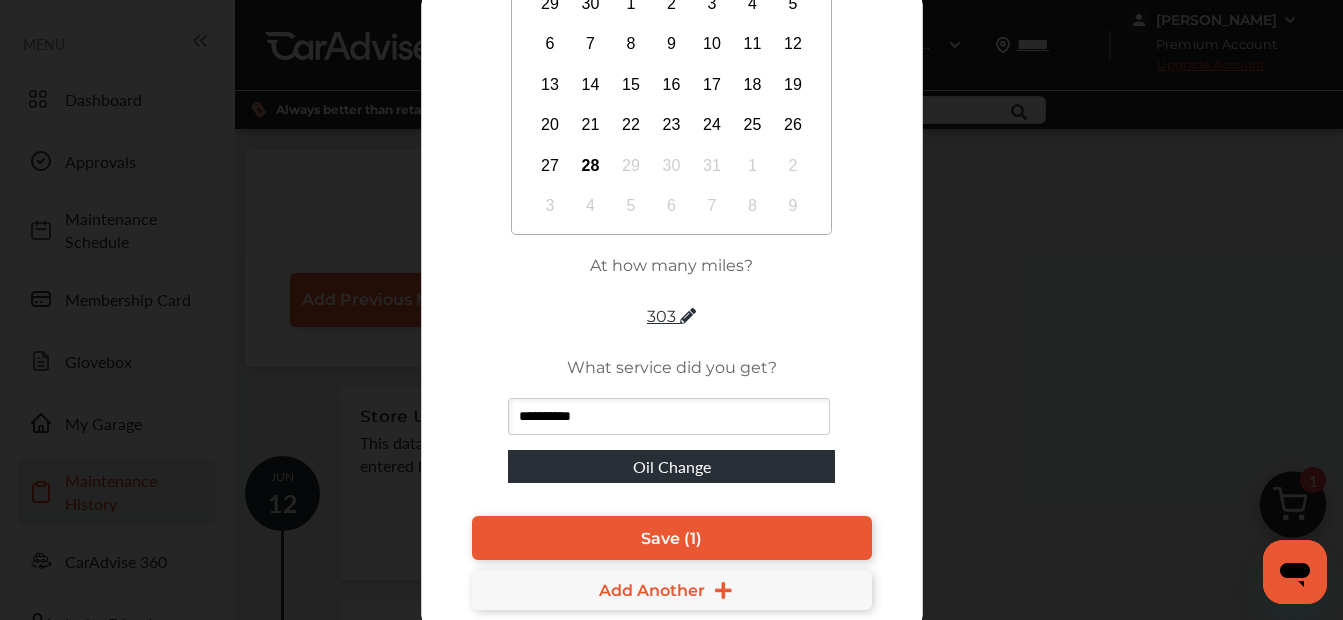 click on "**********" at bounding box center (672, 148) 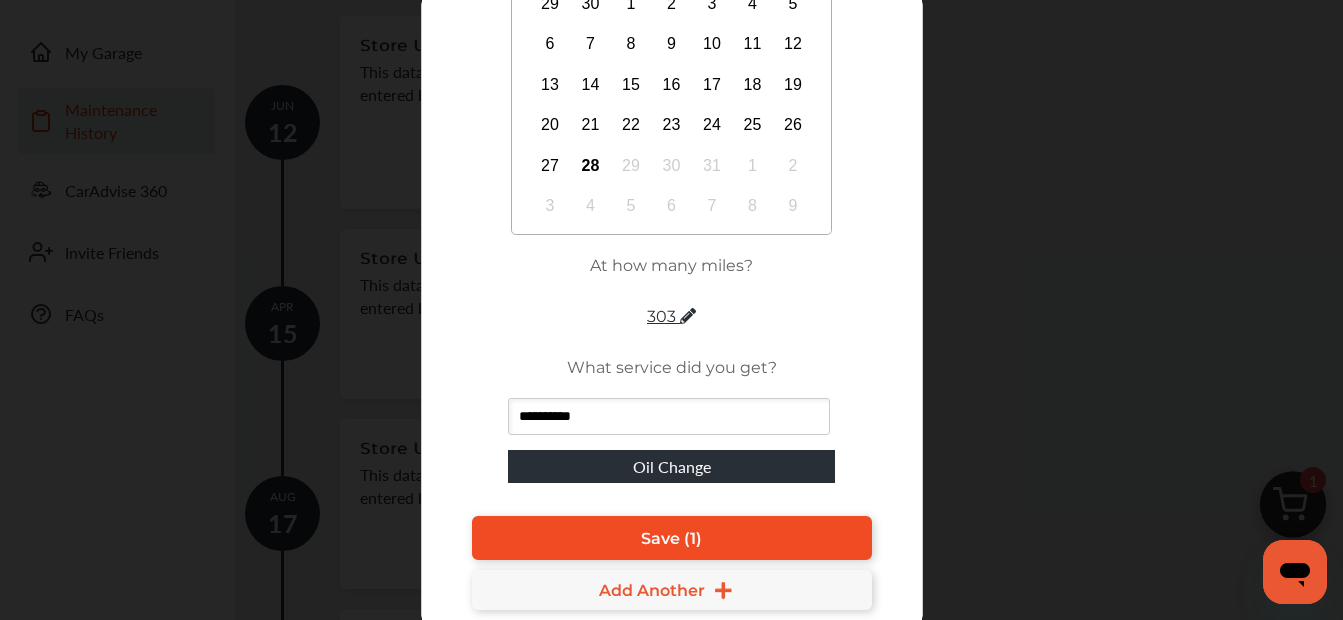 scroll, scrollTop: 400, scrollLeft: 0, axis: vertical 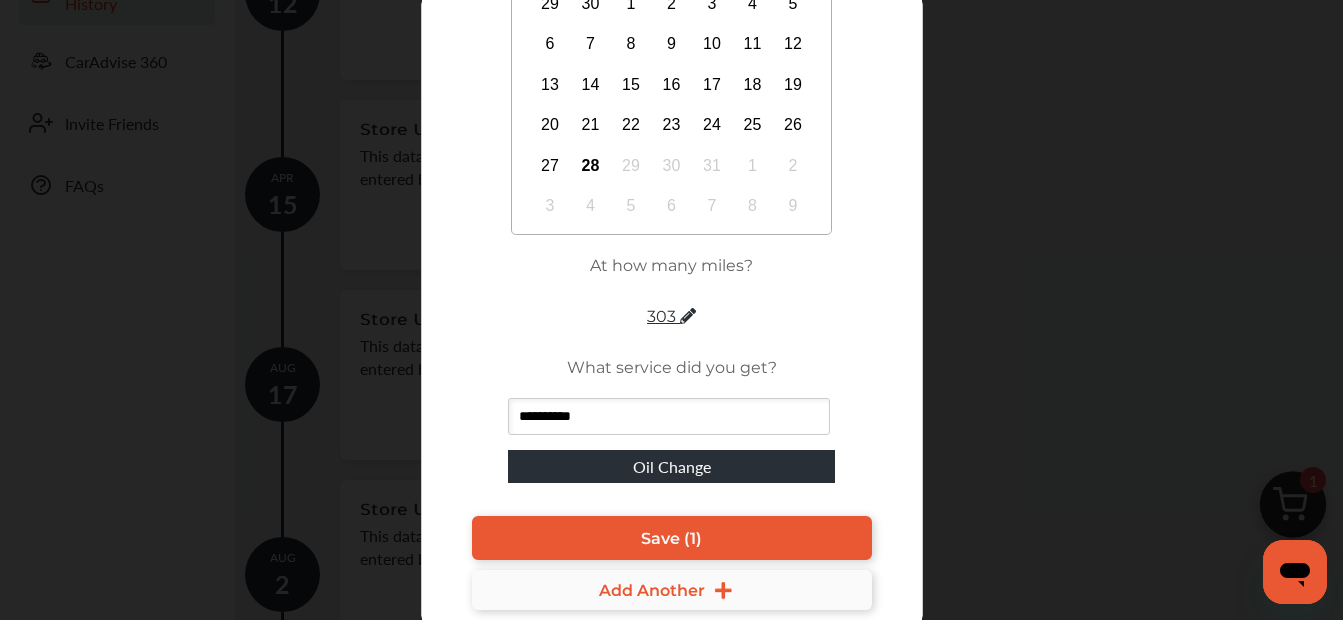 click on "Add Another" at bounding box center (652, 590) 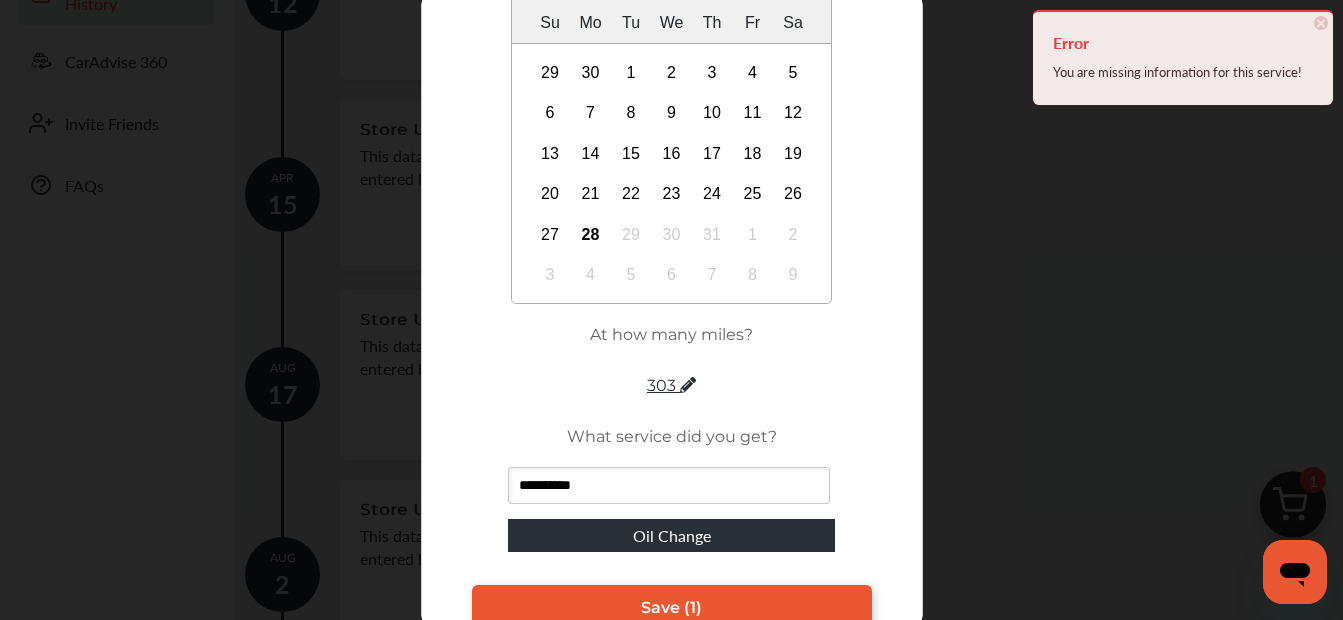 scroll, scrollTop: 208, scrollLeft: 0, axis: vertical 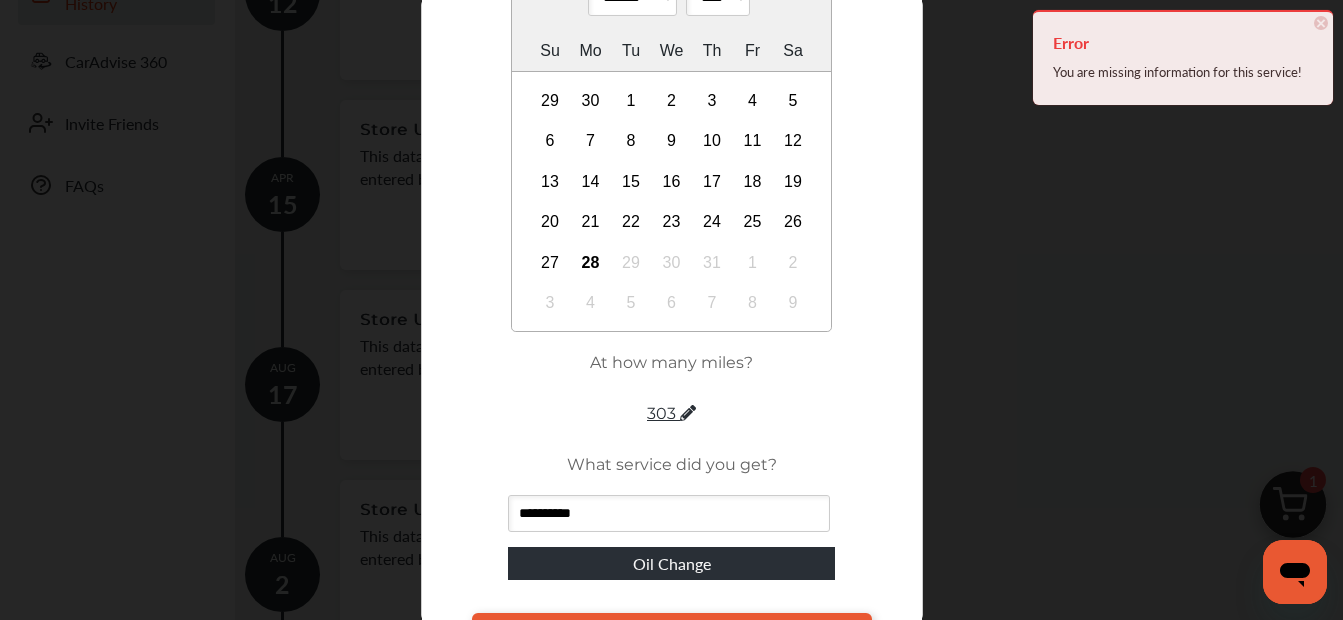 click on "What service did you get?" at bounding box center (672, 464) 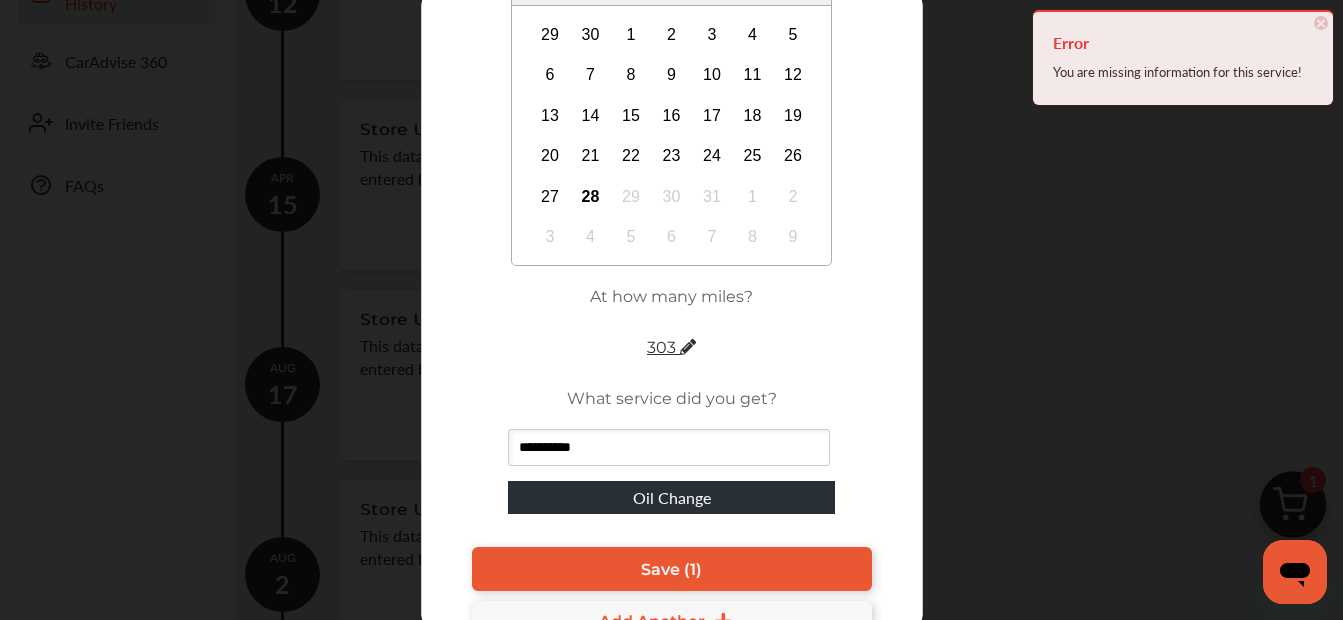 scroll, scrollTop: 308, scrollLeft: 0, axis: vertical 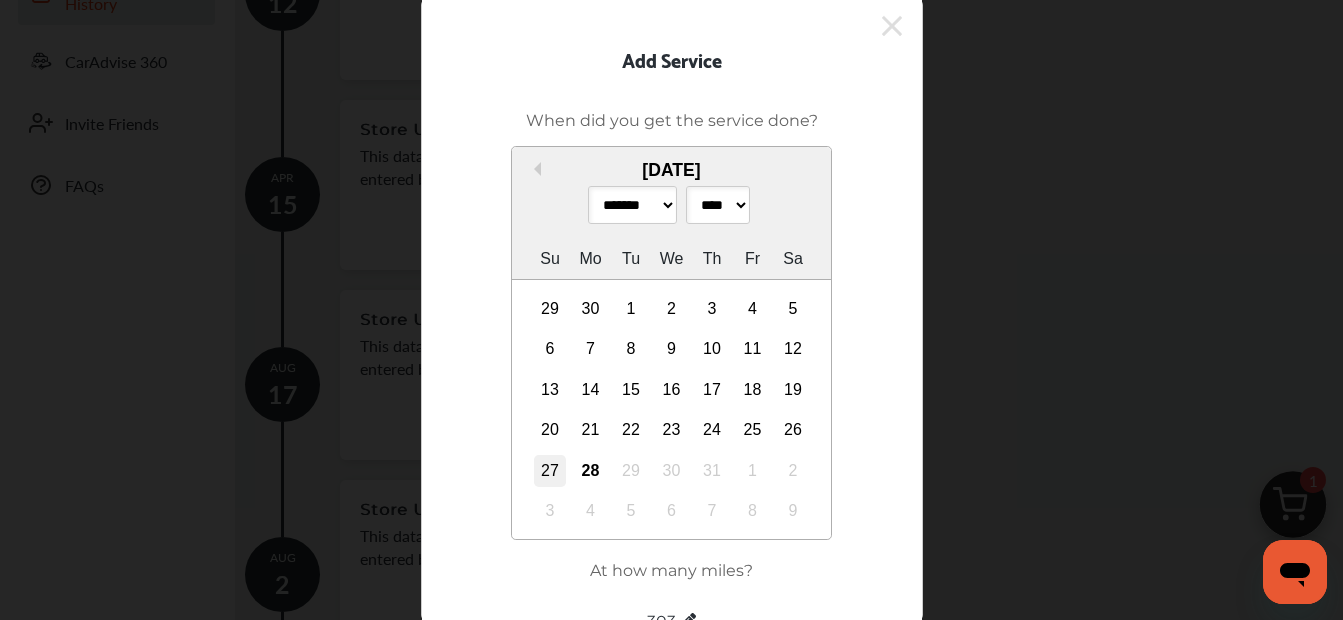 click on "27" at bounding box center (550, 471) 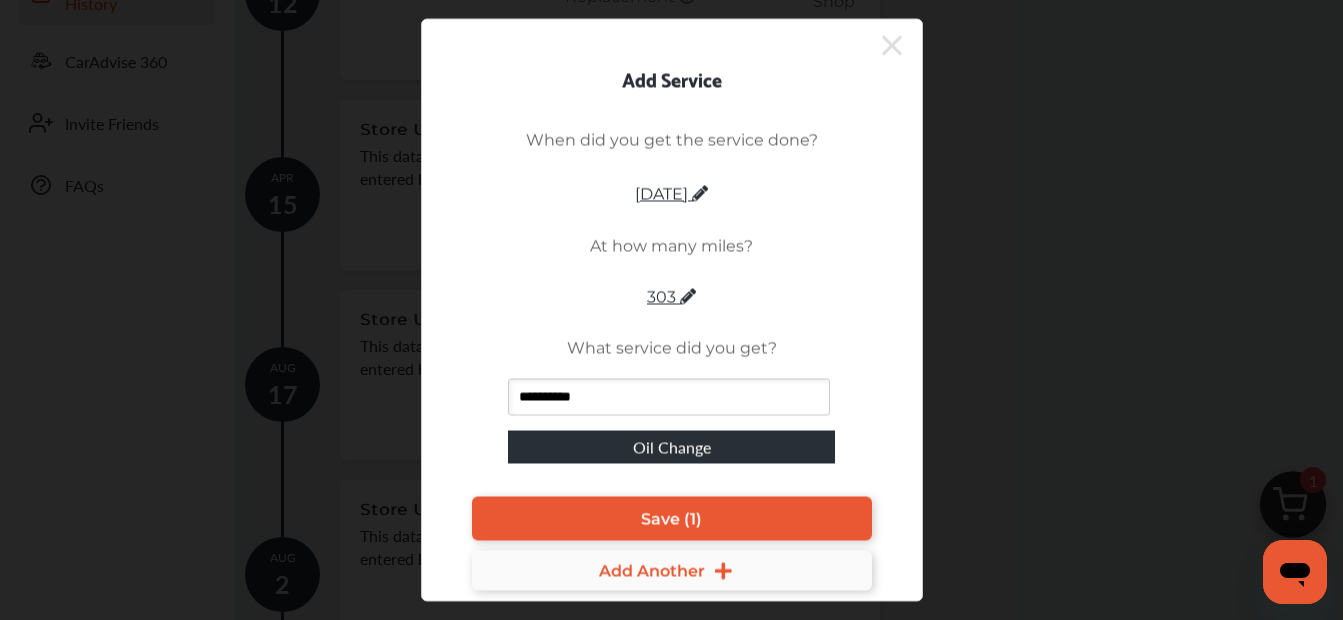 click on "Add Another" at bounding box center [652, 570] 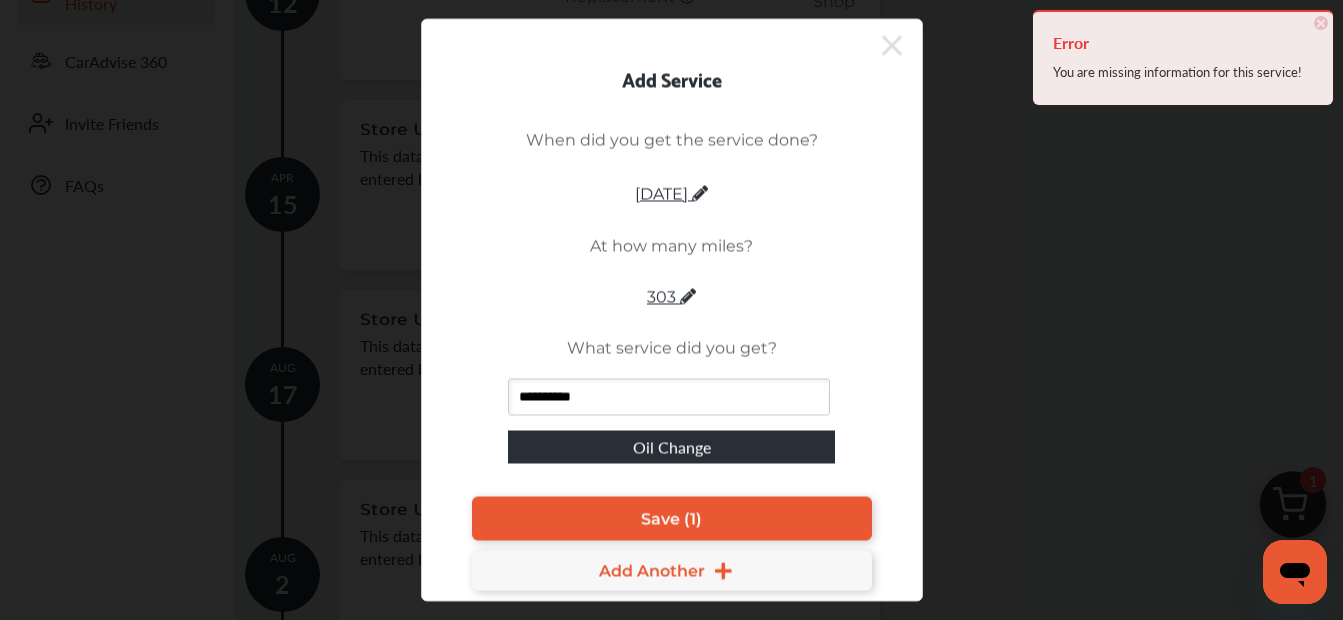 click on "When did you get the service done?" at bounding box center (672, 140) 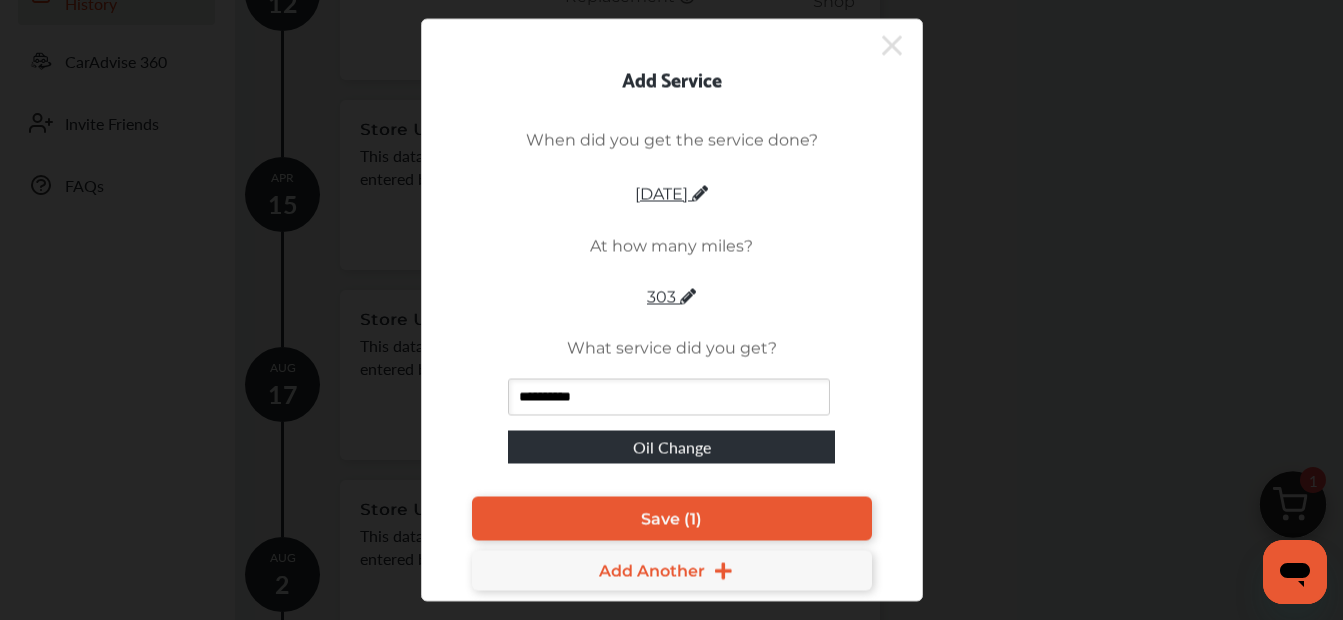 click on "When did you get the service done?" at bounding box center (672, 140) 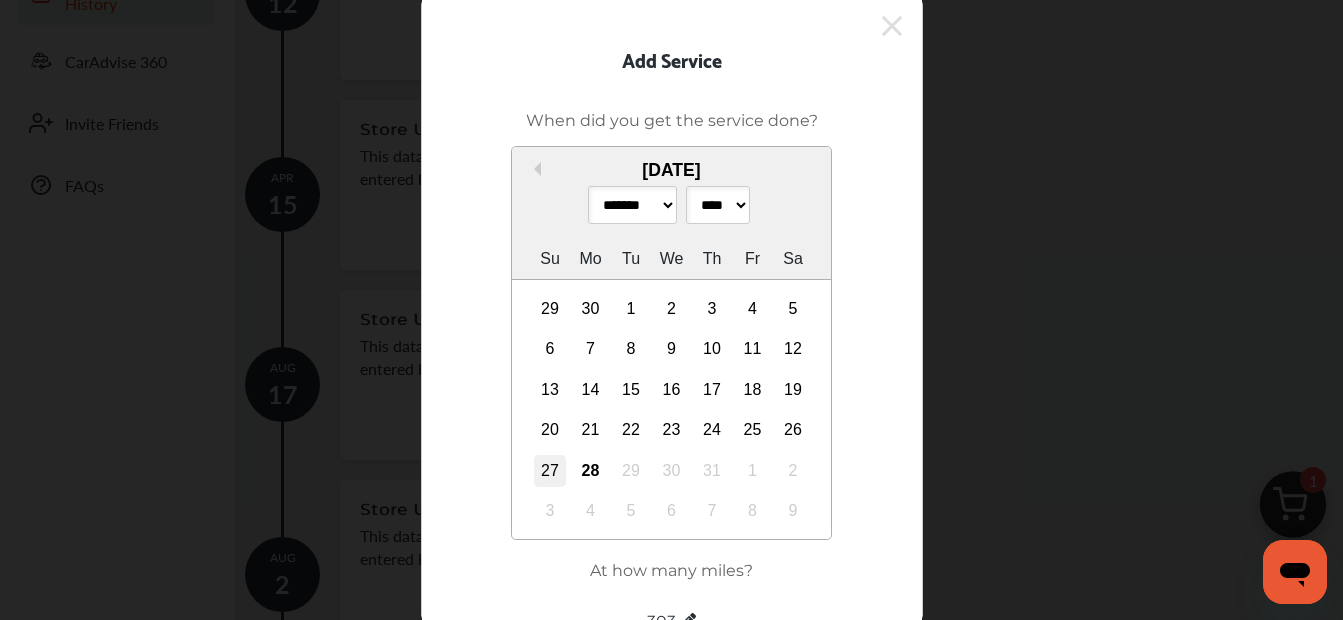 click on "27" at bounding box center [550, 471] 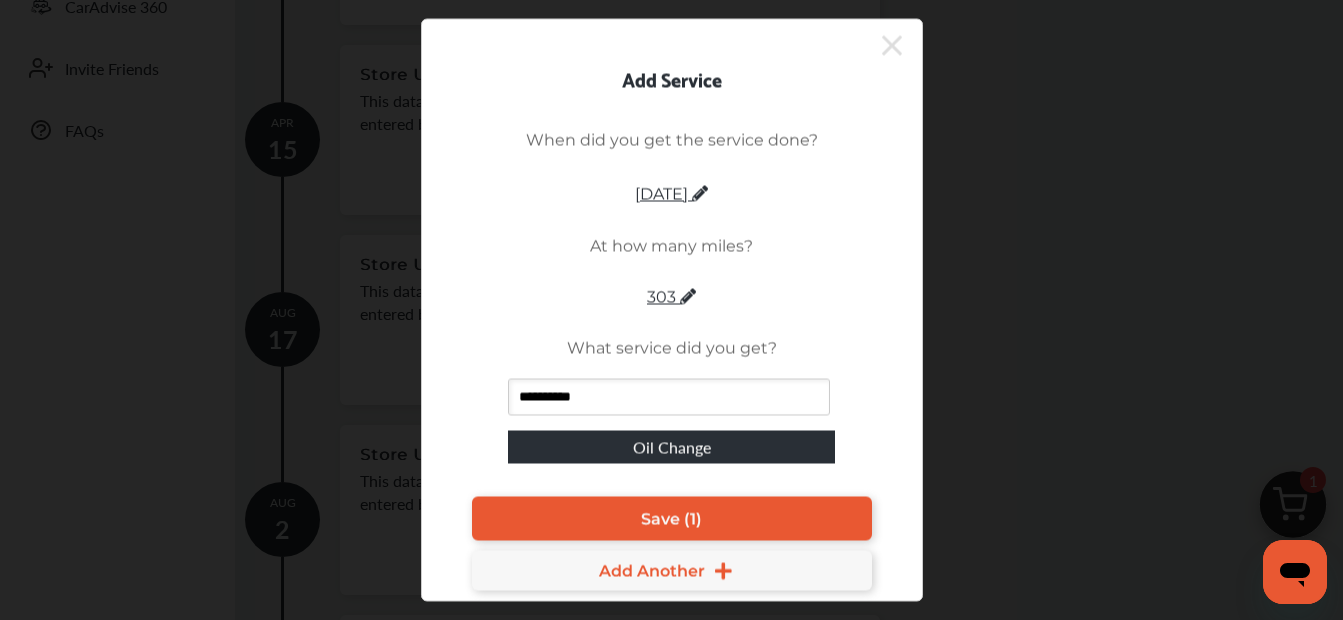 scroll, scrollTop: 600, scrollLeft: 0, axis: vertical 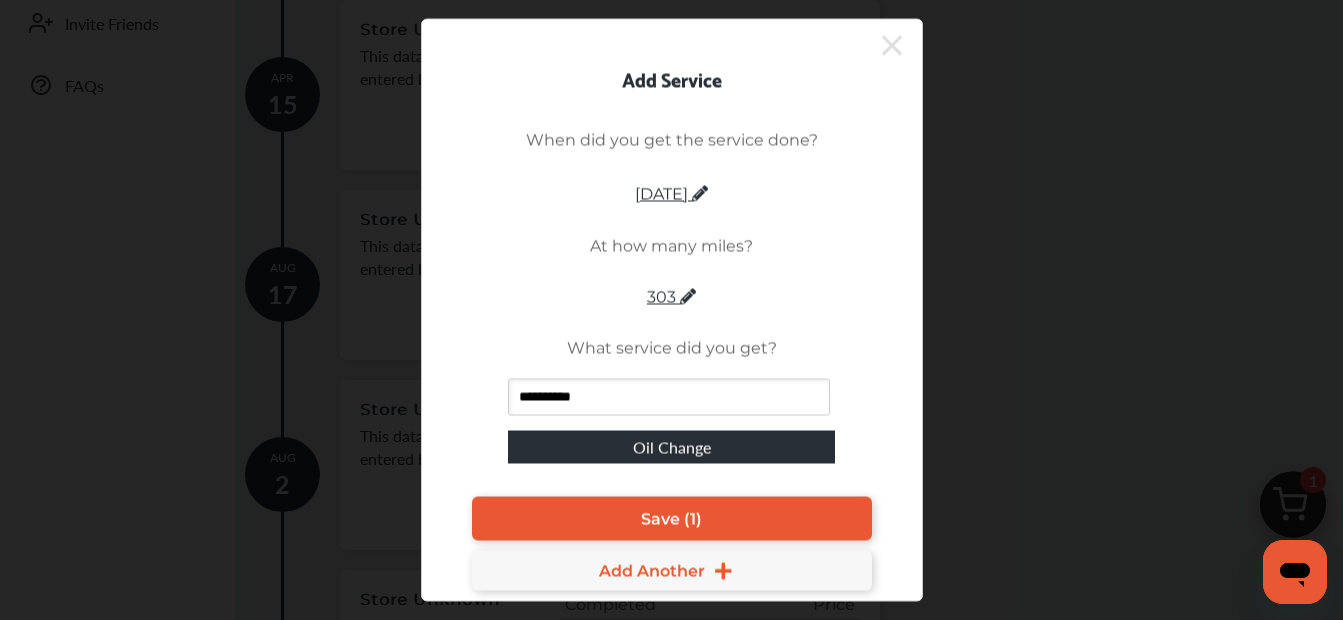 click on "Oil Change" at bounding box center (671, 447) 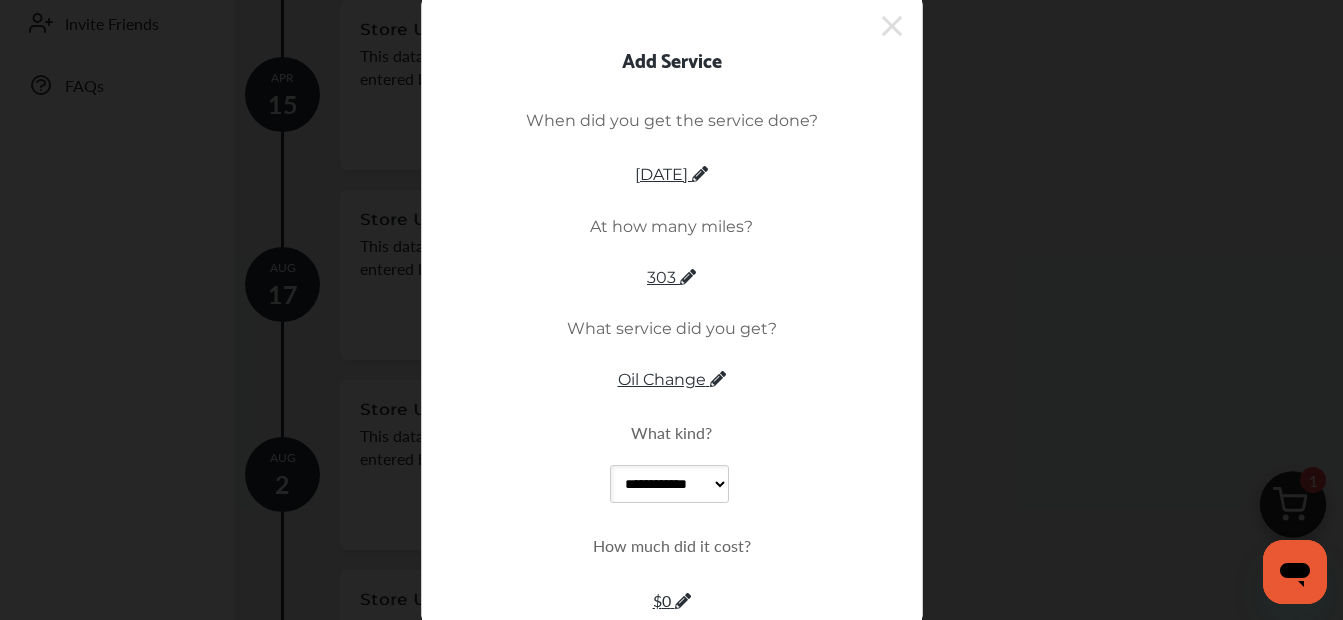 scroll, scrollTop: 100, scrollLeft: 0, axis: vertical 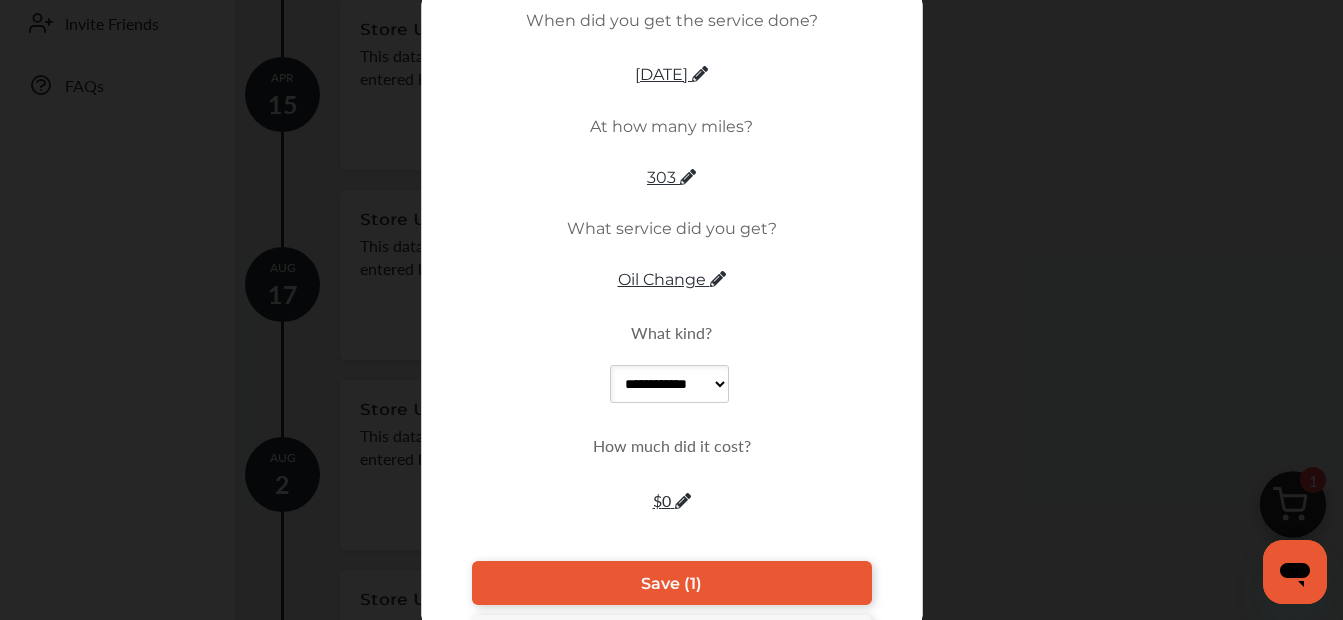 click on "**********" at bounding box center [669, 384] 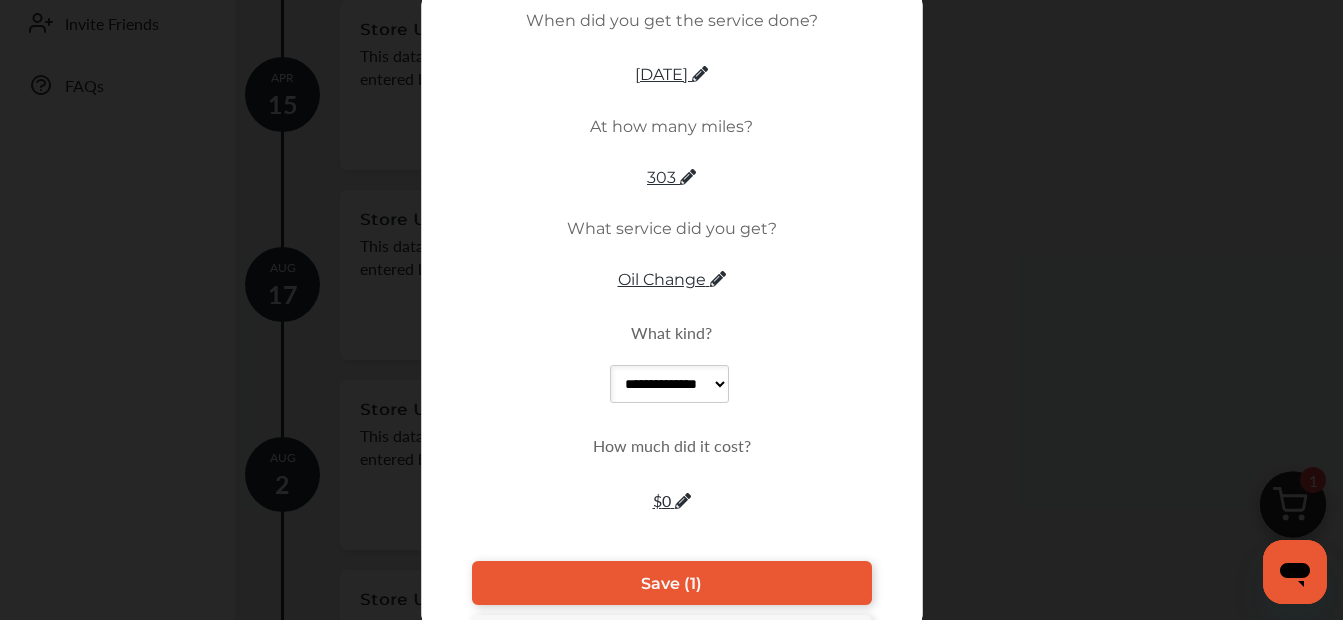 click on "**********" at bounding box center [669, 384] 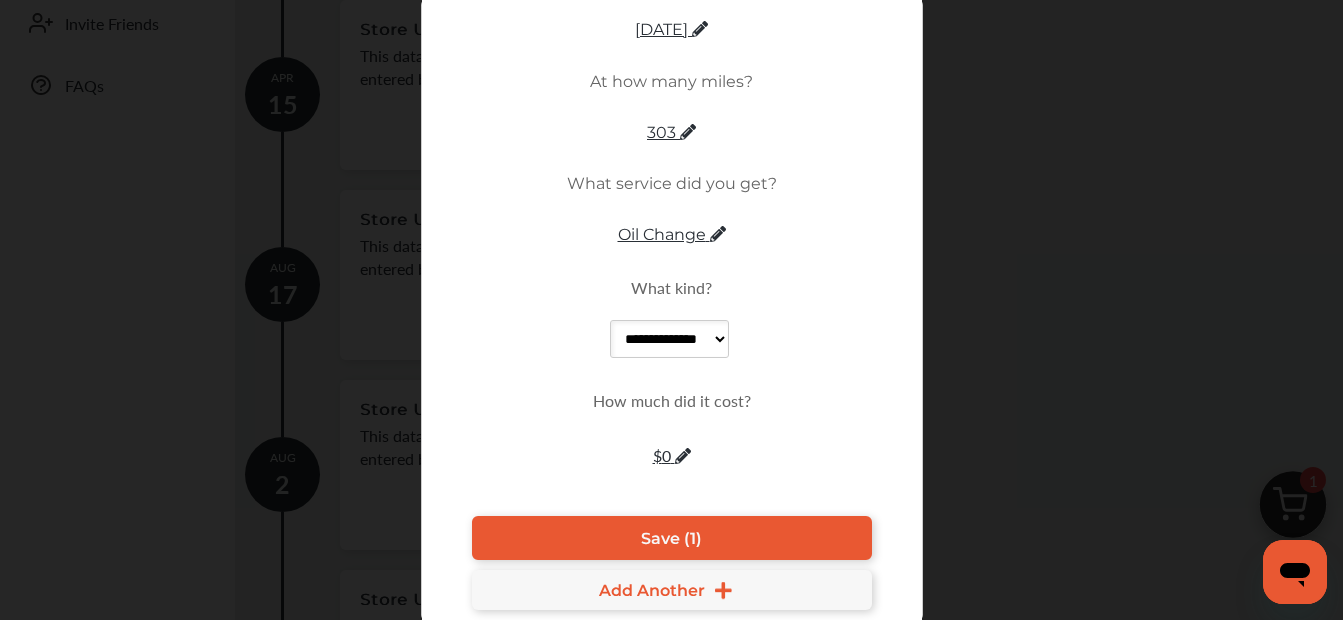 click 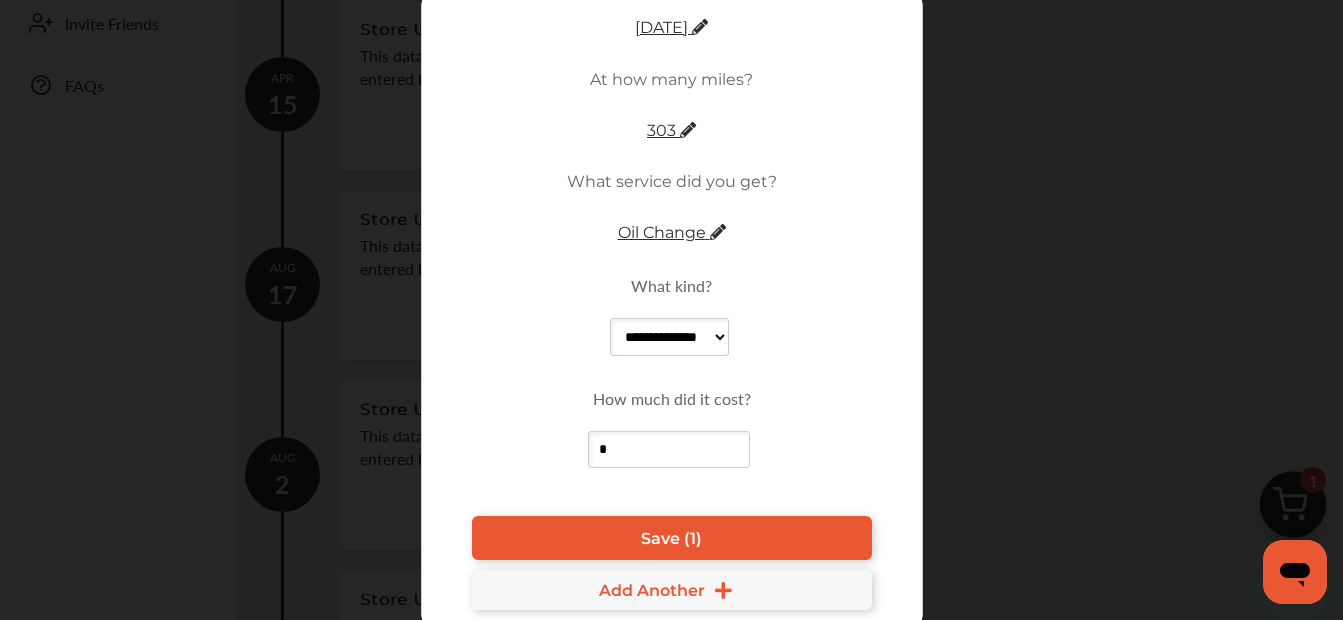 type on "**" 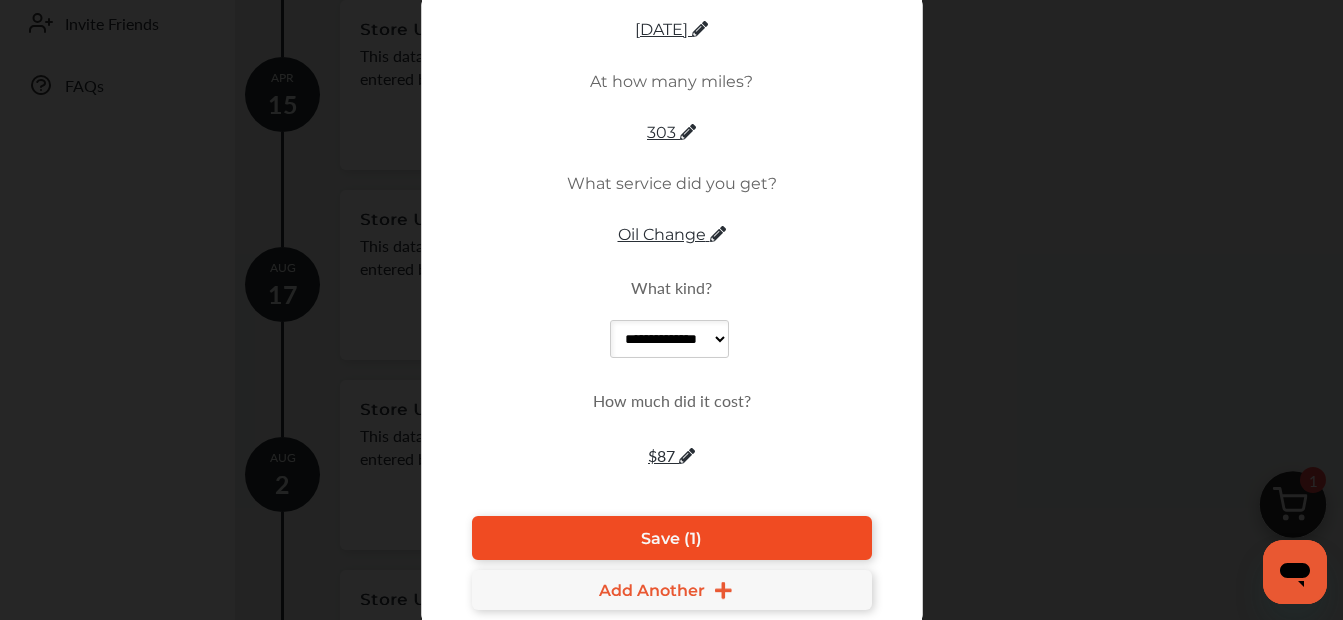 click on "Save (1)" at bounding box center [672, 538] 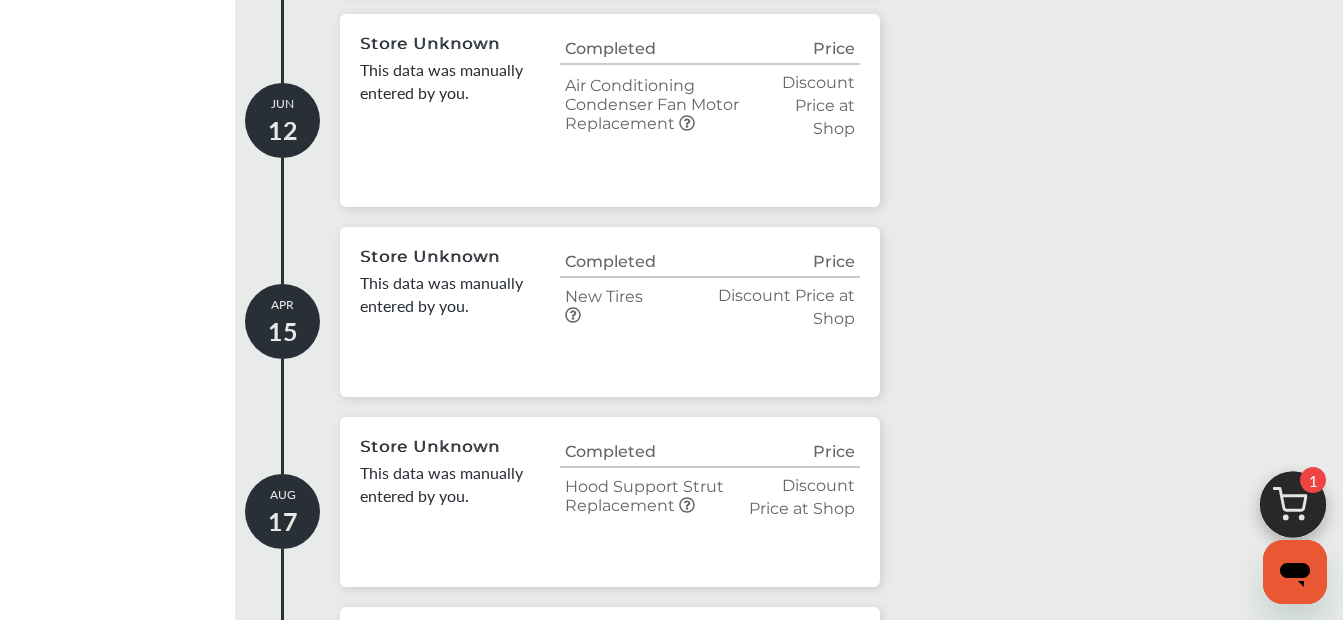 scroll, scrollTop: 900, scrollLeft: 0, axis: vertical 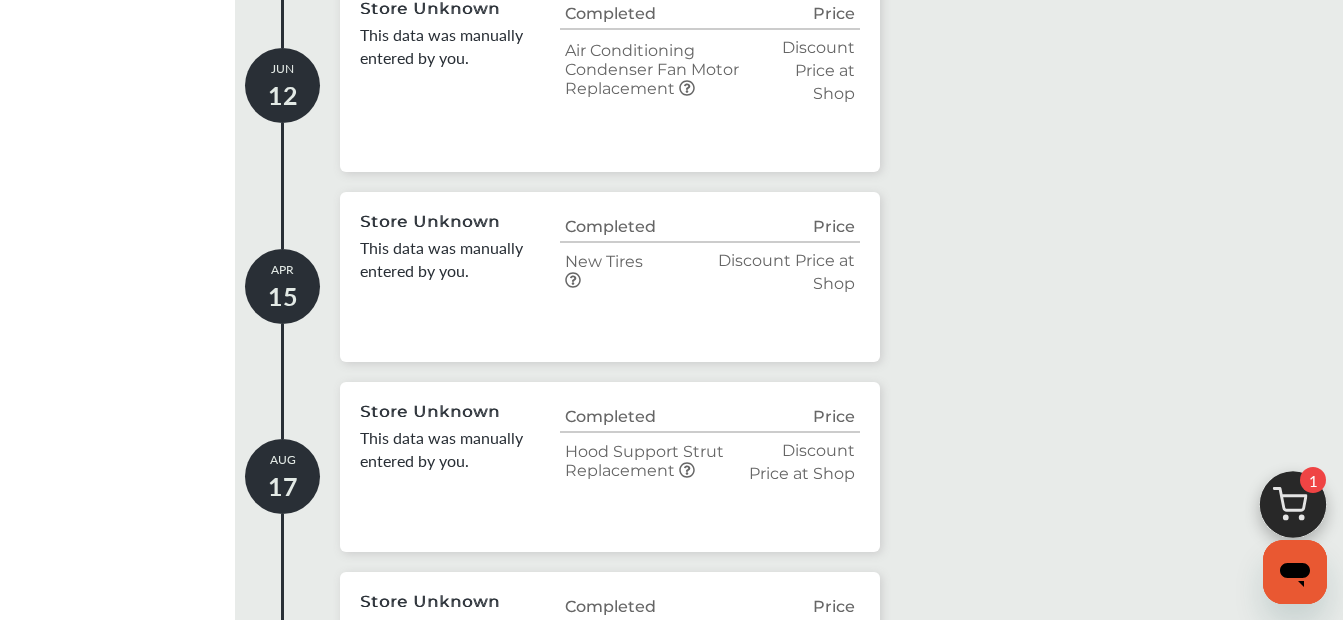 click 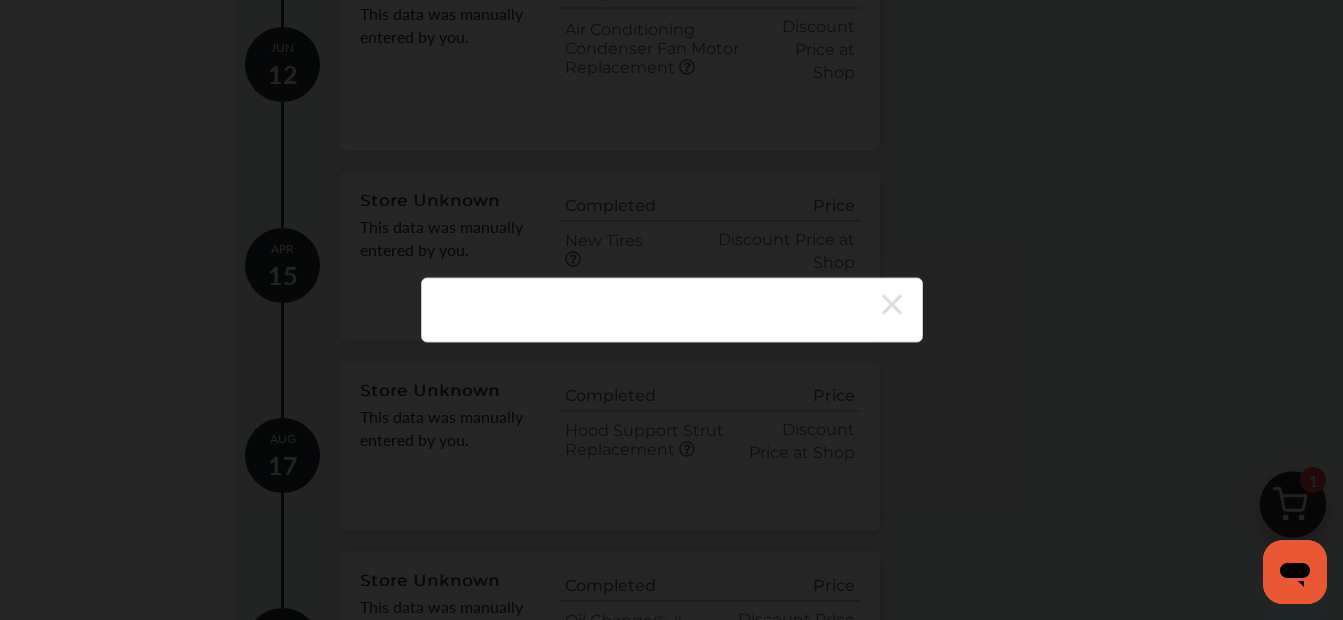 scroll, scrollTop: 900, scrollLeft: 0, axis: vertical 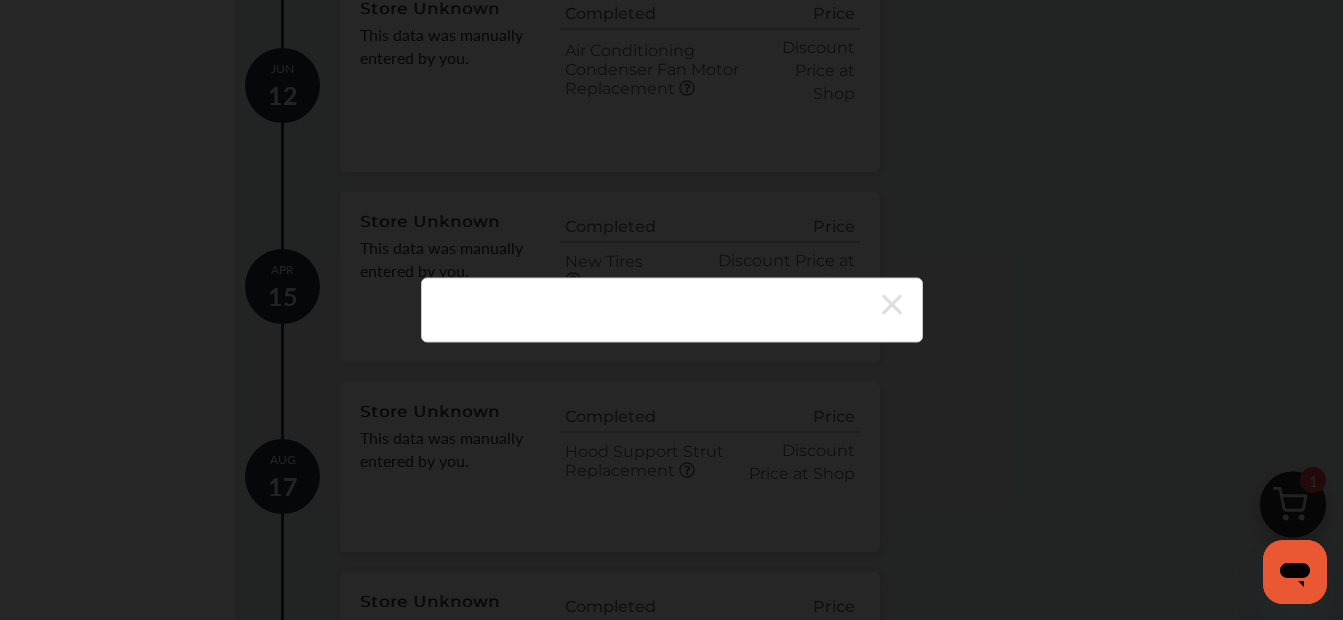 click at bounding box center (671, 310) 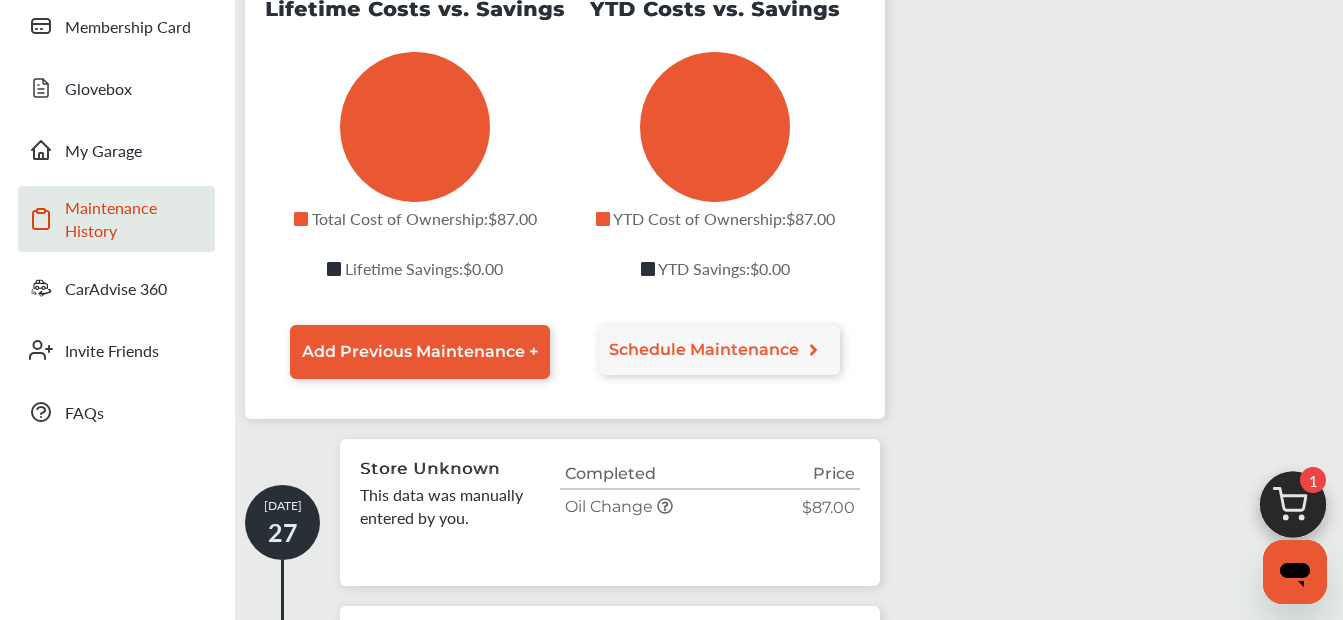 scroll, scrollTop: 300, scrollLeft: 0, axis: vertical 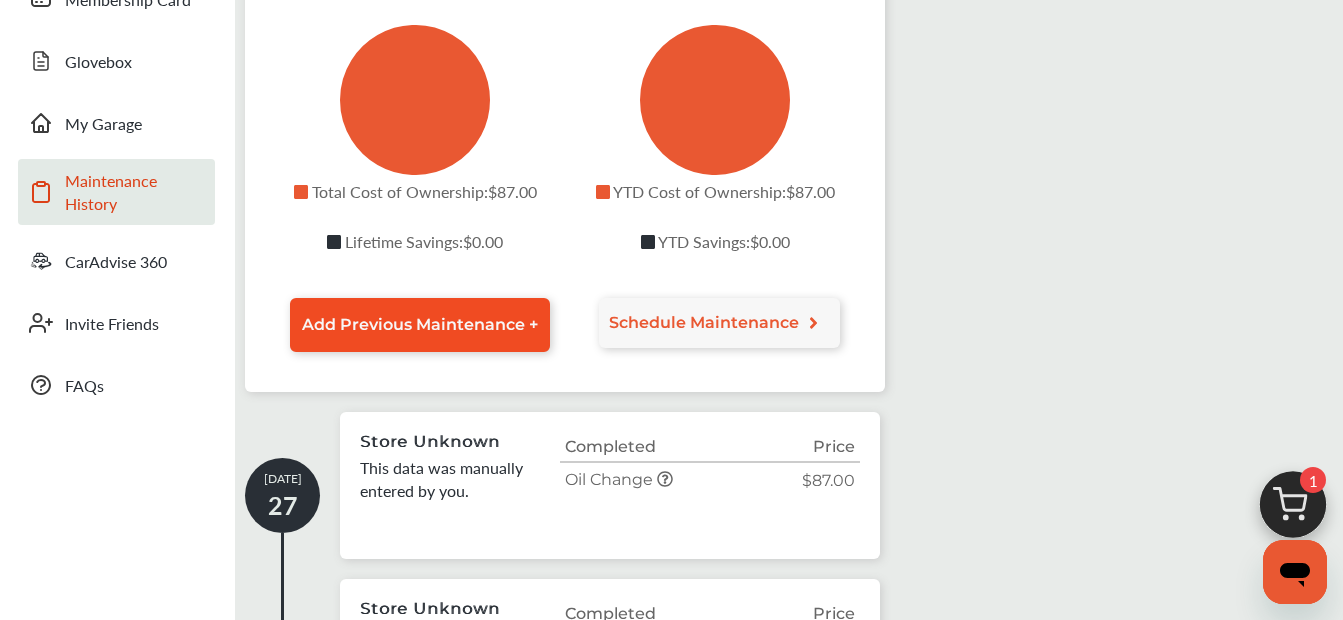 click on "Add Previous Maintenance +" at bounding box center [420, 324] 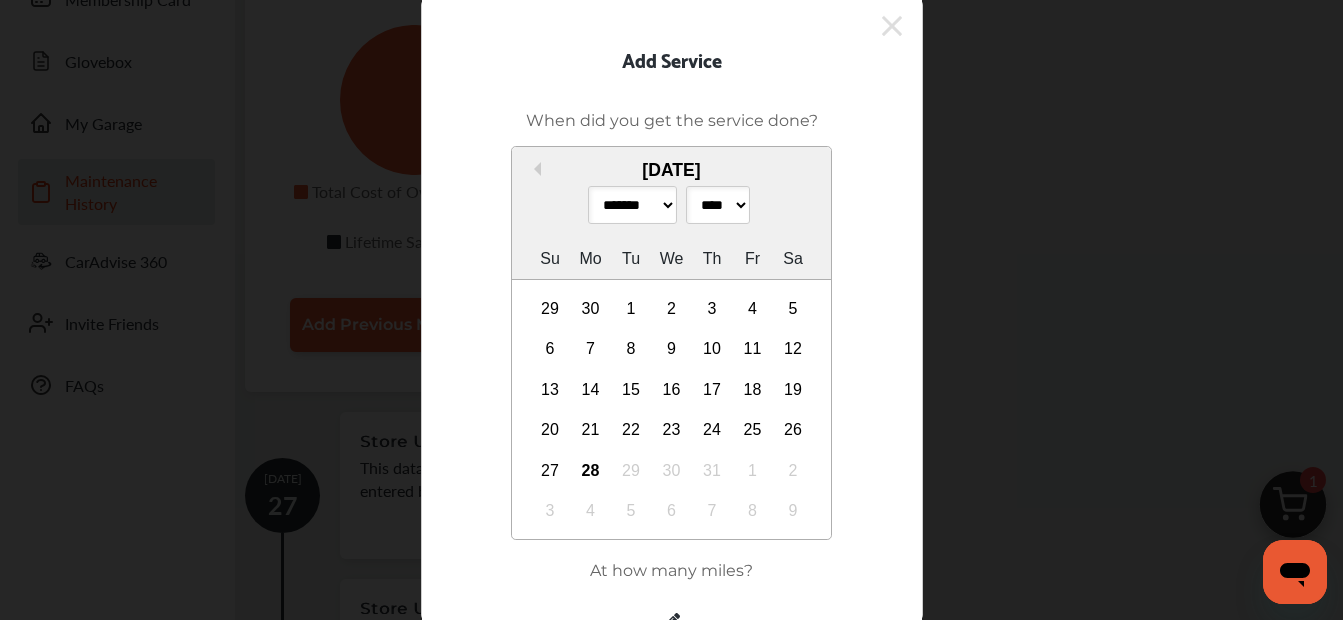 click on "******* ******** ***** ***** *** **** **** ****** ********* ******* ******** ********" at bounding box center (632, 205) 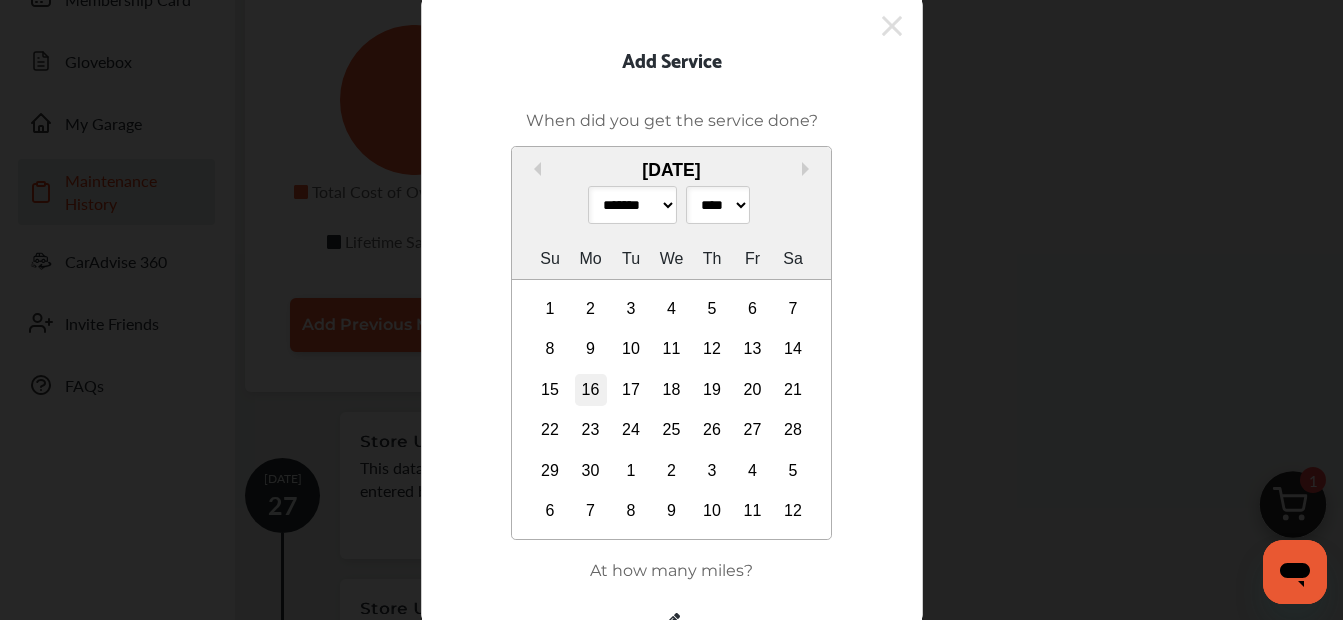 click on "16" at bounding box center (591, 390) 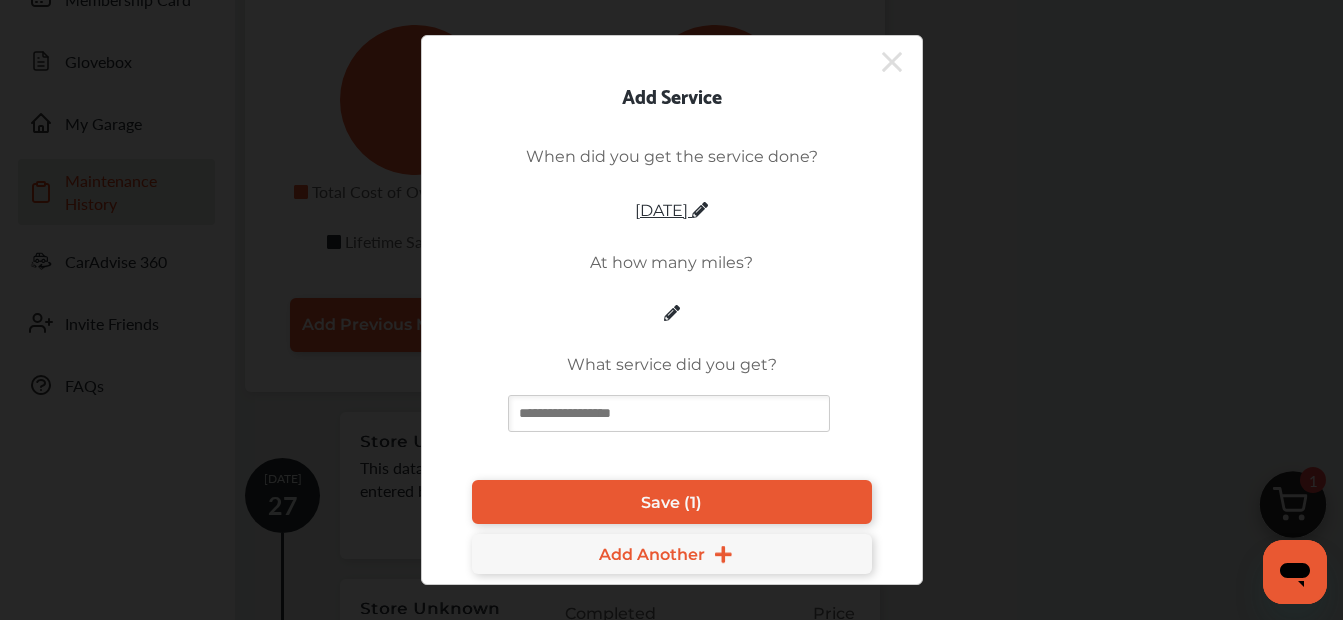 scroll, scrollTop: 400, scrollLeft: 0, axis: vertical 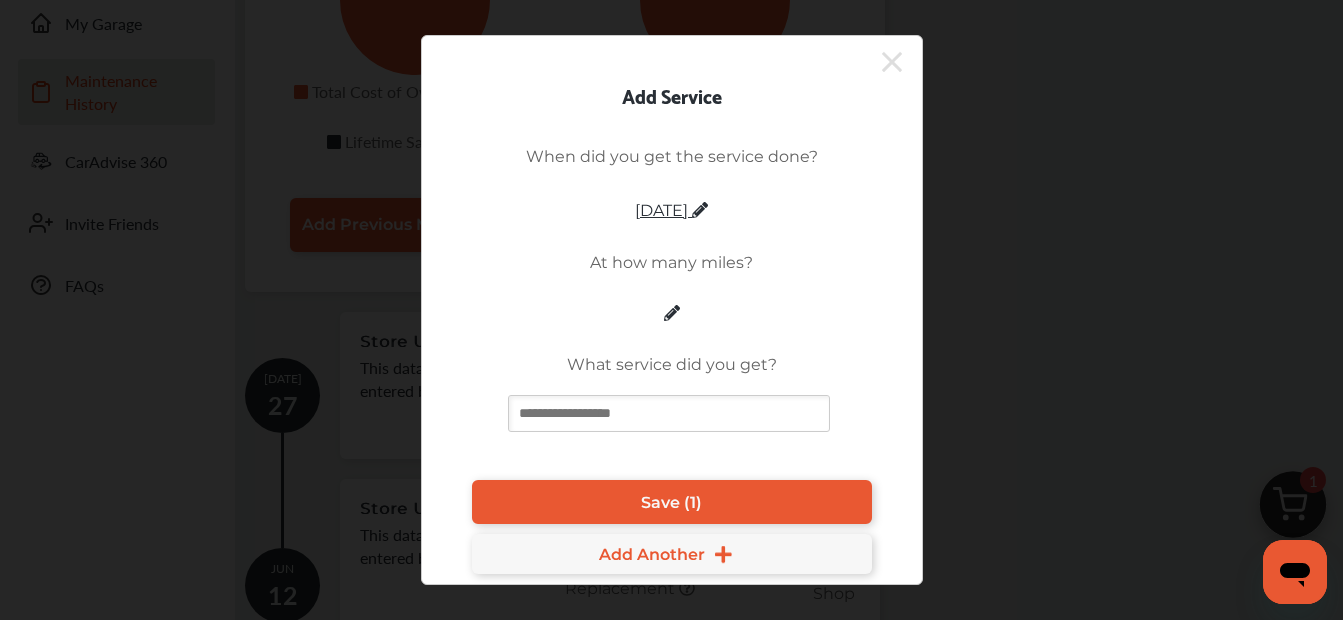click 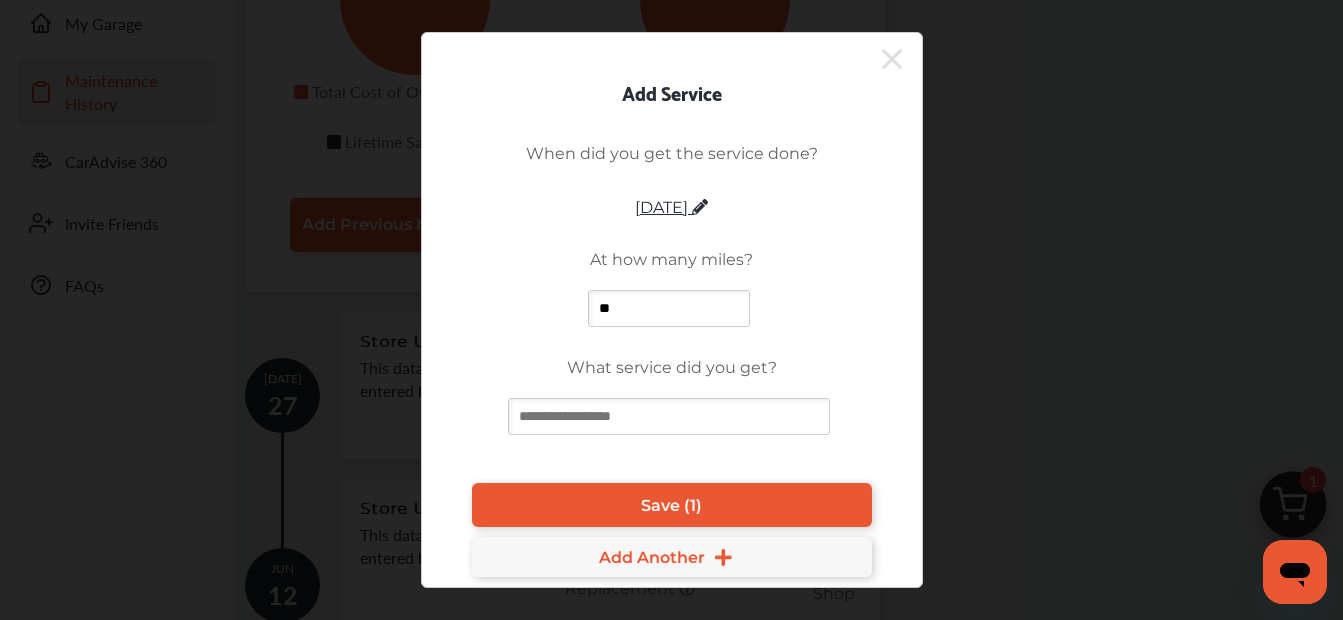 type on "***" 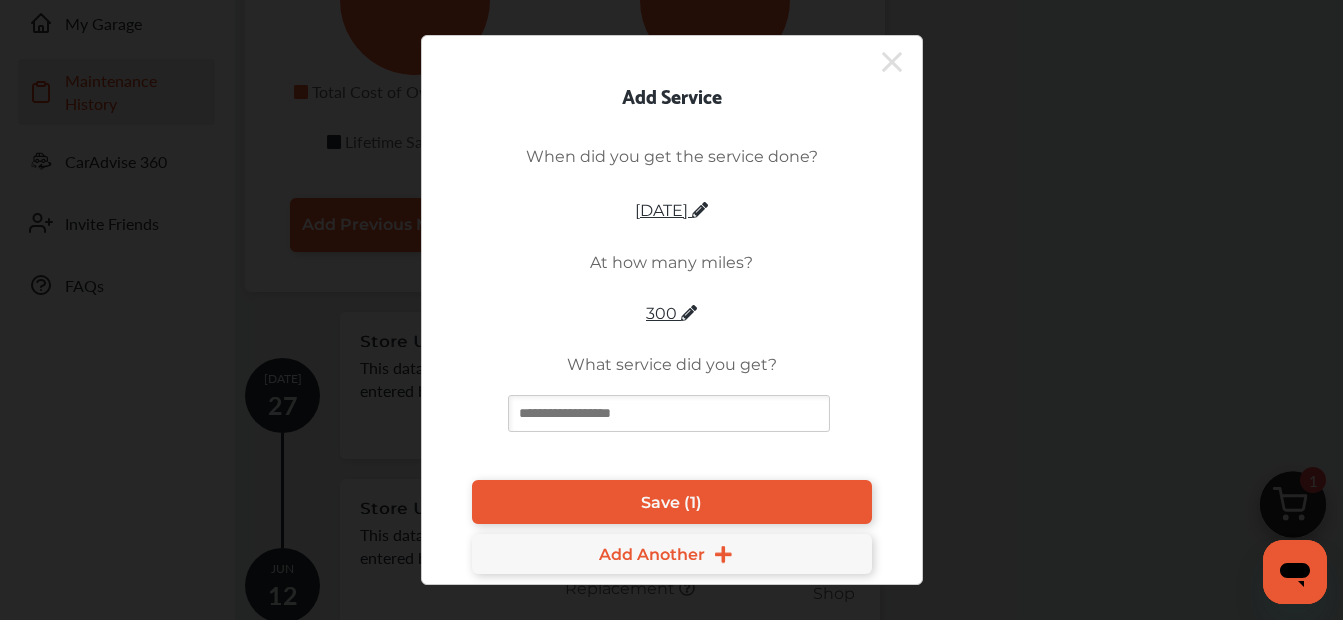 click 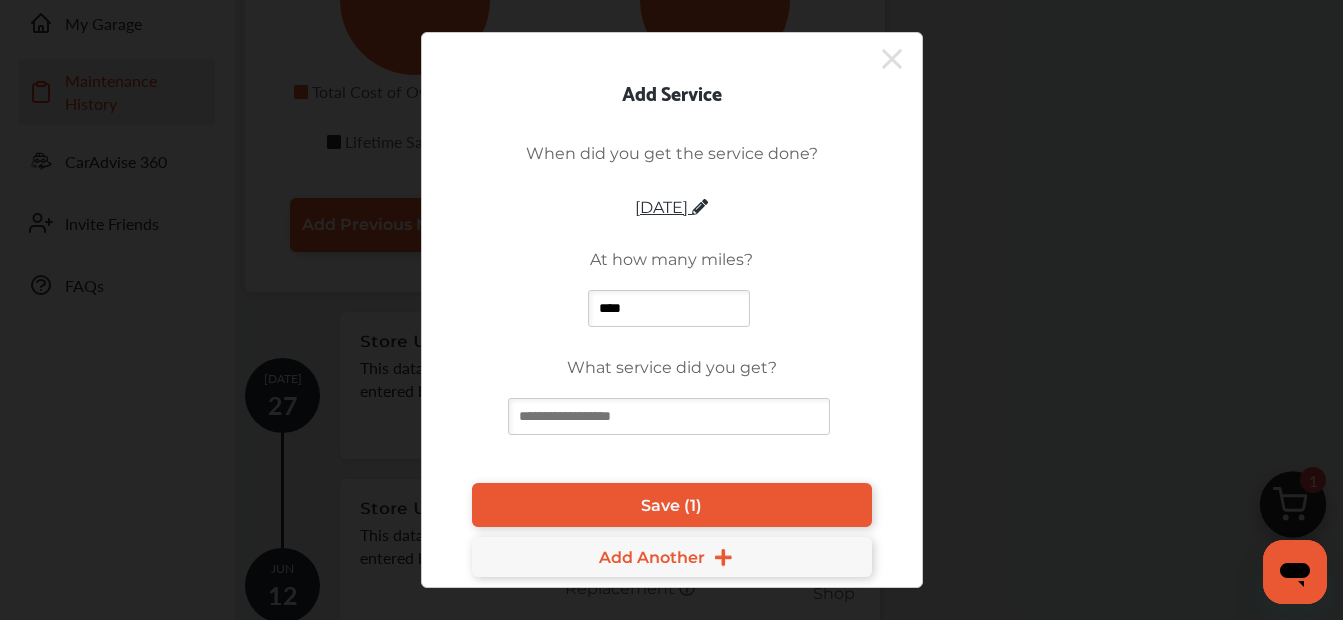type on "*****" 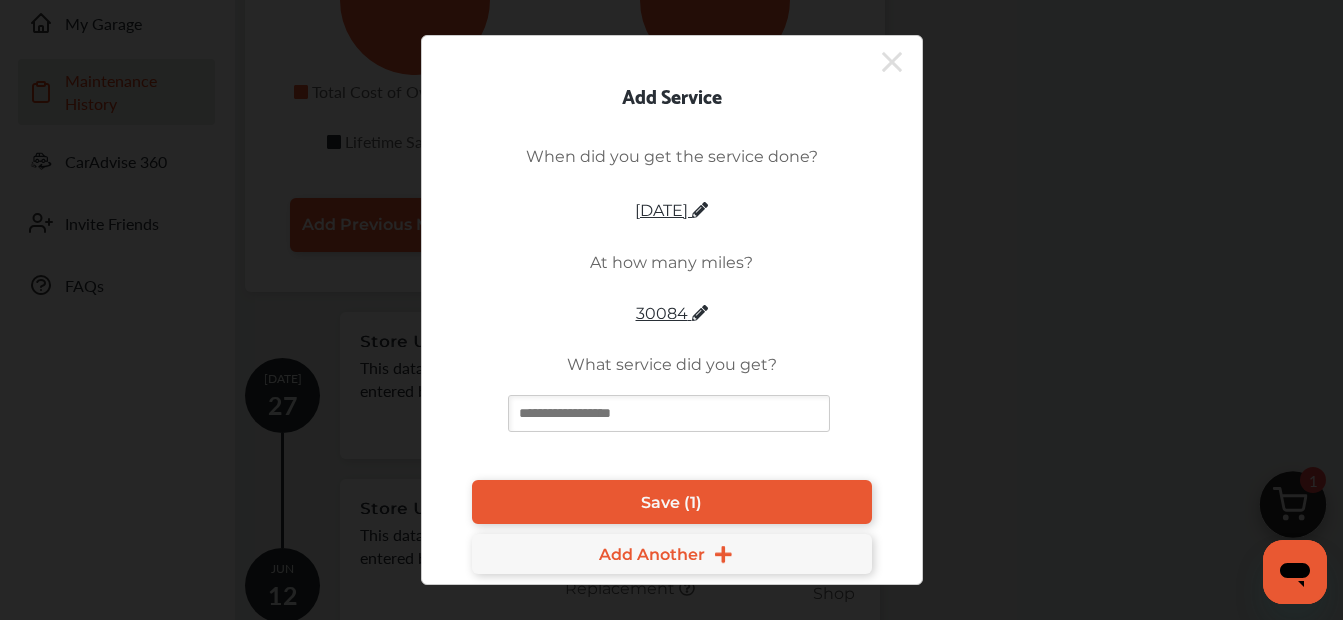 click 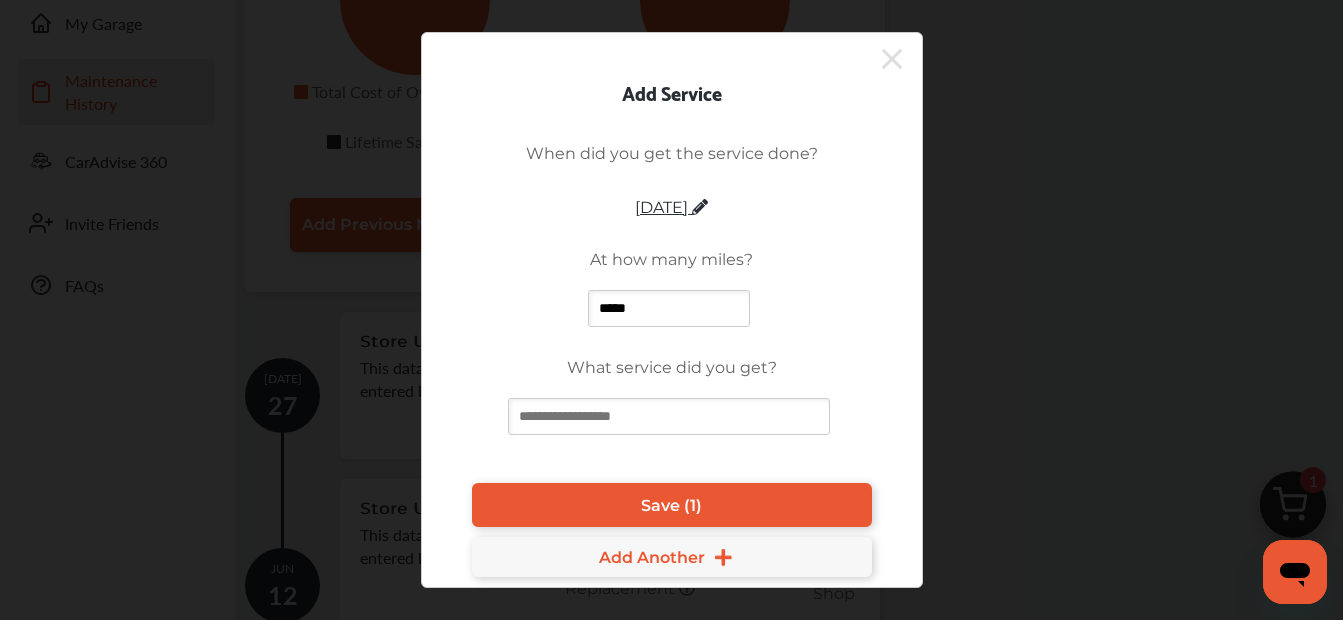 type on "******" 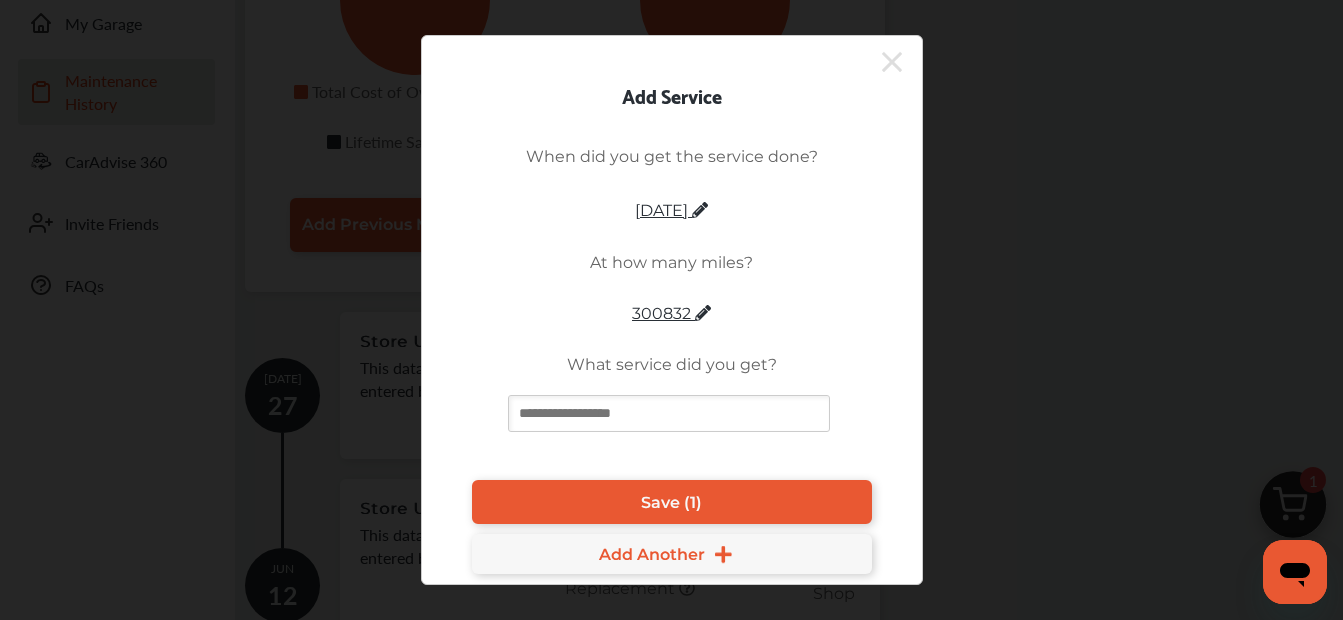 click at bounding box center [669, 413] 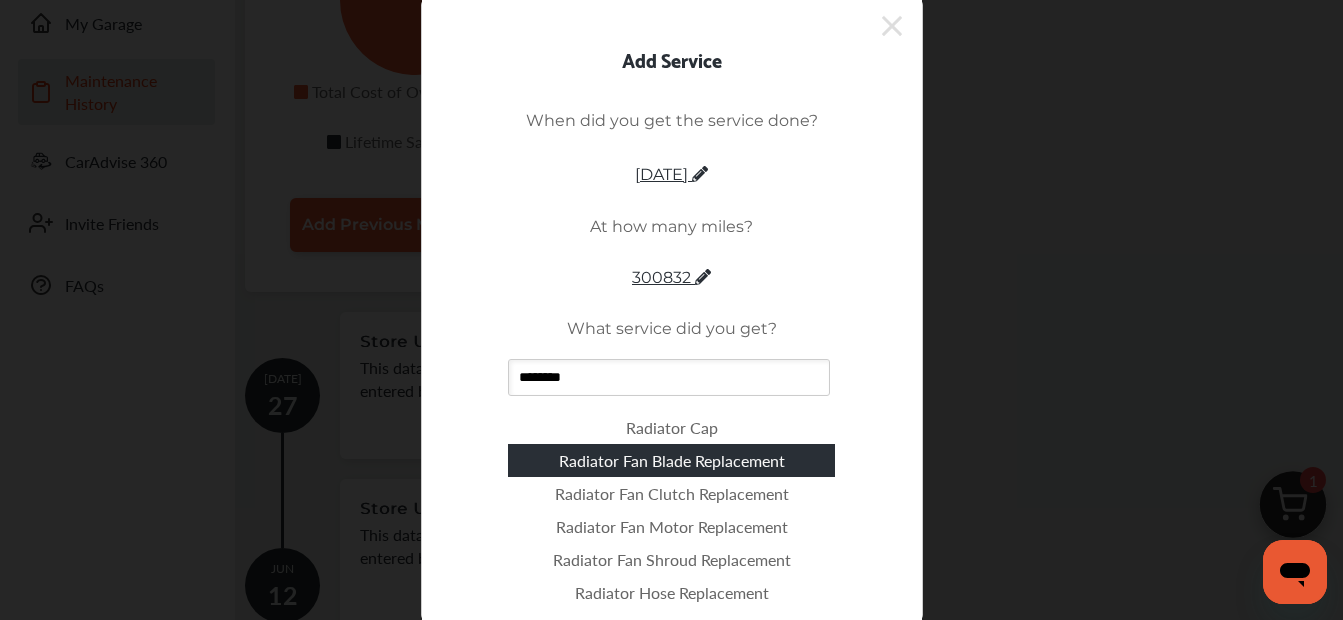 type on "********" 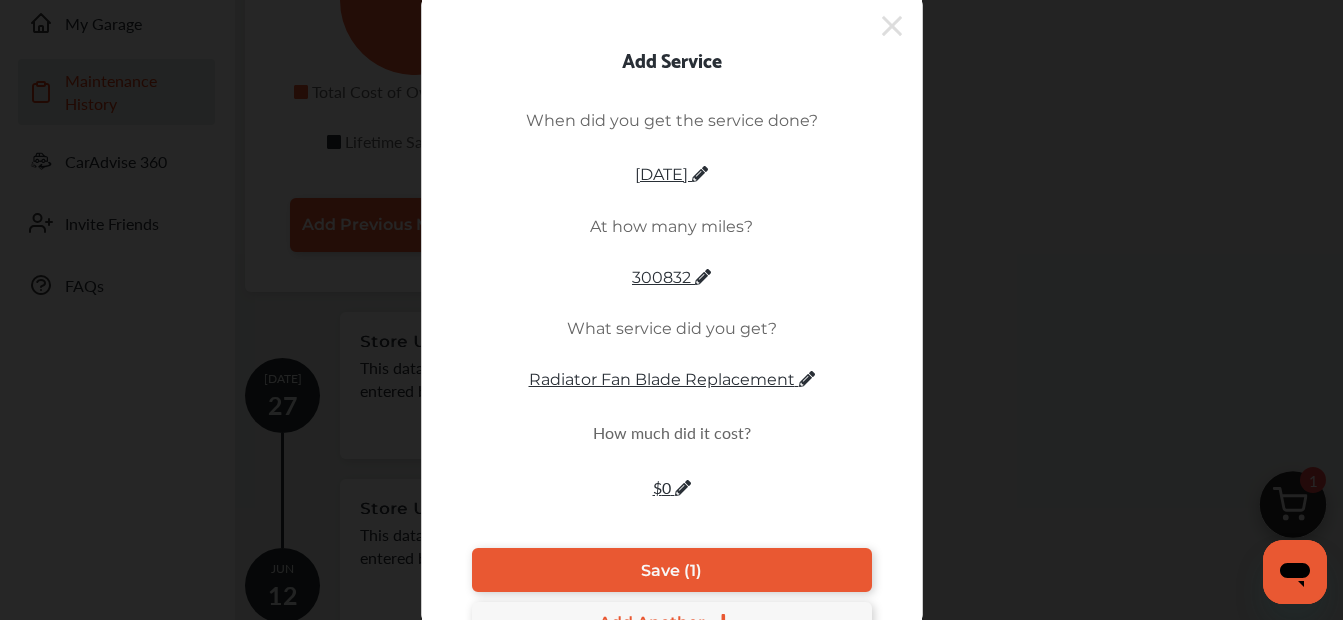 click on "$ 0" at bounding box center [672, 487] 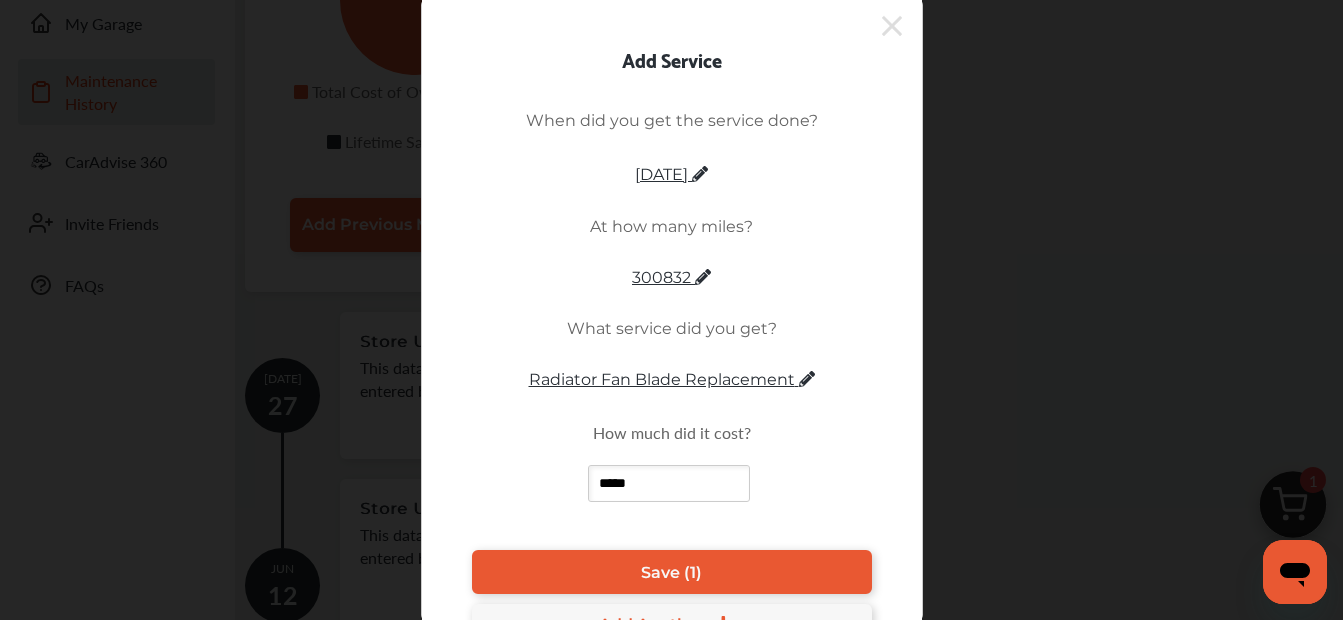 type on "******" 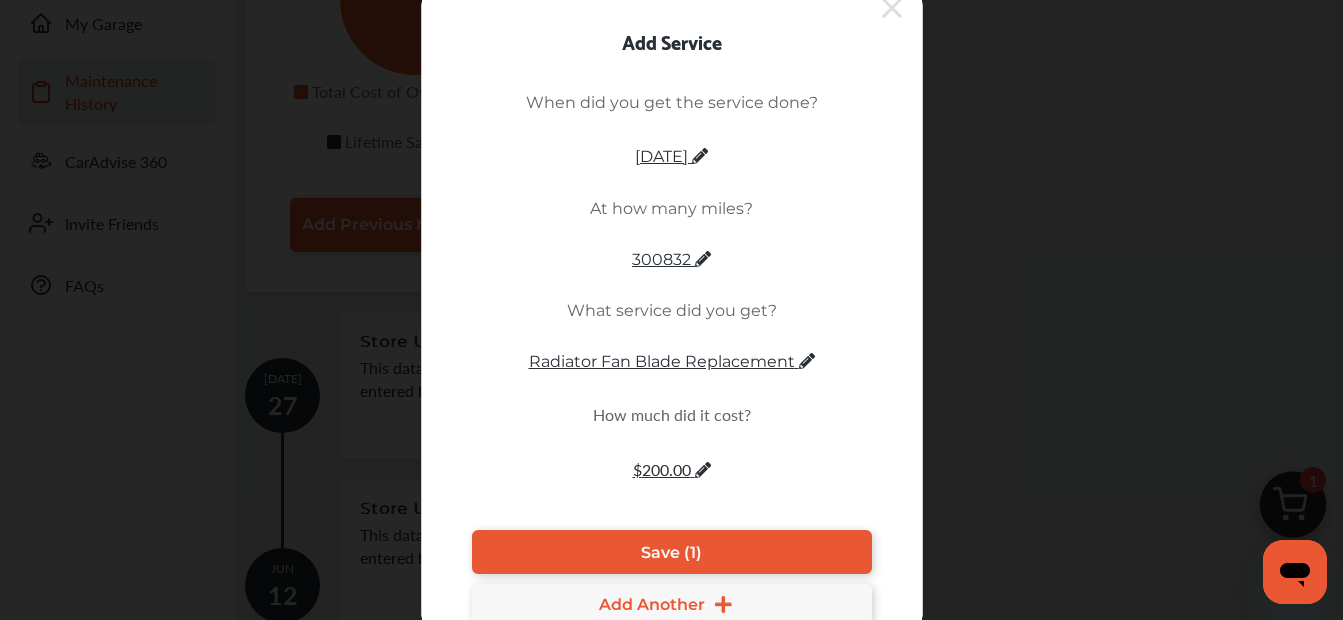 scroll, scrollTop: 32, scrollLeft: 0, axis: vertical 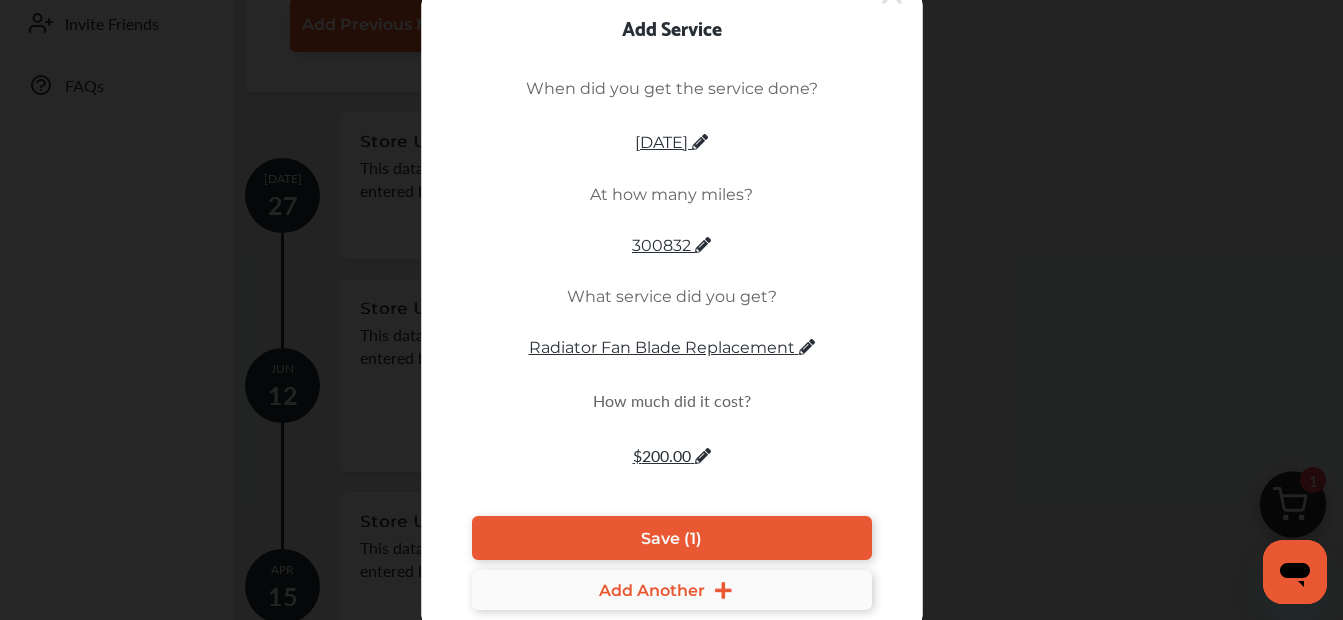 click on "Add Another" at bounding box center [652, 590] 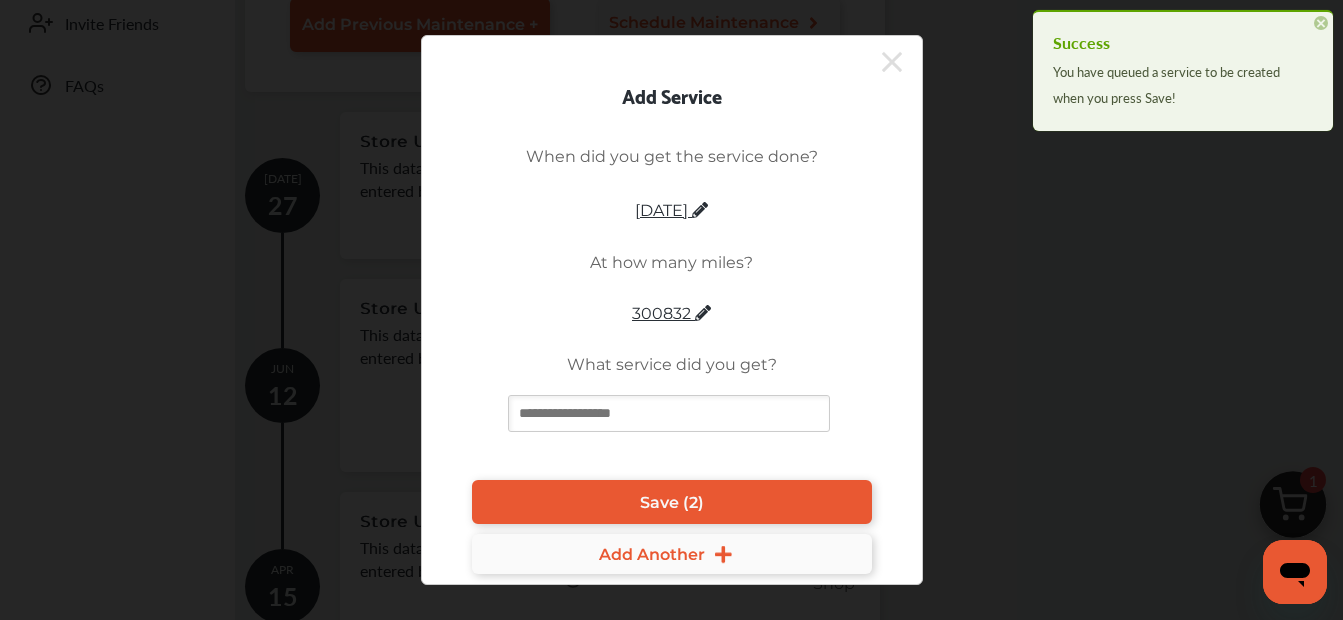 scroll, scrollTop: 0, scrollLeft: 0, axis: both 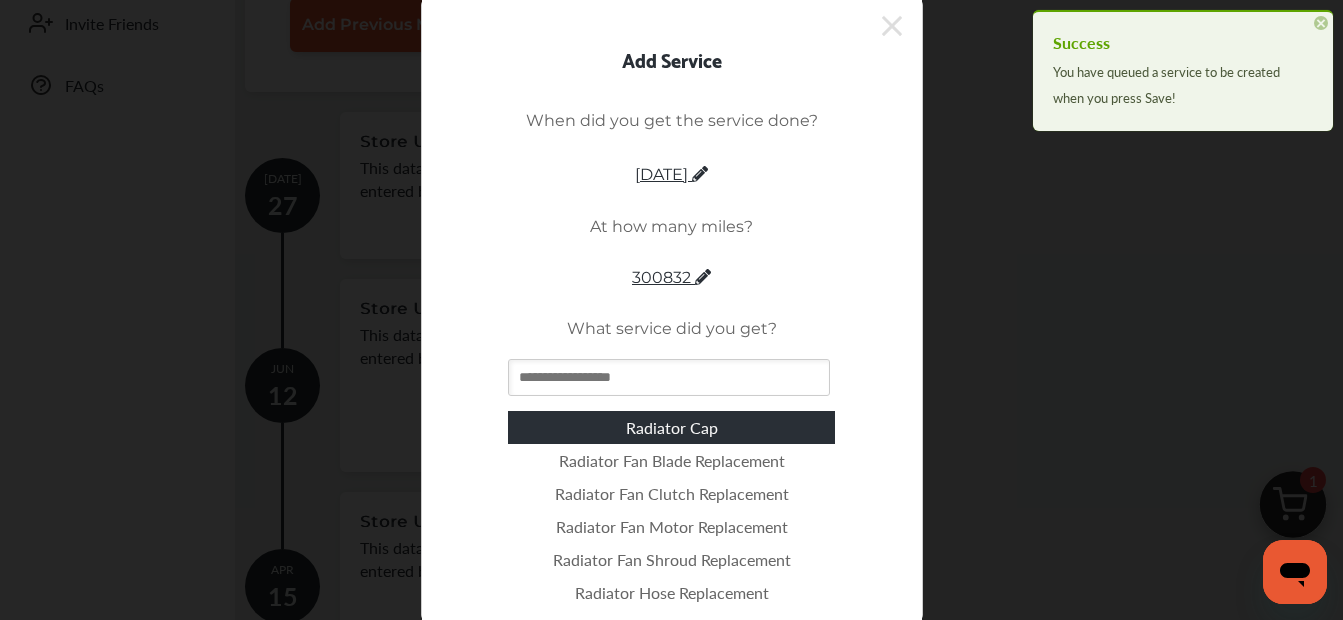 click on "Radiator Cap Radiator Fan Blade Replacement Radiator Fan Clutch Replacement Radiator Fan Motor Replacement Radiator Fan Shroud Replacement Radiator Hose Replacement Radiator Replacement Radiator Shutter Control Module" at bounding box center [671, 482] 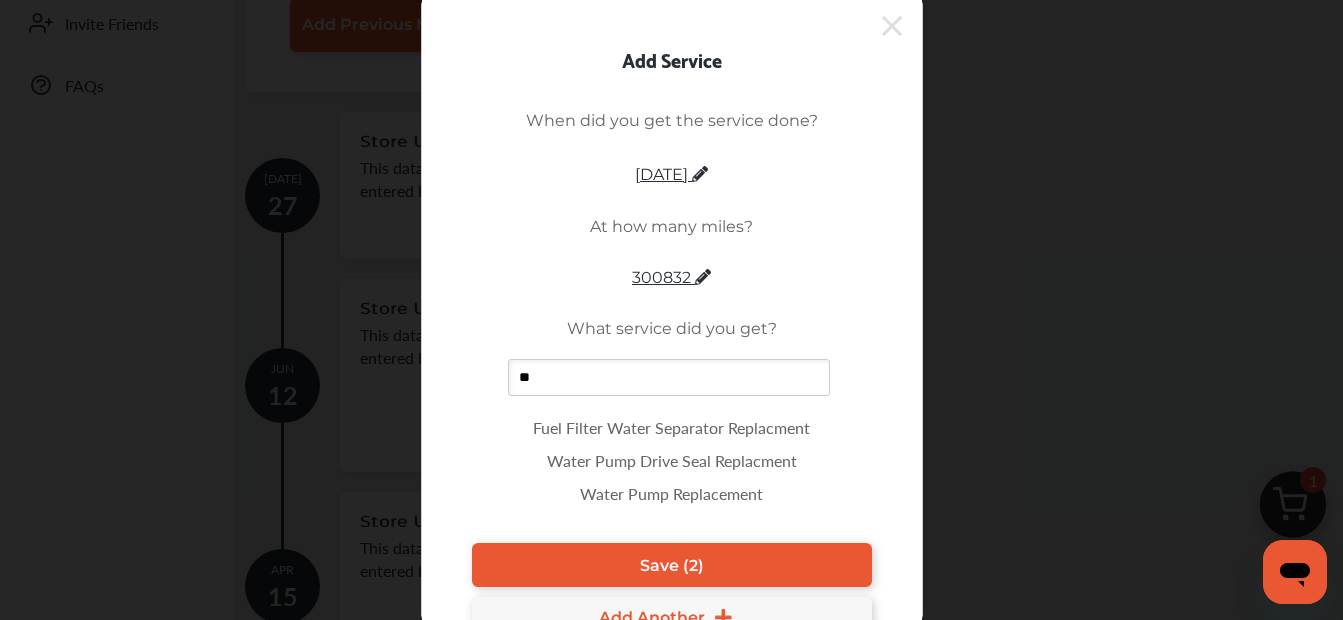 type on "*" 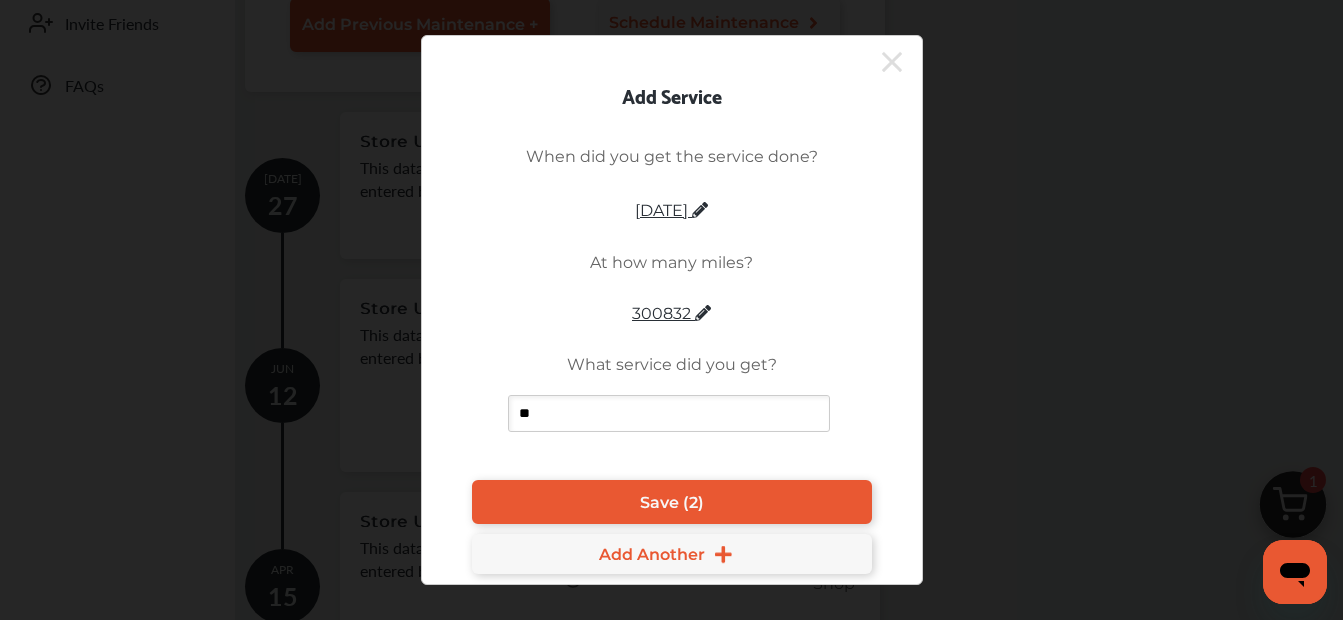type on "*" 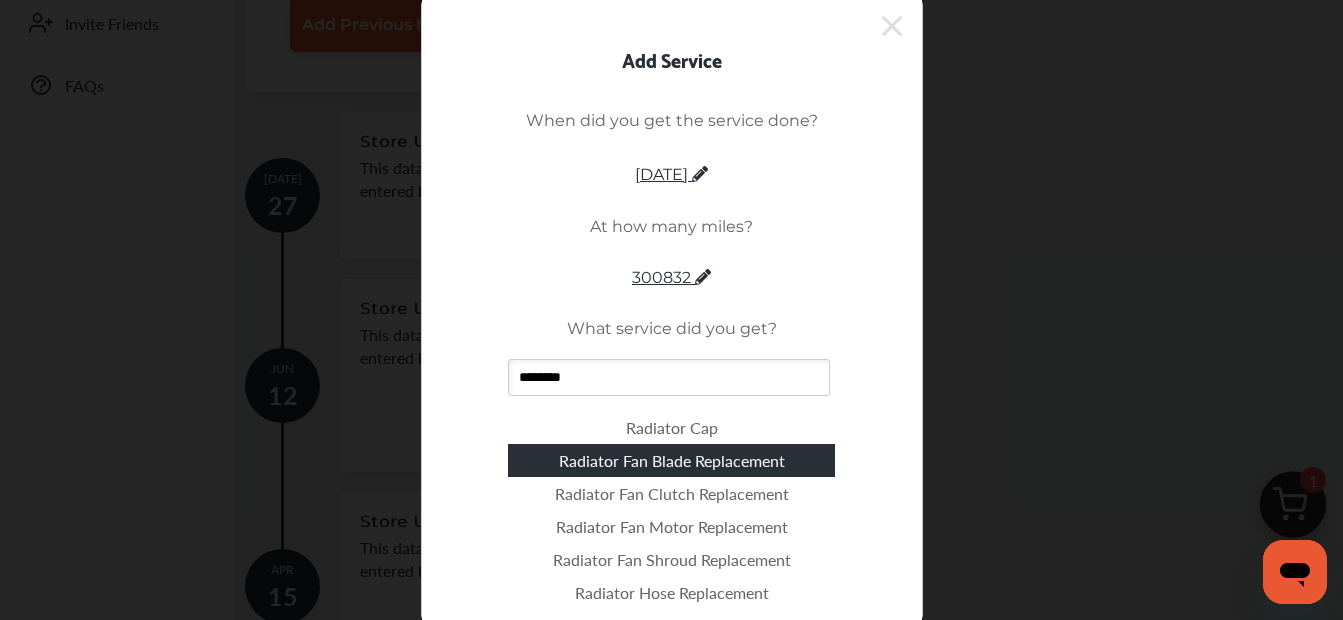 type on "********" 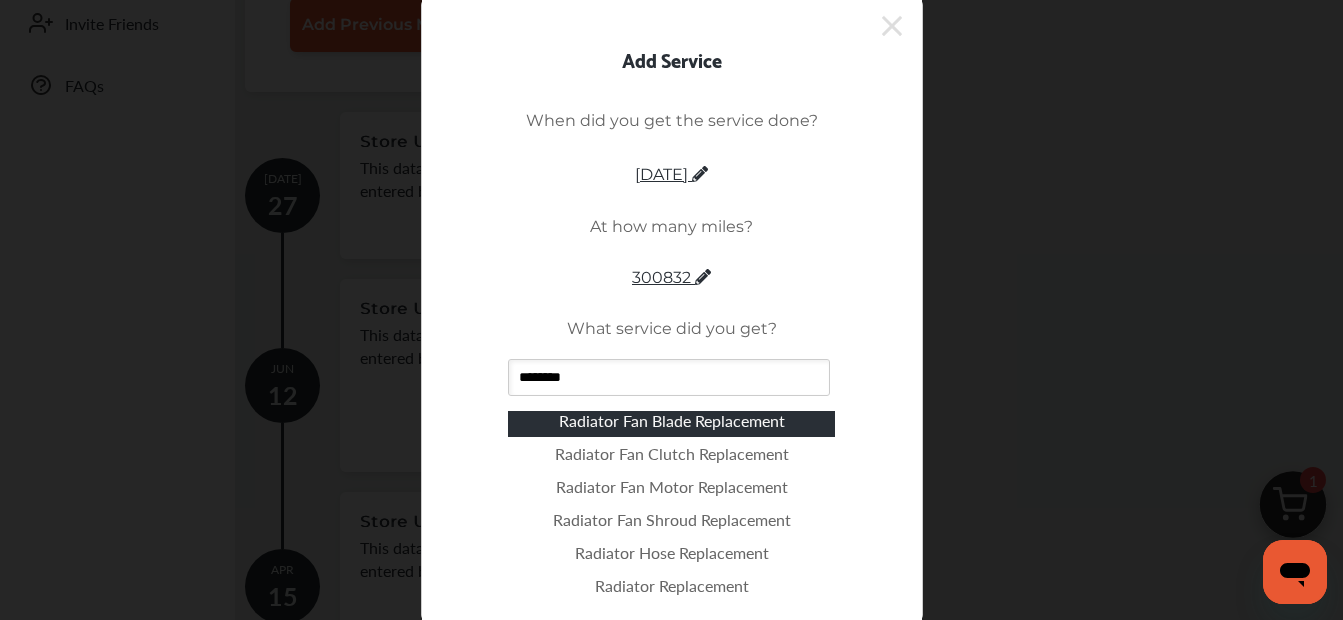 scroll, scrollTop: 64, scrollLeft: 0, axis: vertical 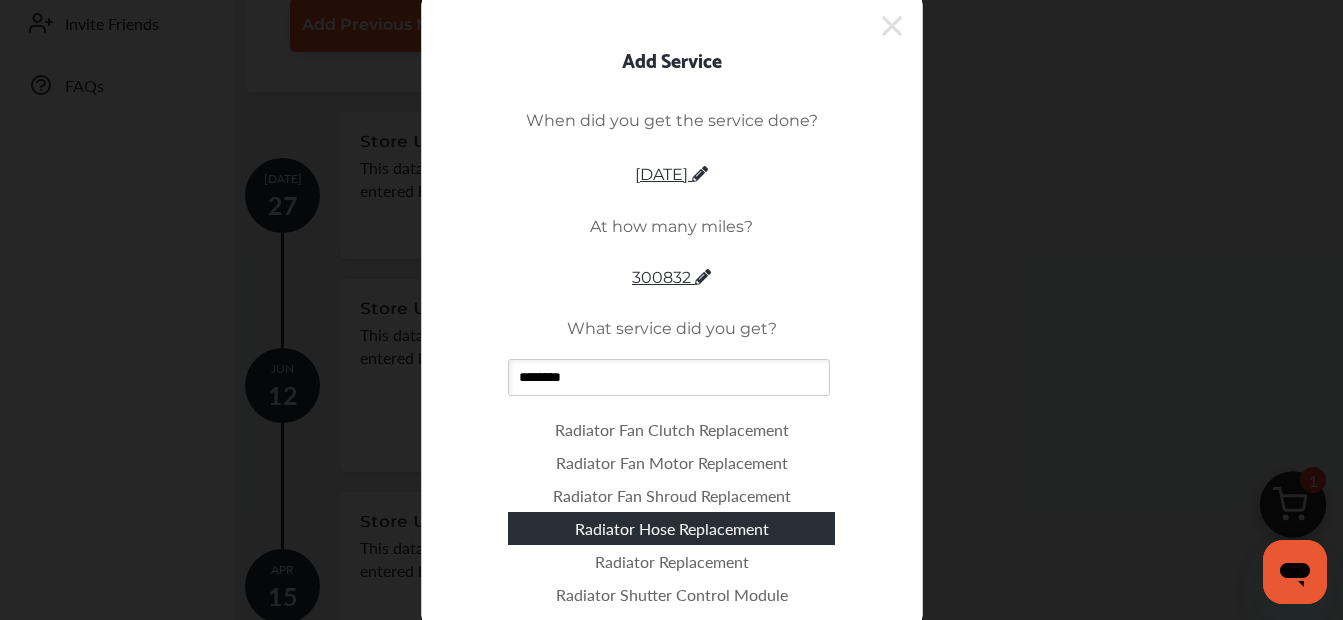 click on "Radiator Hose Replacement" at bounding box center [671, 528] 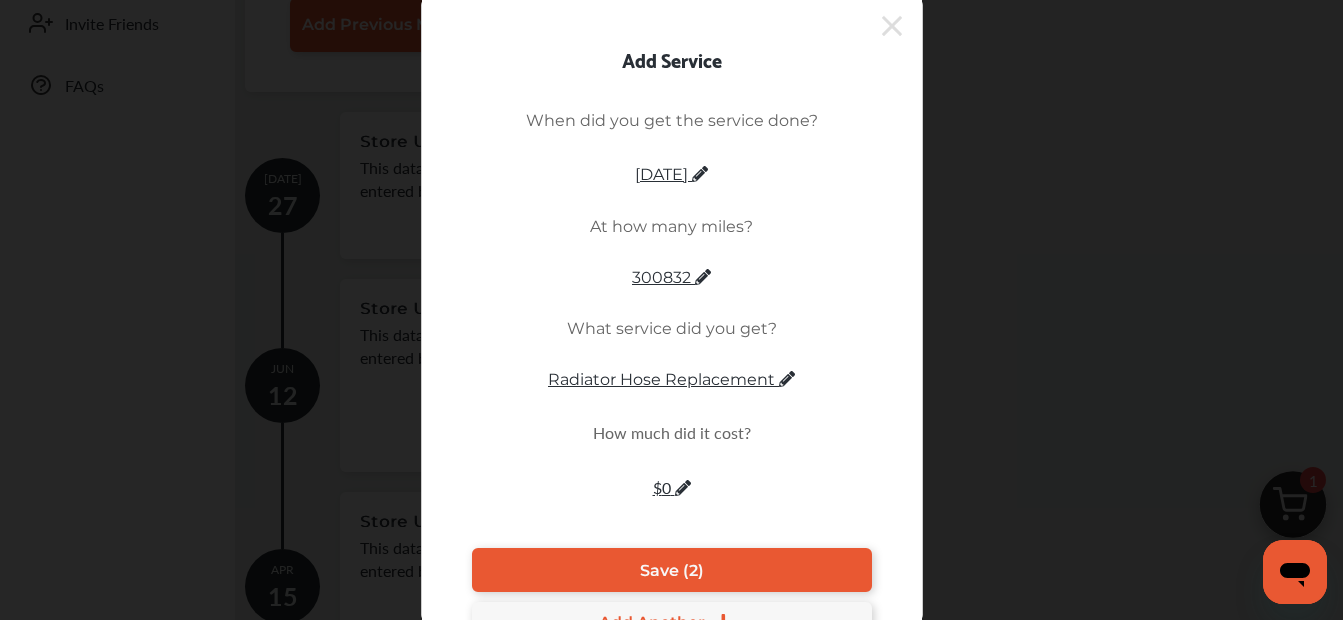 click 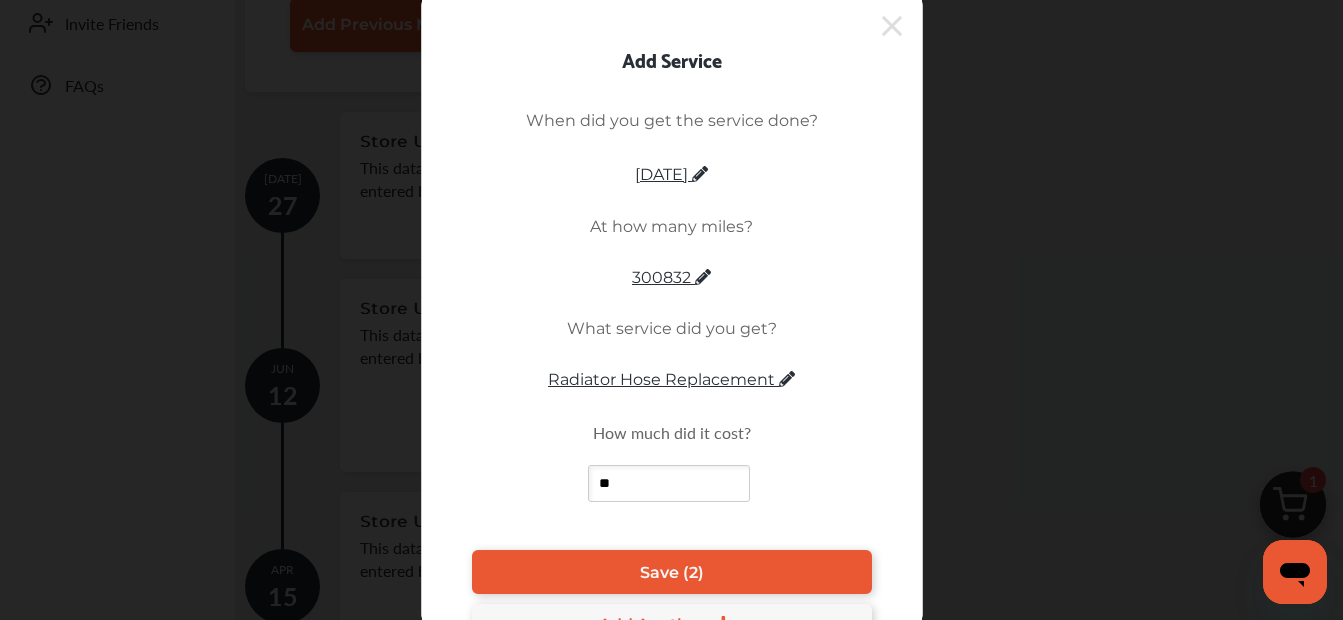 type on "***" 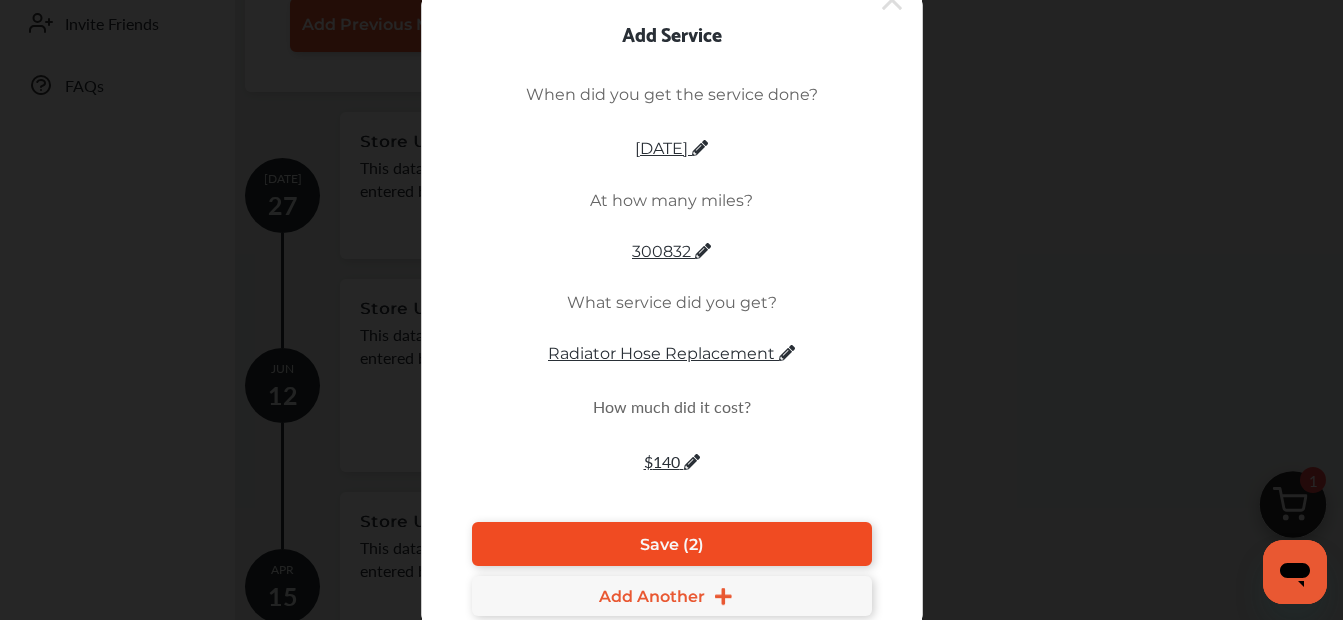 scroll, scrollTop: 32, scrollLeft: 0, axis: vertical 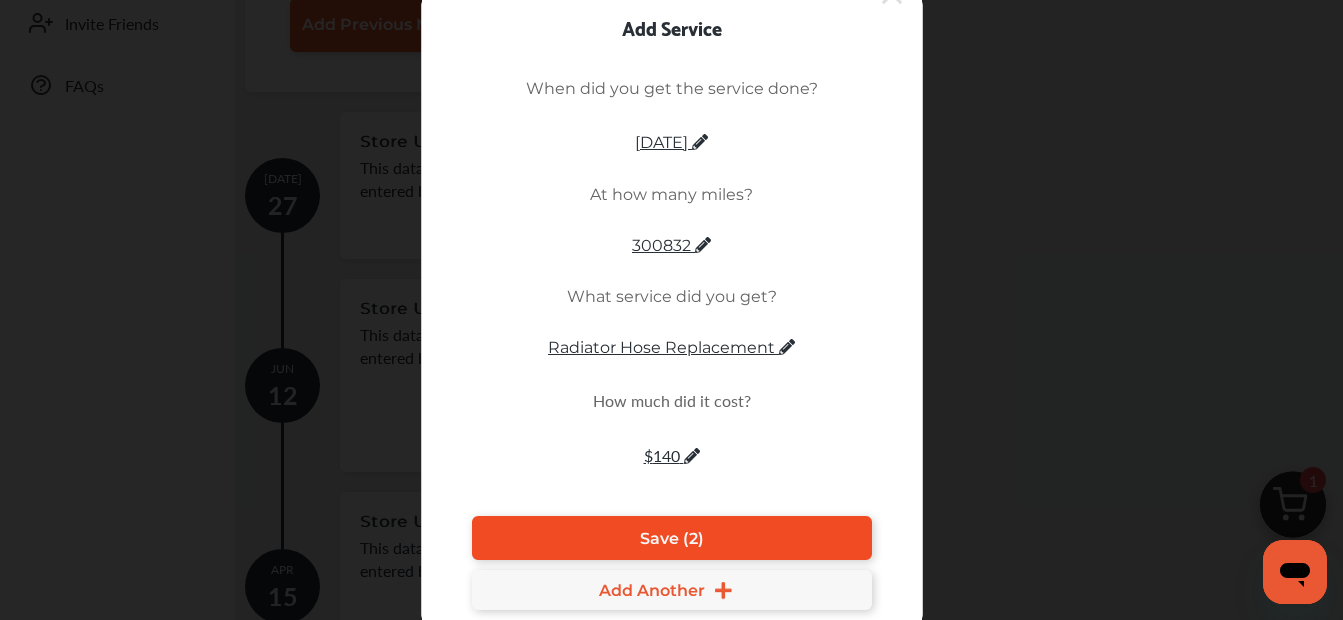 click on "Save (2)" at bounding box center [672, 538] 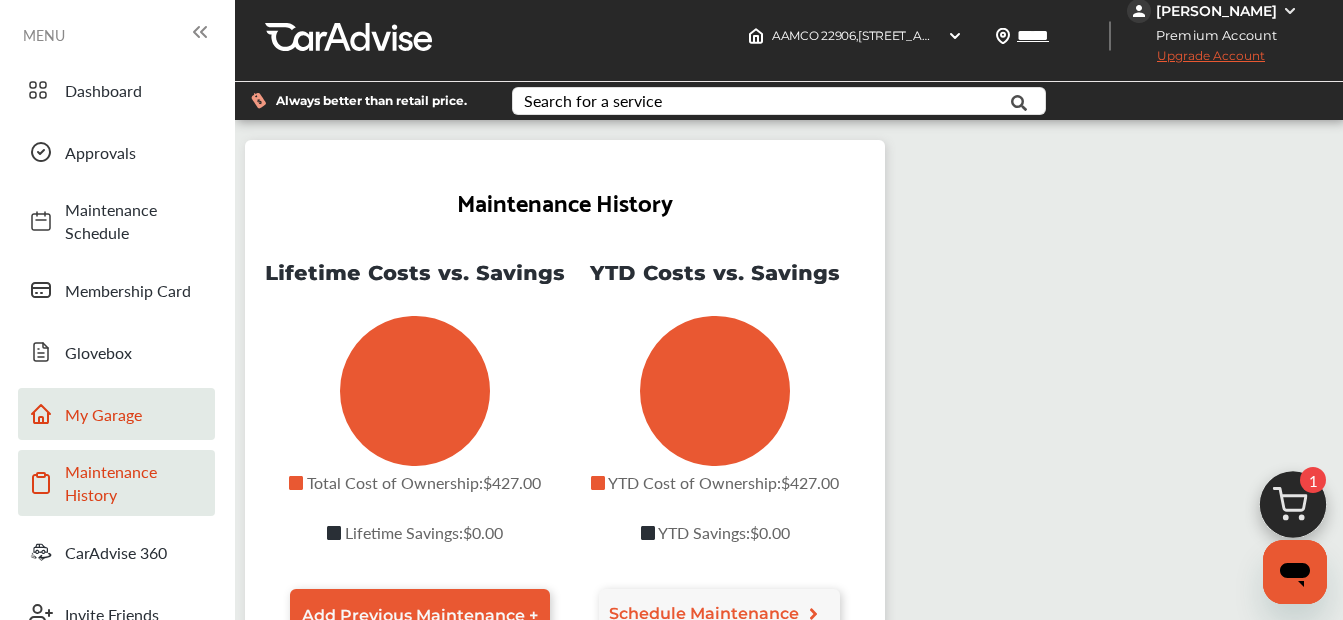 scroll, scrollTop: 0, scrollLeft: 0, axis: both 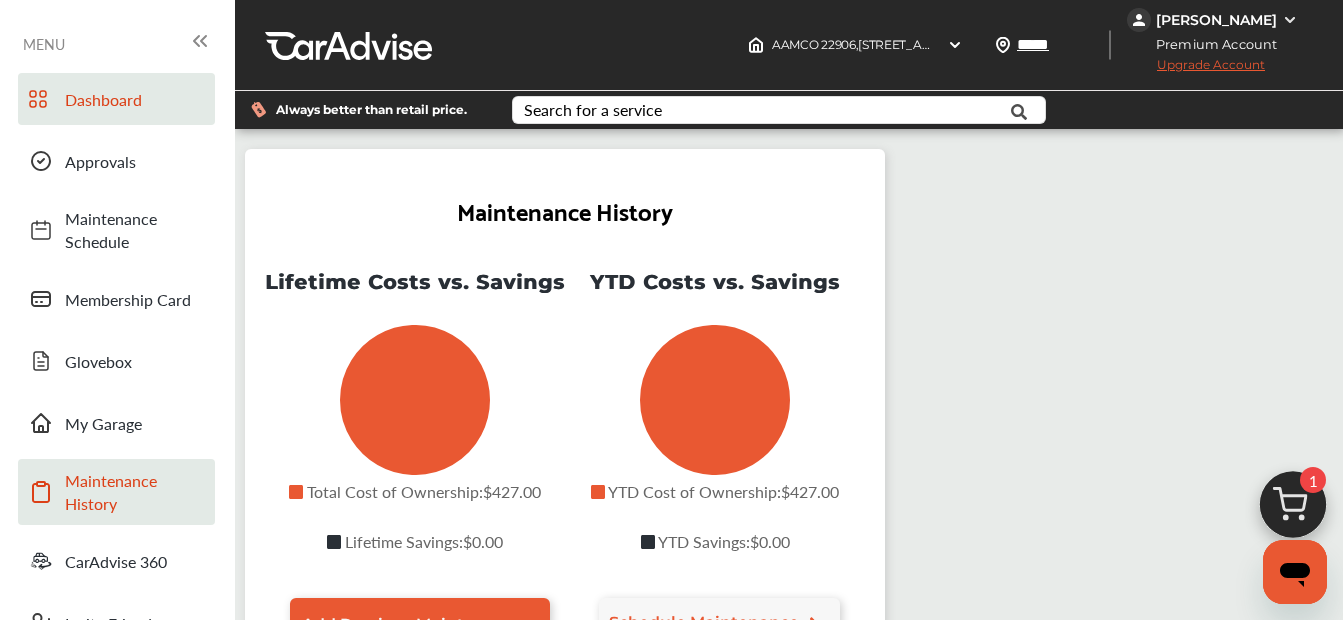 click on "Dashboard" at bounding box center [116, 99] 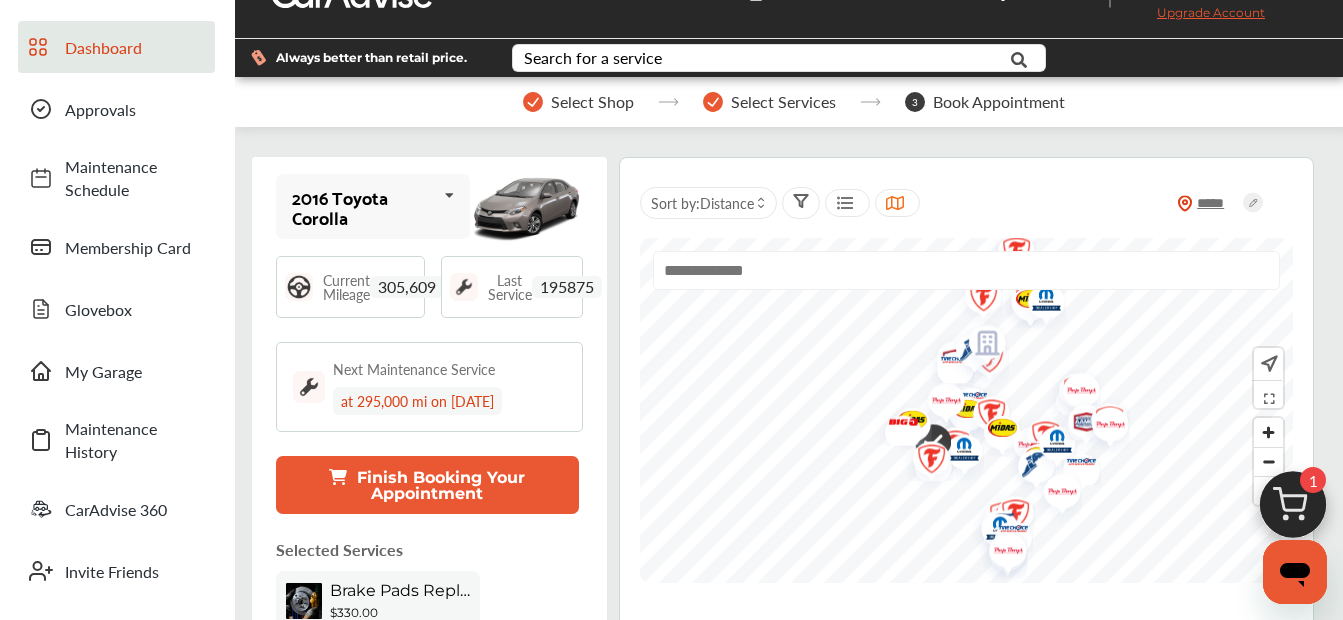 scroll, scrollTop: 200, scrollLeft: 0, axis: vertical 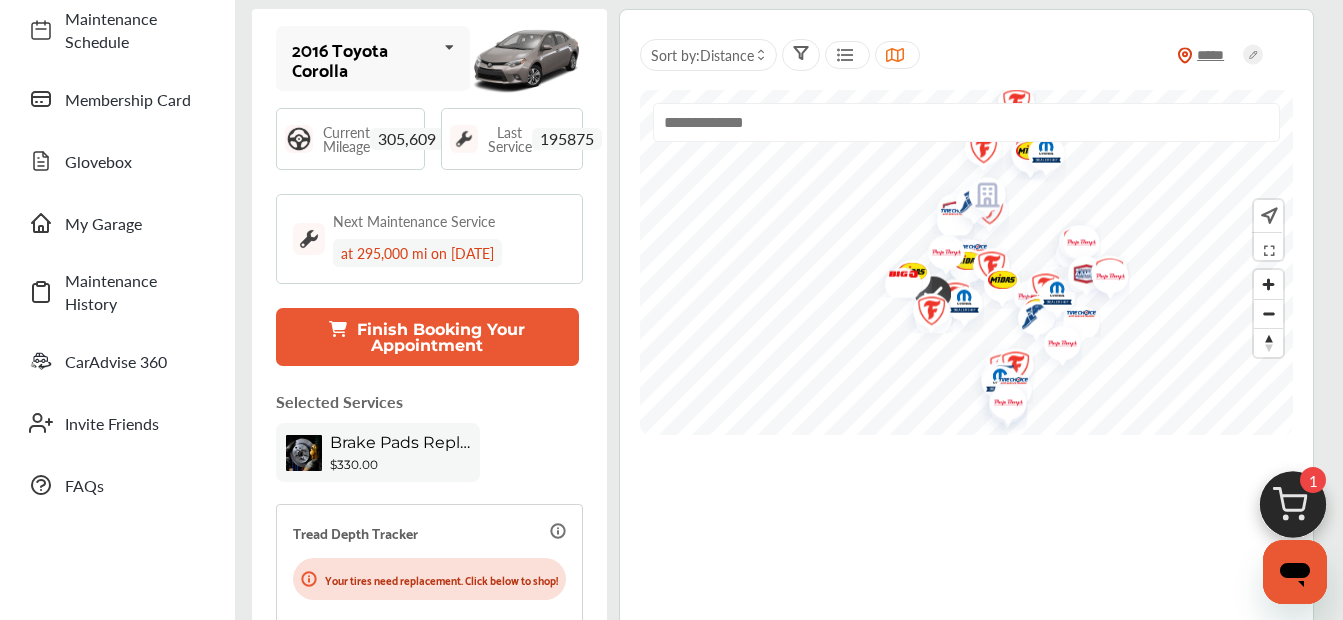 click on "at 295,000 mi on [DATE]" at bounding box center (417, 253) 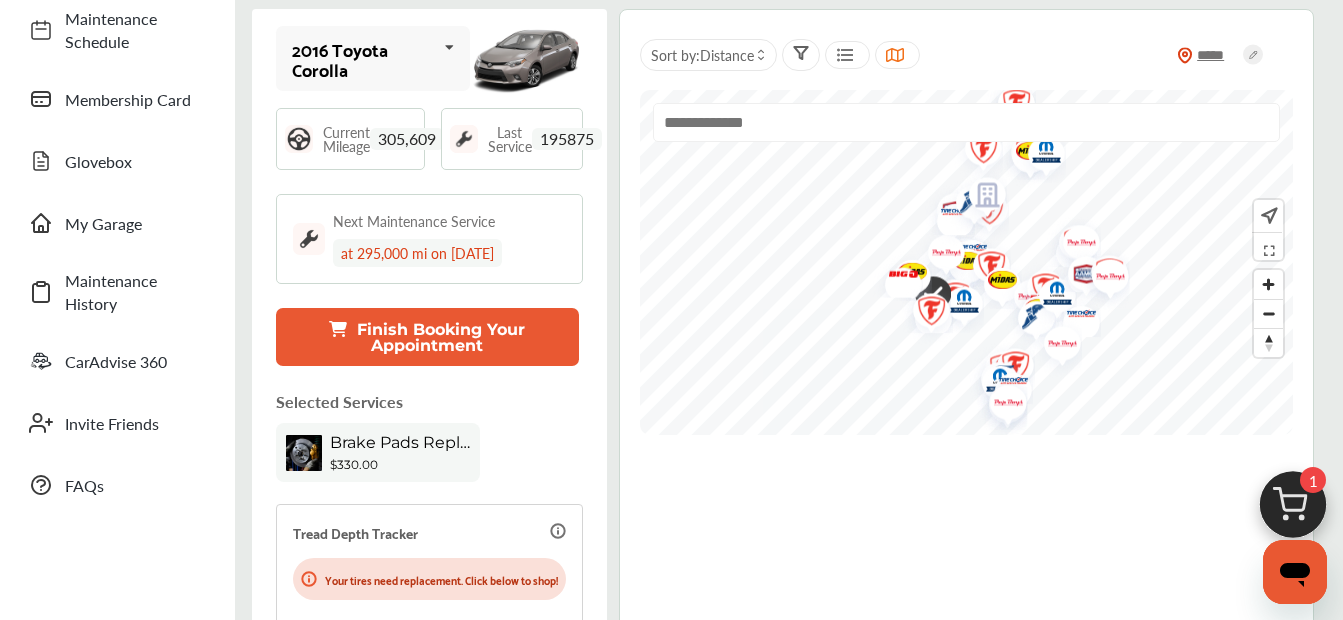click at bounding box center (309, 239) 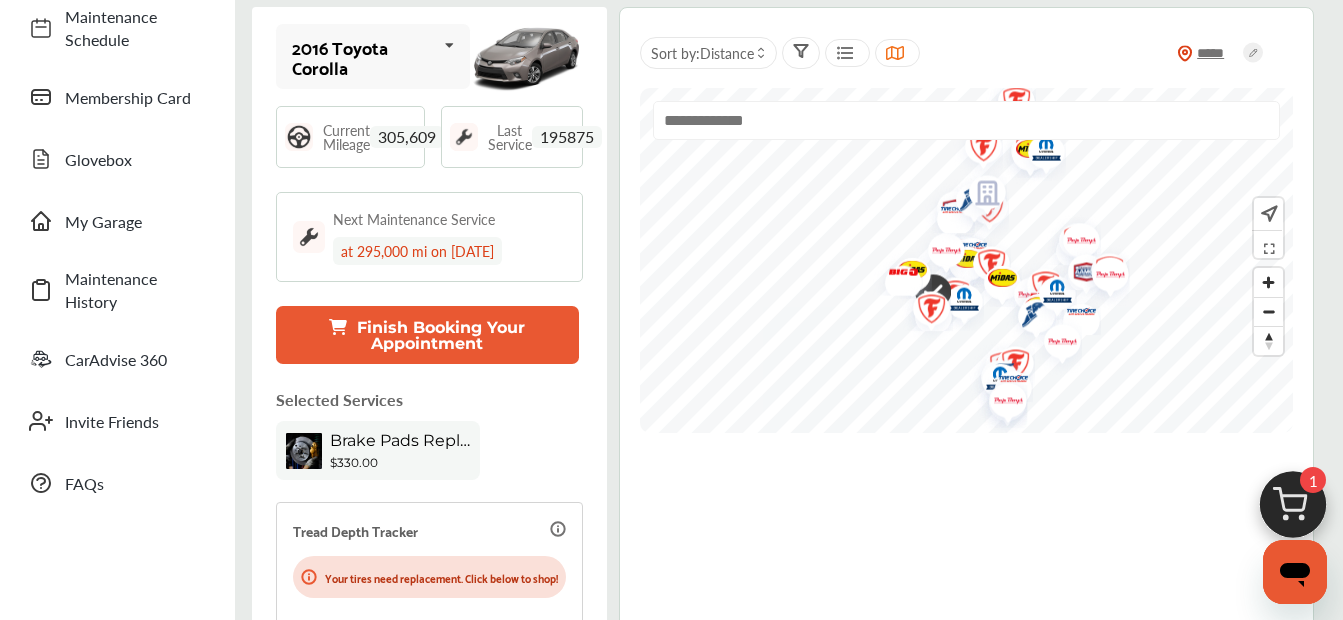 scroll, scrollTop: 200, scrollLeft: 0, axis: vertical 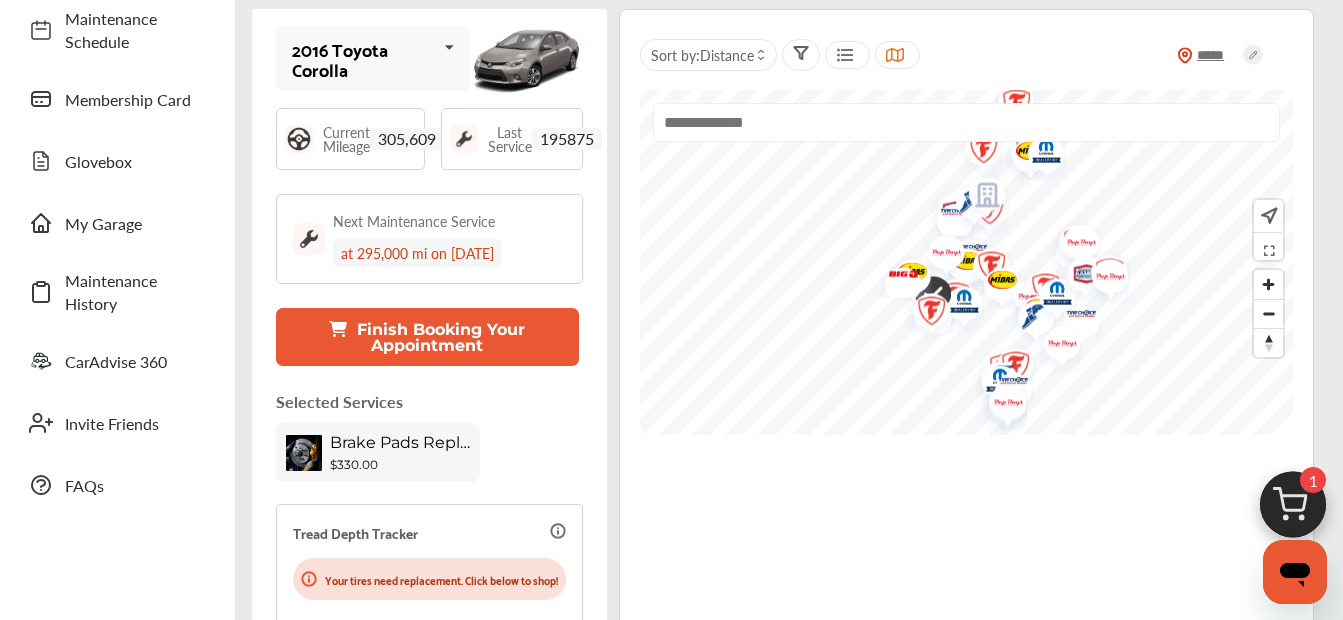click on "Finish Booking Your Appointment" at bounding box center [427, 337] 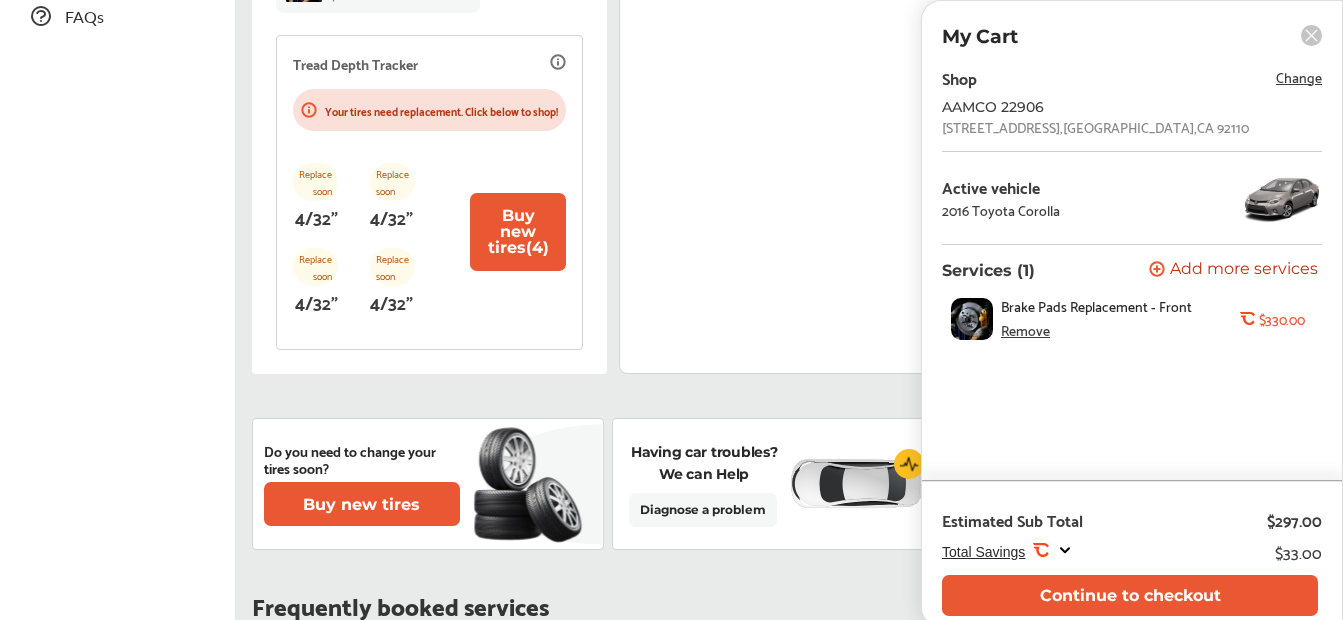 scroll, scrollTop: 700, scrollLeft: 0, axis: vertical 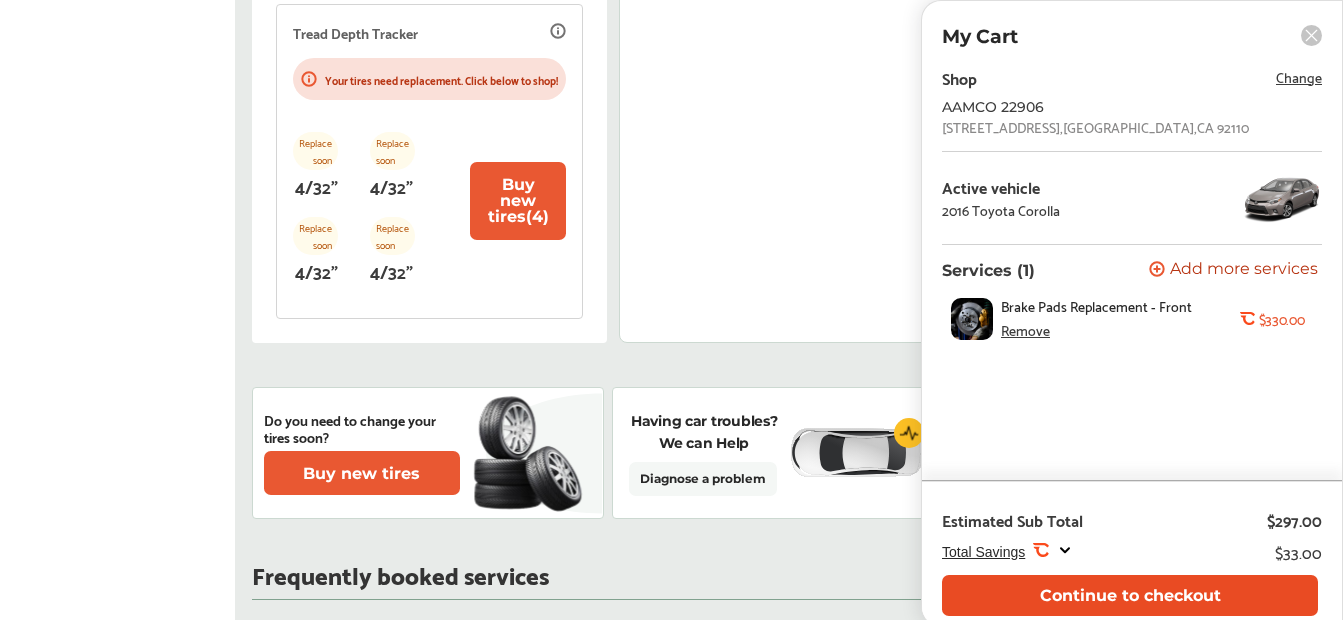 click on "Continue to checkout" at bounding box center (1130, 595) 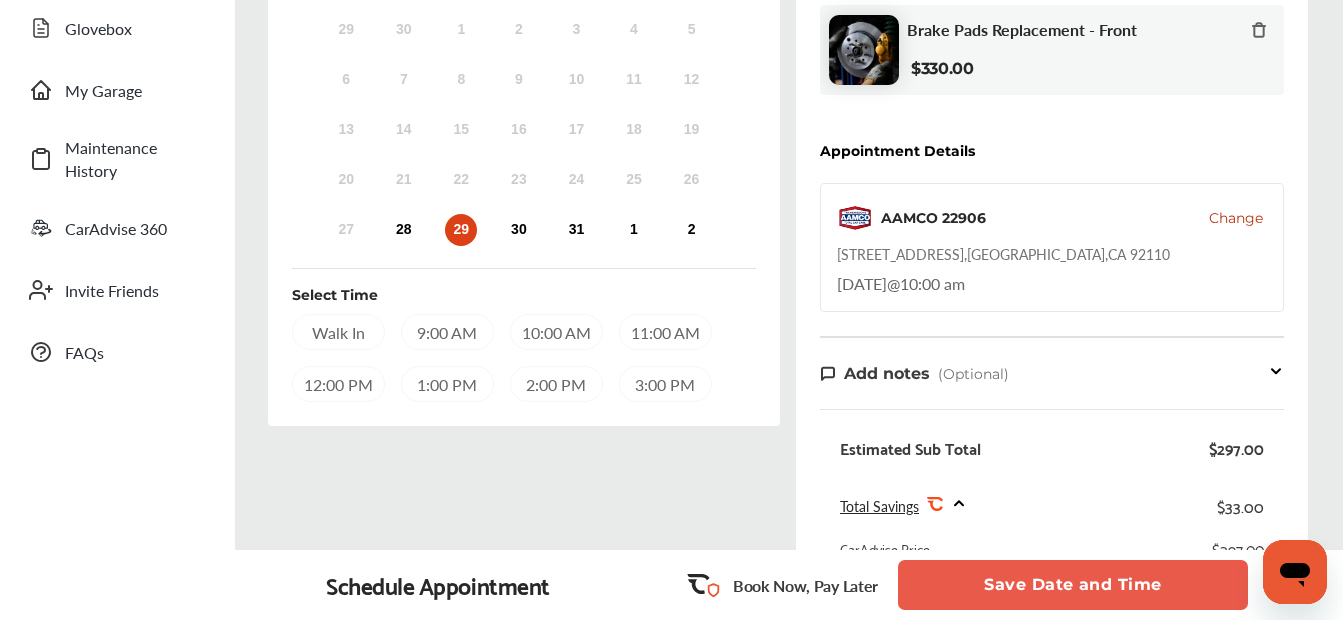 scroll, scrollTop: 300, scrollLeft: 0, axis: vertical 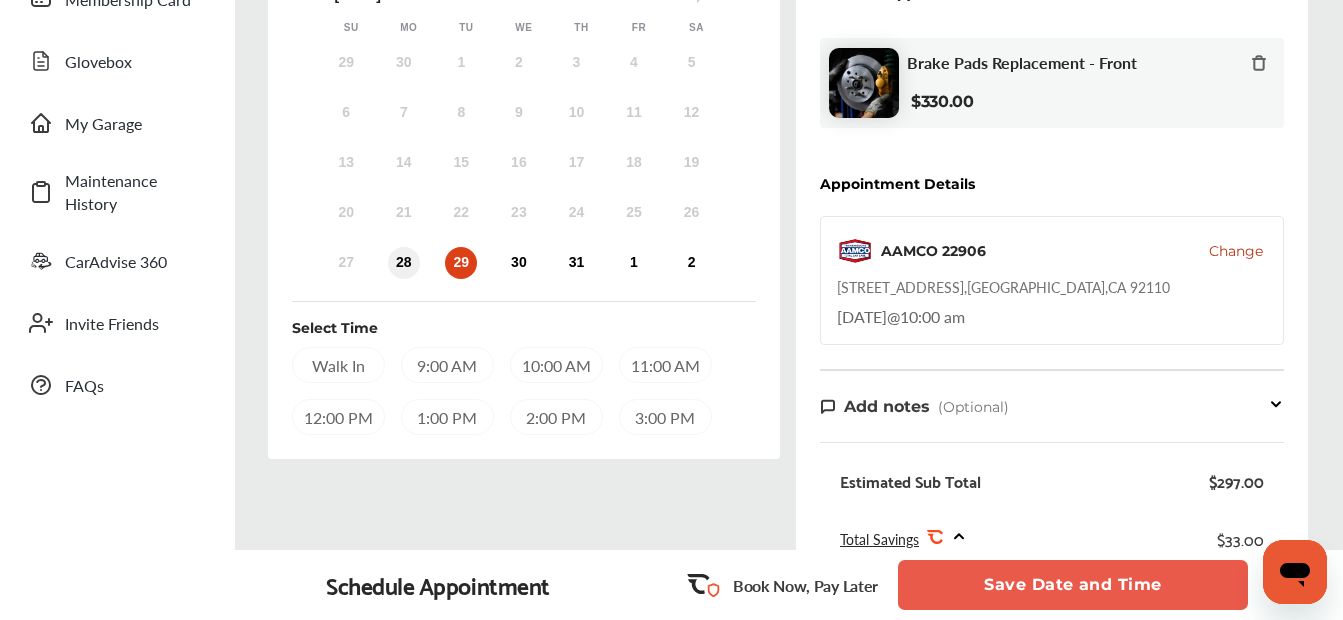 click on "28" at bounding box center [404, 263] 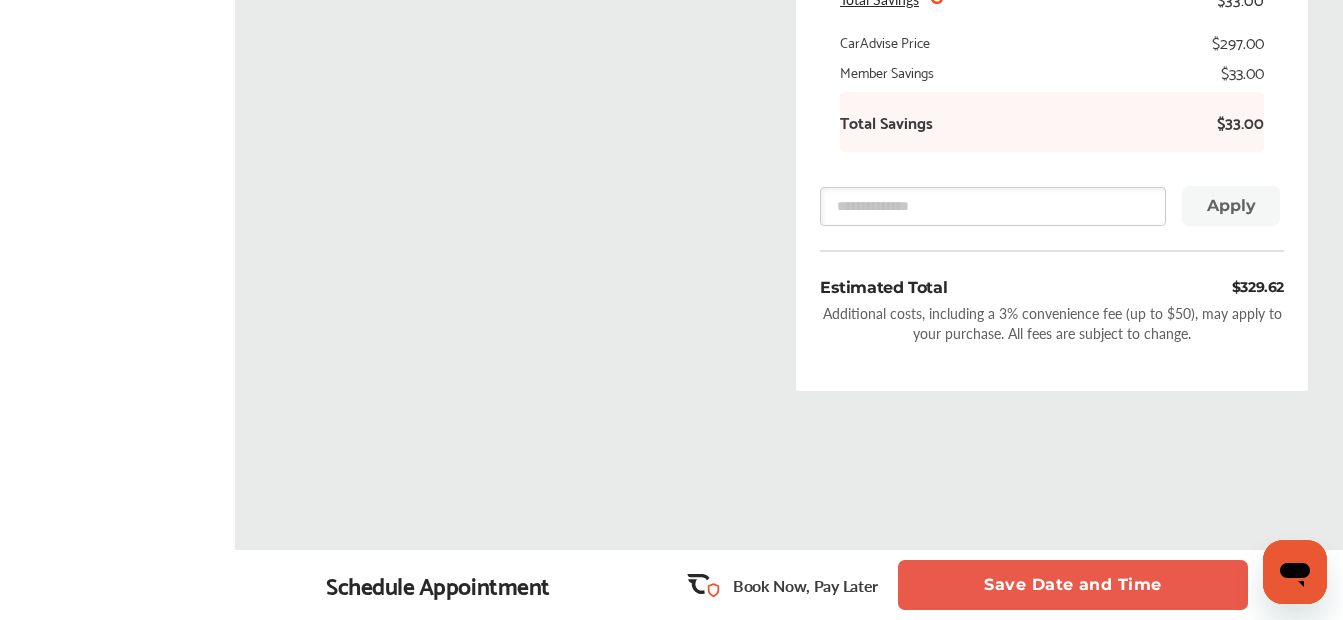 scroll, scrollTop: 861, scrollLeft: 0, axis: vertical 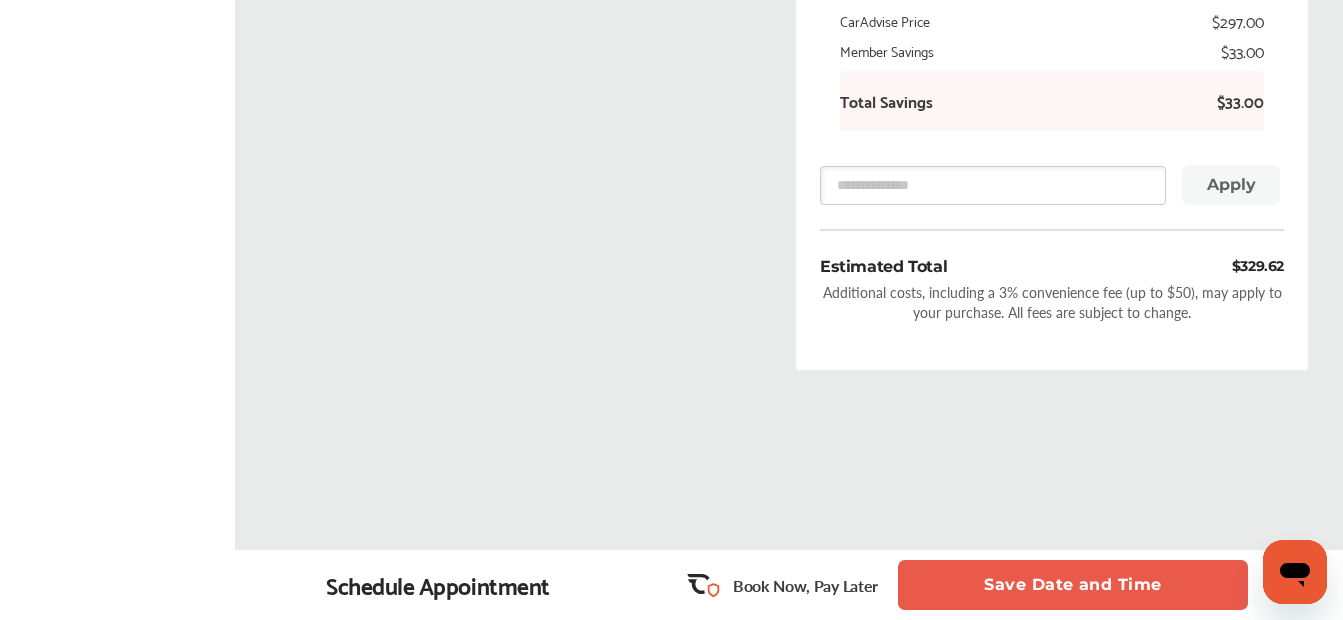 click on "Save Date and Time" at bounding box center [1073, 585] 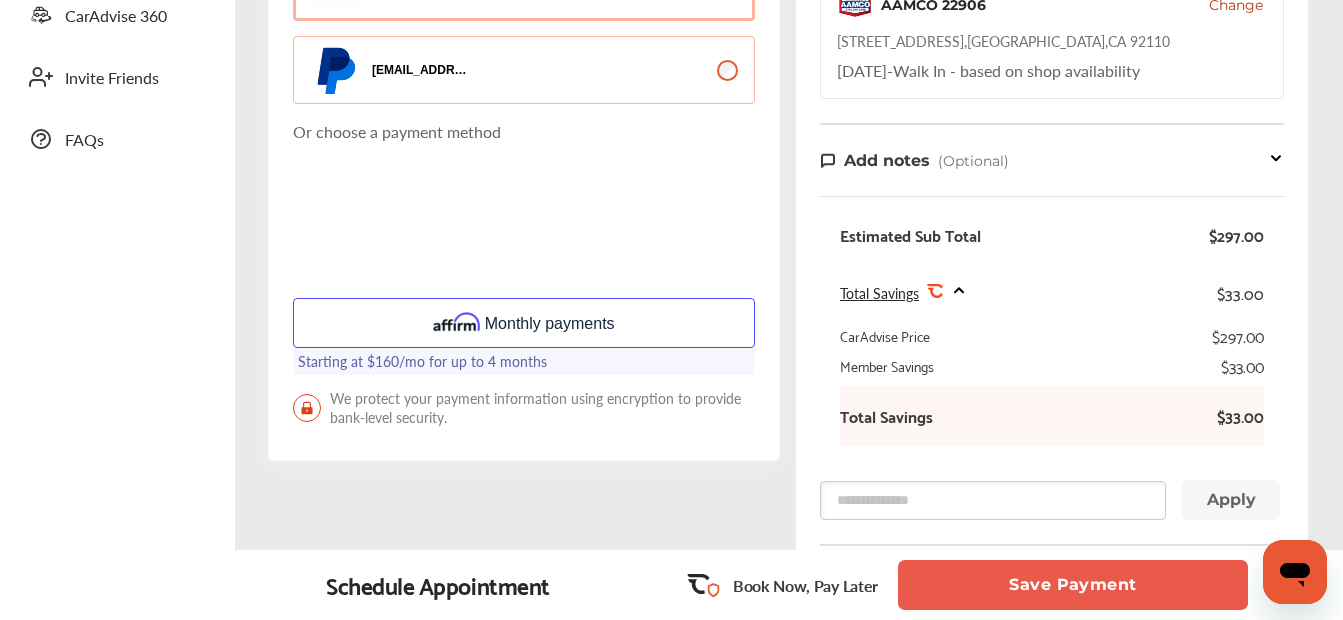 scroll, scrollTop: 500, scrollLeft: 0, axis: vertical 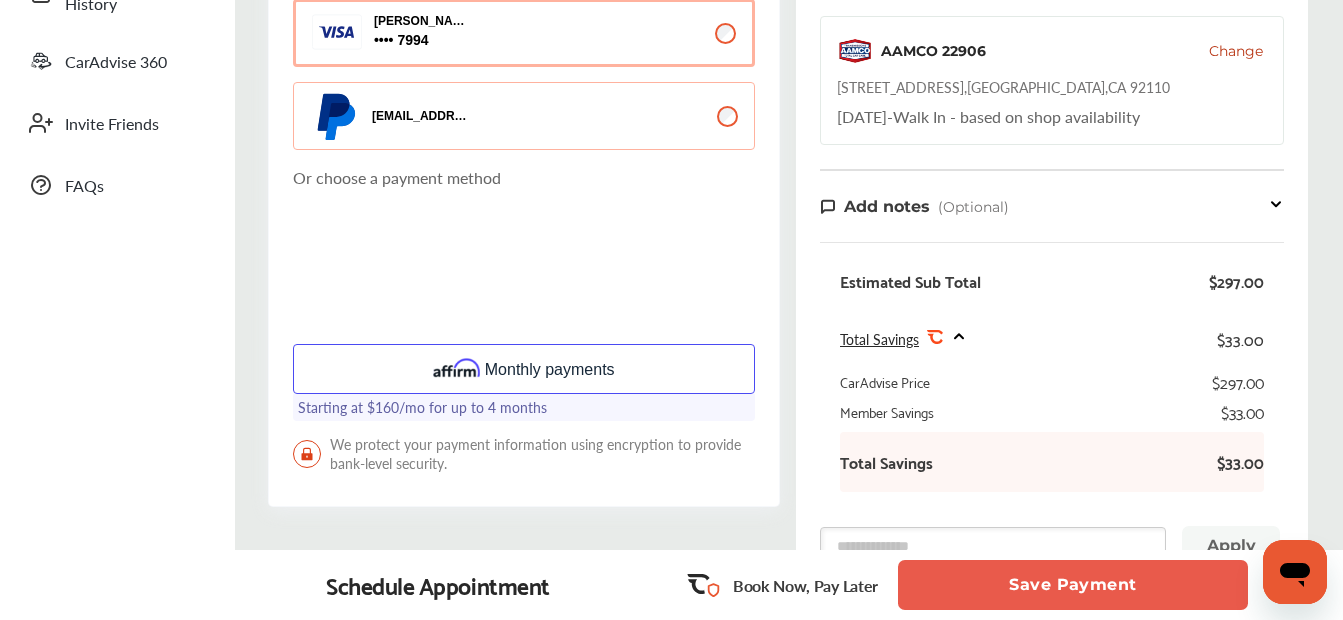 click at bounding box center (456, 369) 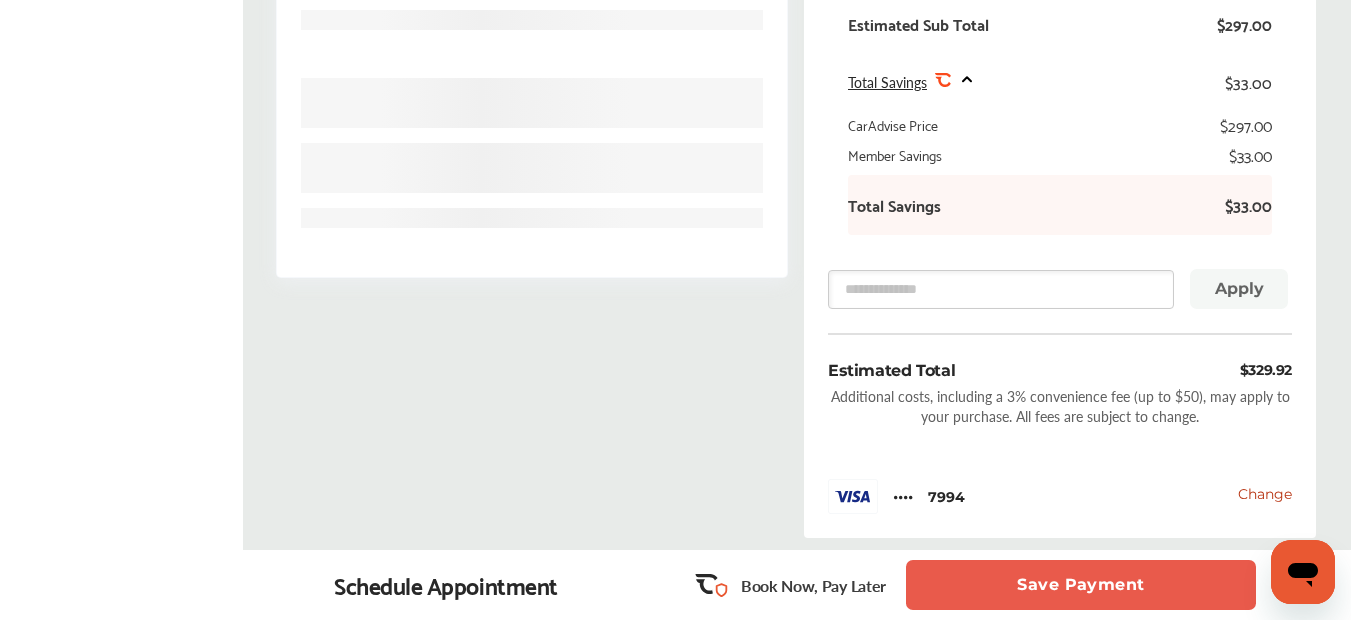 scroll, scrollTop: 800, scrollLeft: 0, axis: vertical 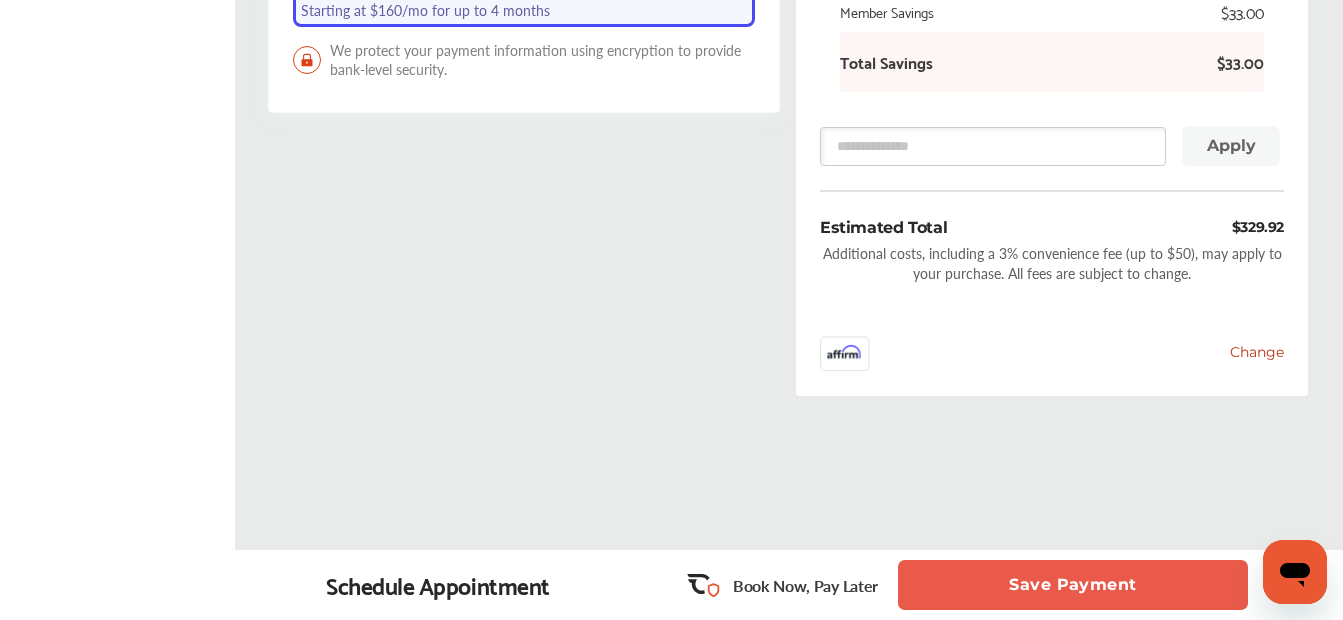 click on "Save Payment" at bounding box center [1073, 585] 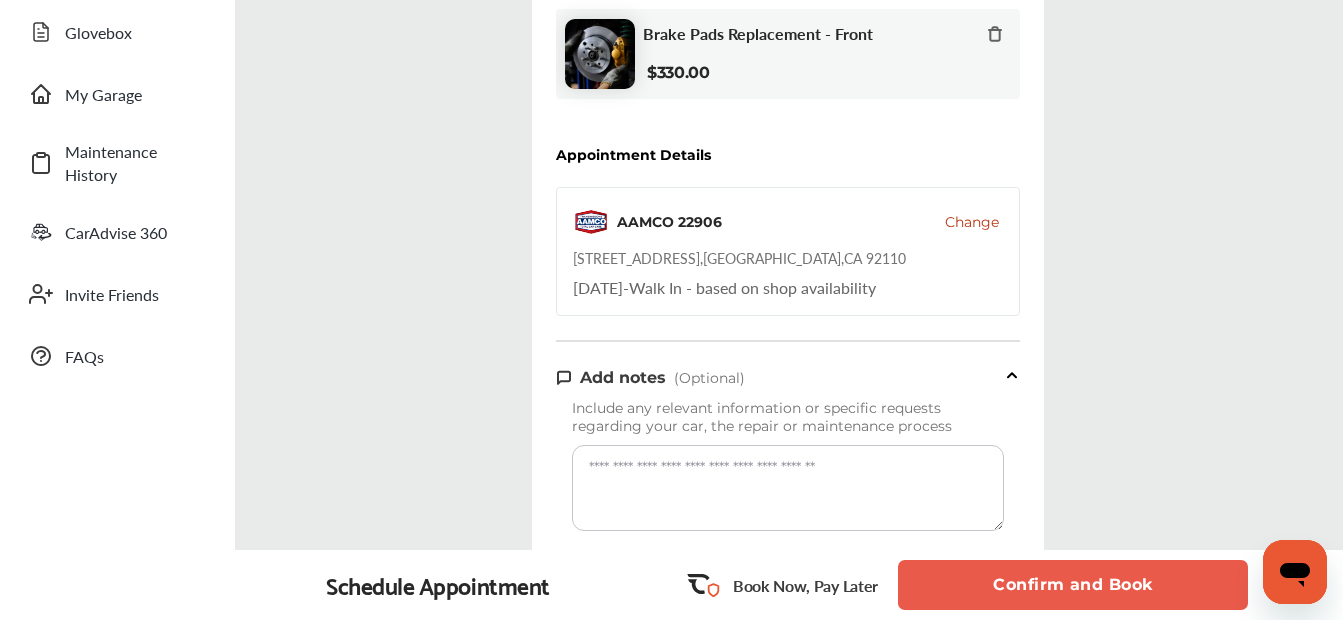 scroll, scrollTop: 300, scrollLeft: 0, axis: vertical 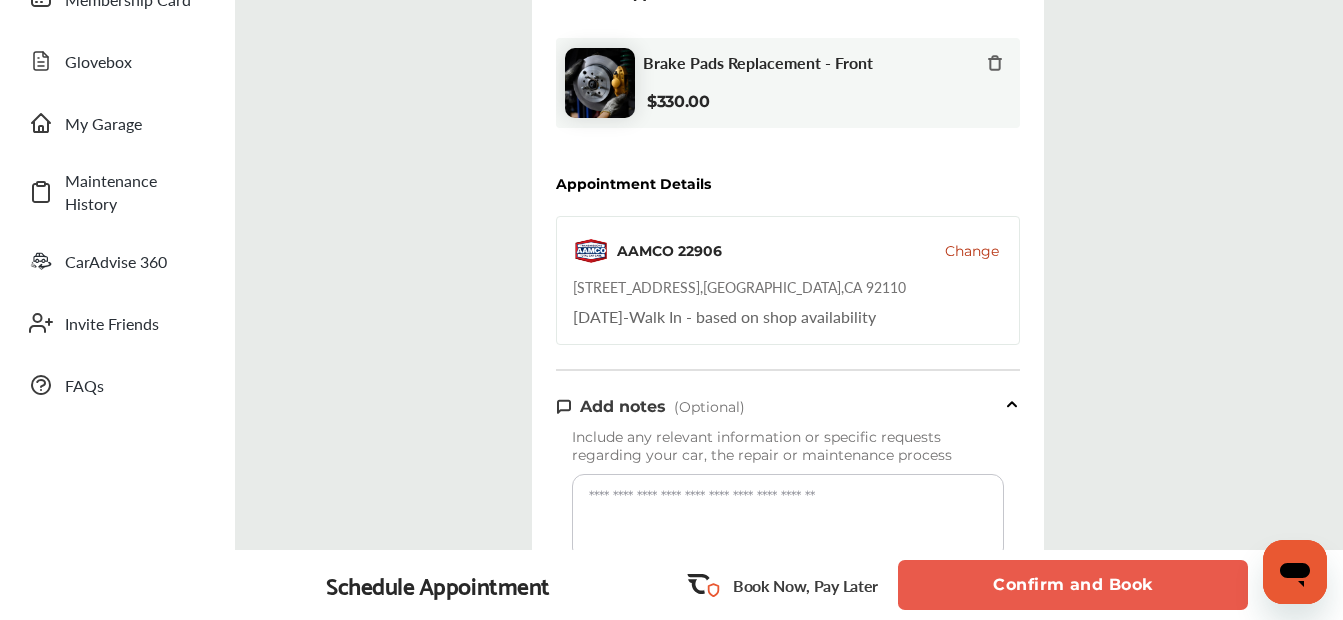 click on "Change" at bounding box center [972, 251] 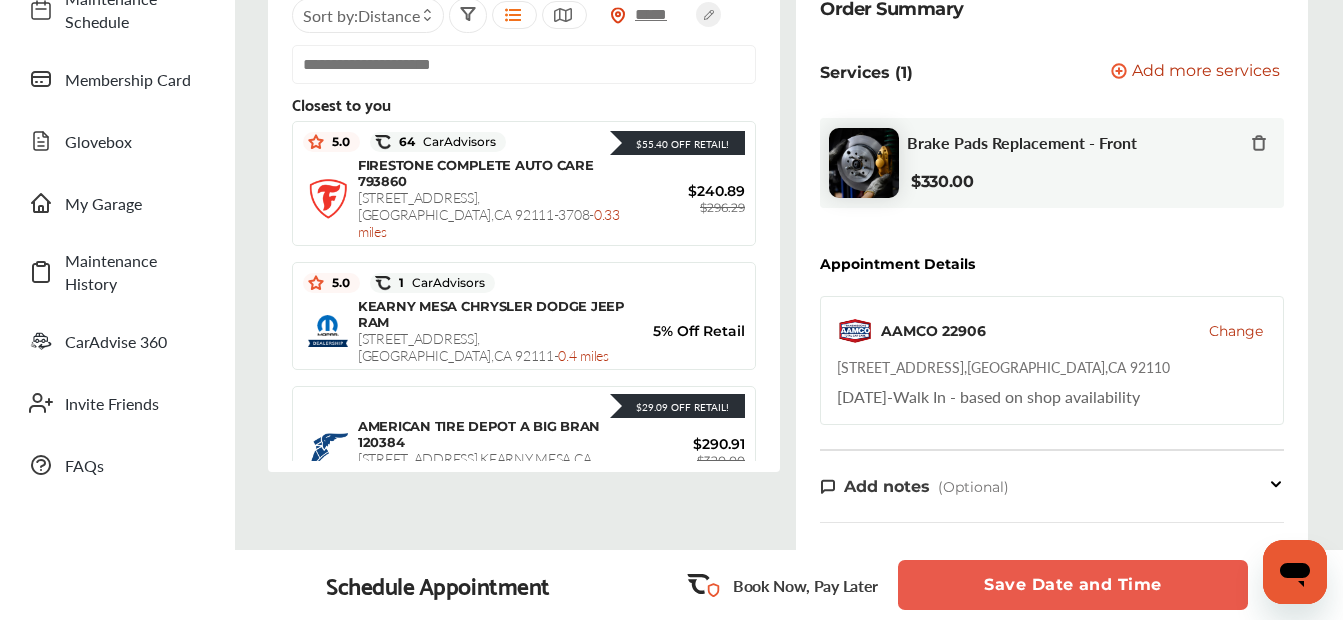 scroll, scrollTop: 200, scrollLeft: 0, axis: vertical 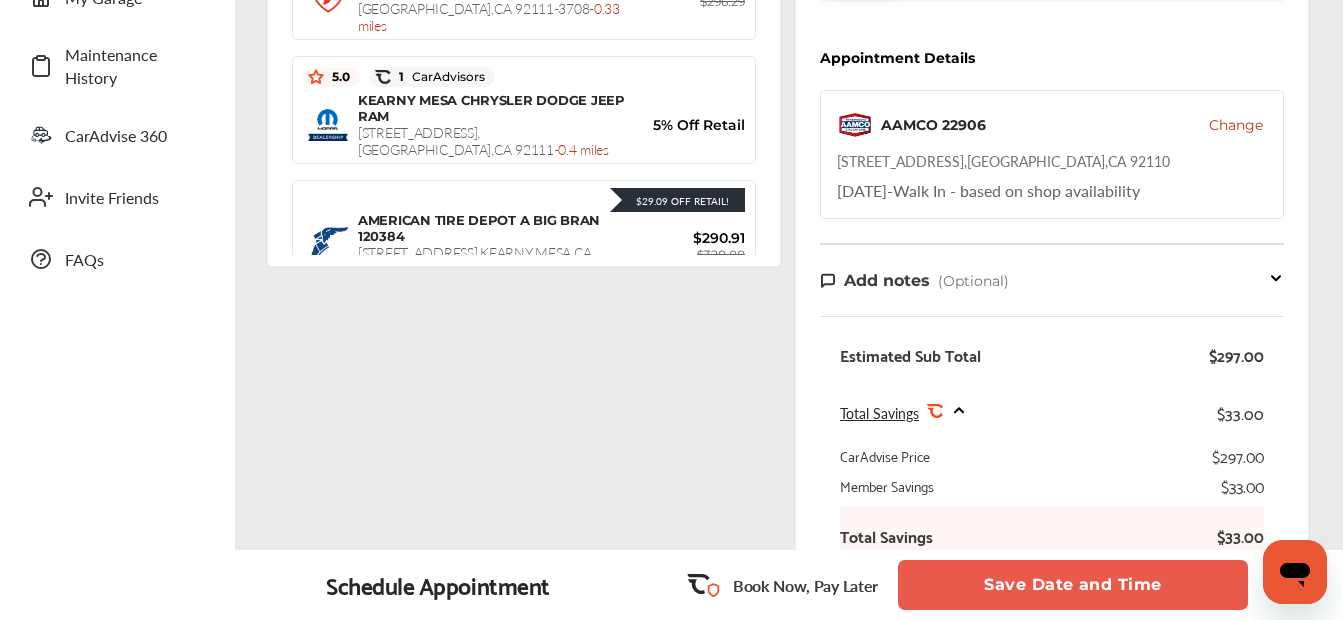 click on "Change" at bounding box center (1236, 125) 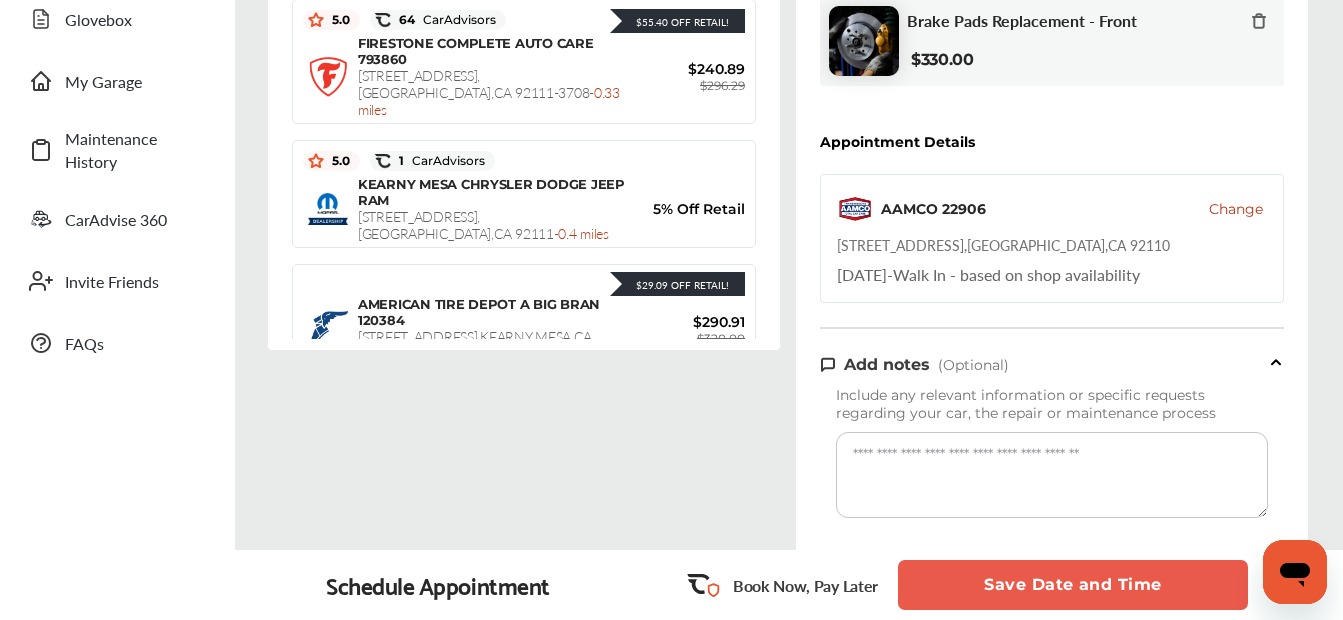 scroll, scrollTop: 226, scrollLeft: 0, axis: vertical 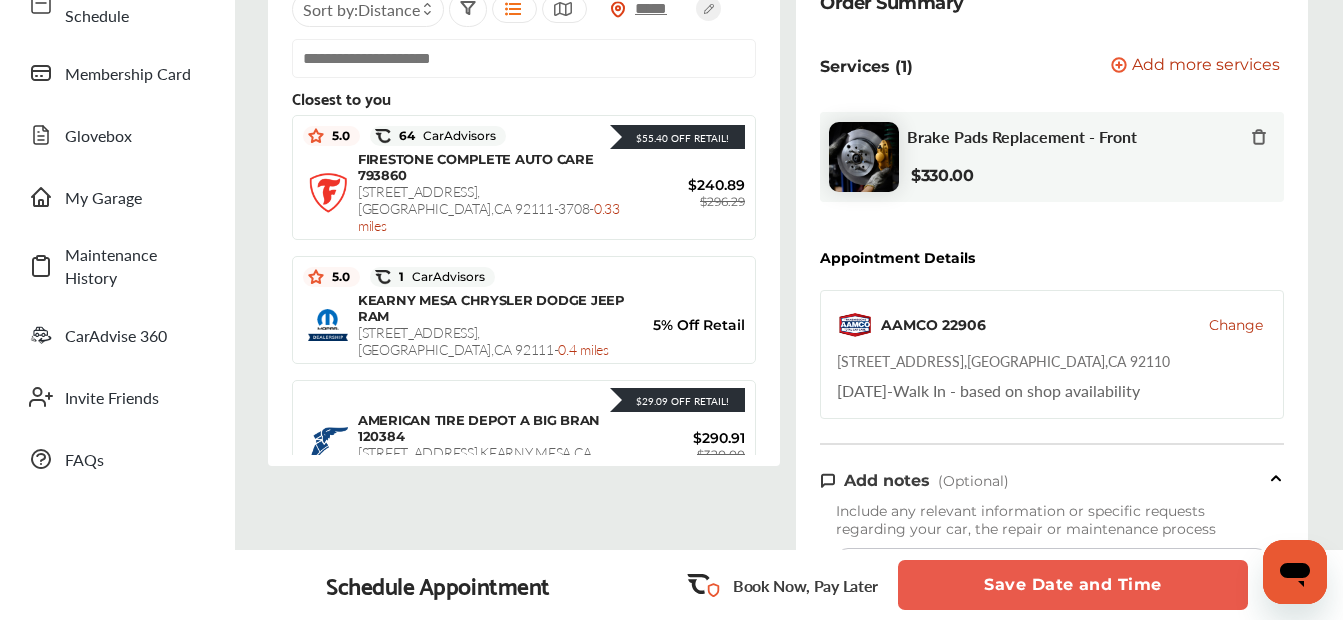 click on "Change" at bounding box center (1236, 325) 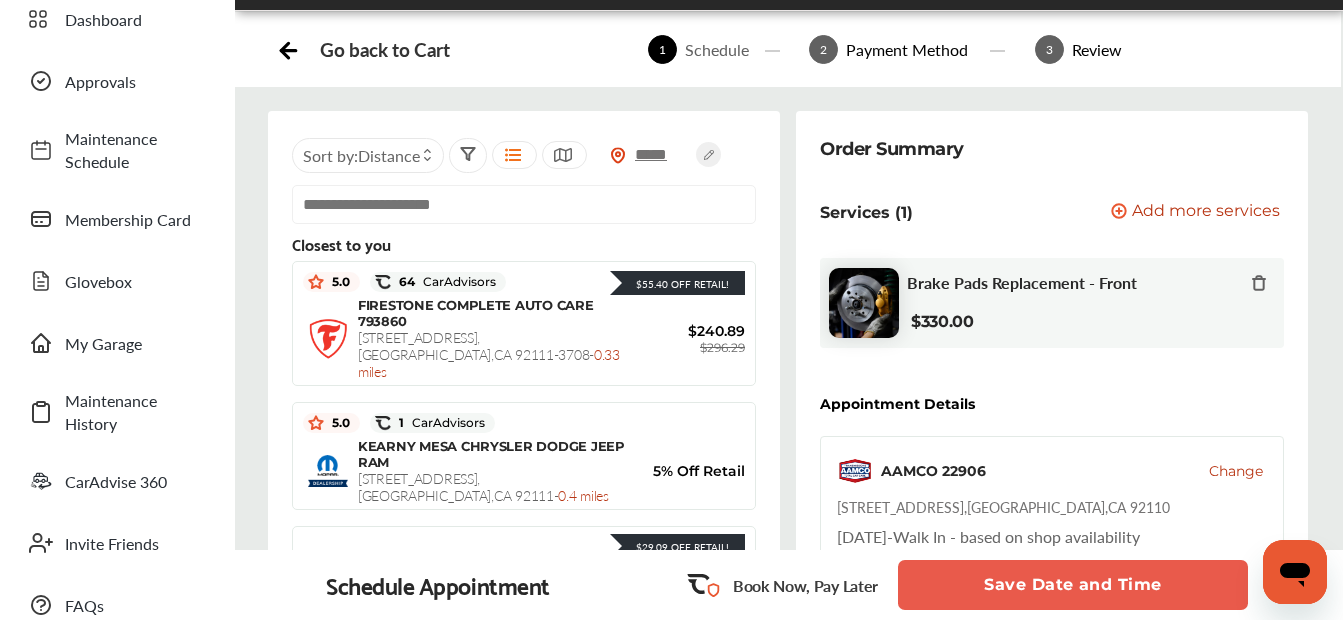 scroll, scrollTop: 126, scrollLeft: 0, axis: vertical 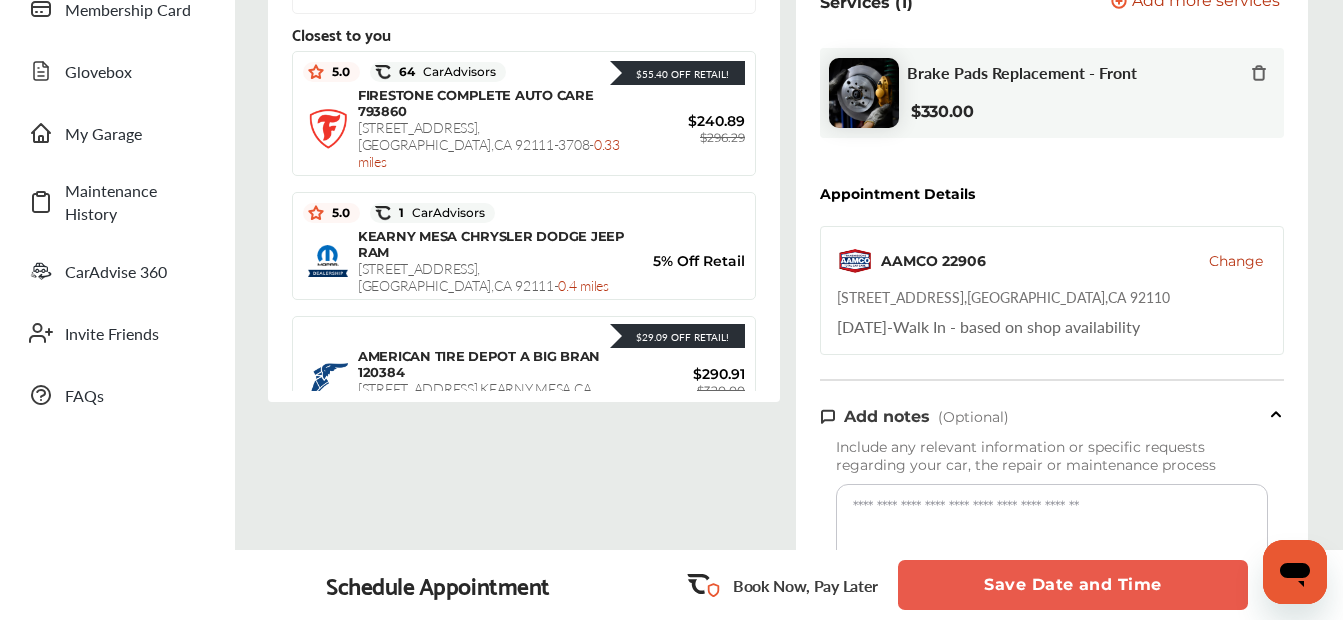 click on "Change" at bounding box center [1236, 261] 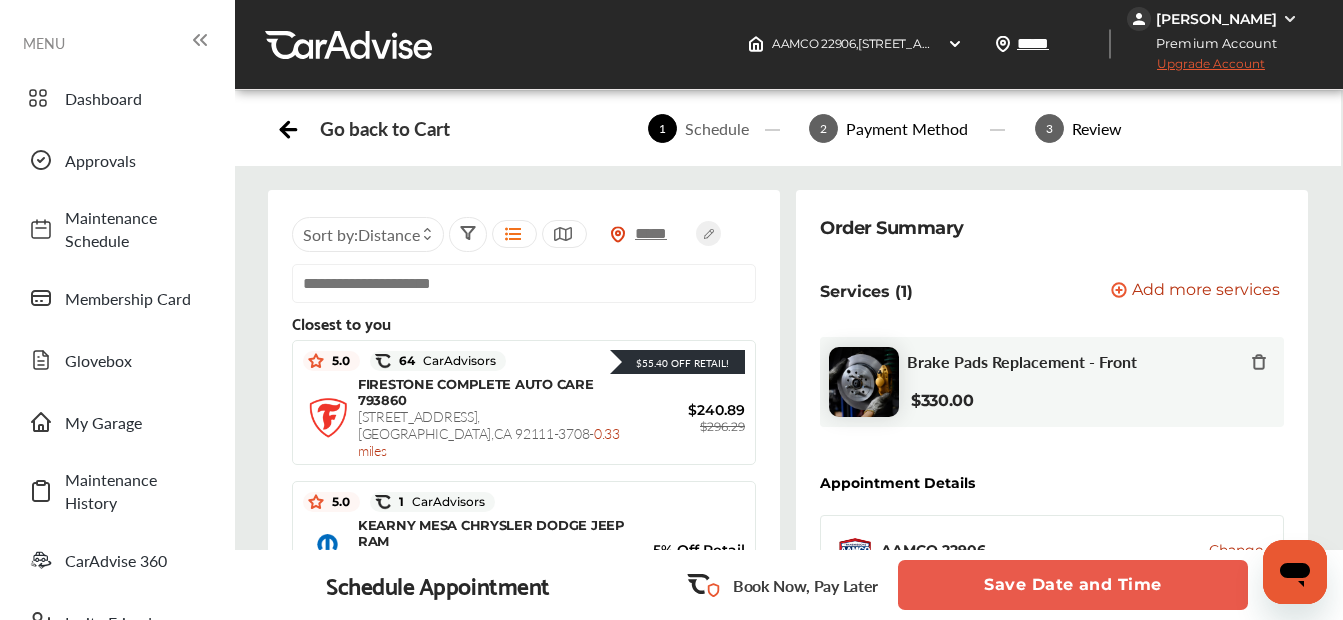 scroll, scrollTop: 0, scrollLeft: 0, axis: both 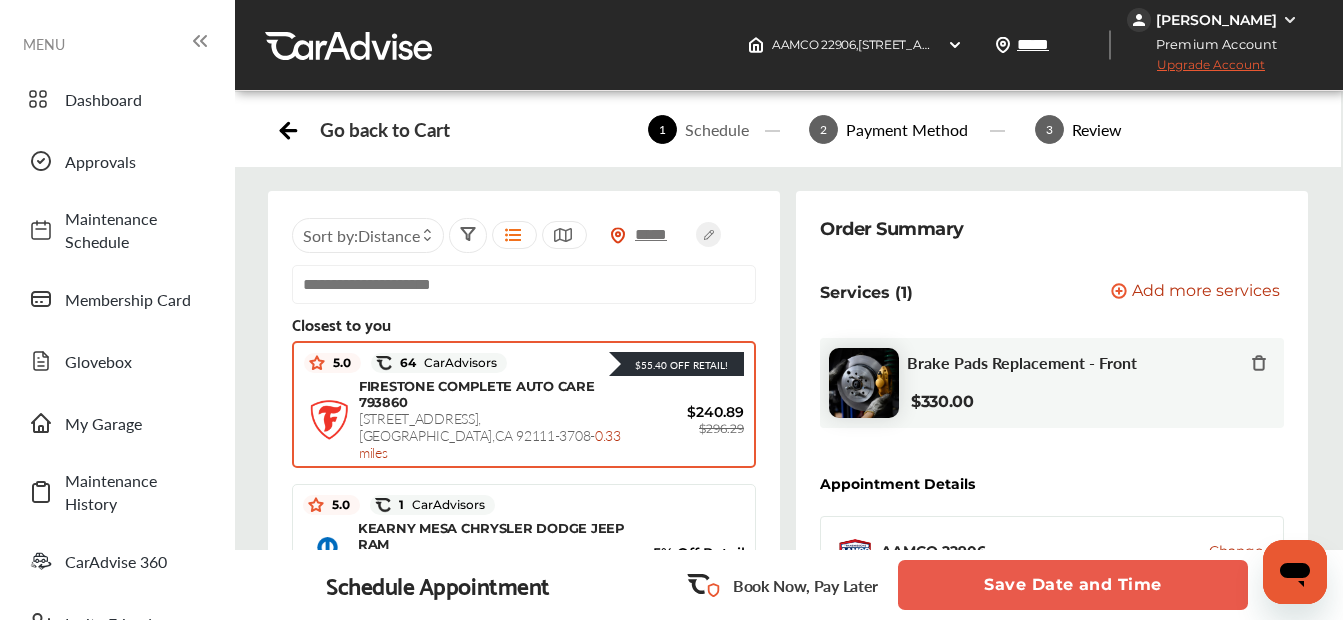 click on "[STREET_ADDRESS]  -  0.33 miles" at bounding box center [490, 435] 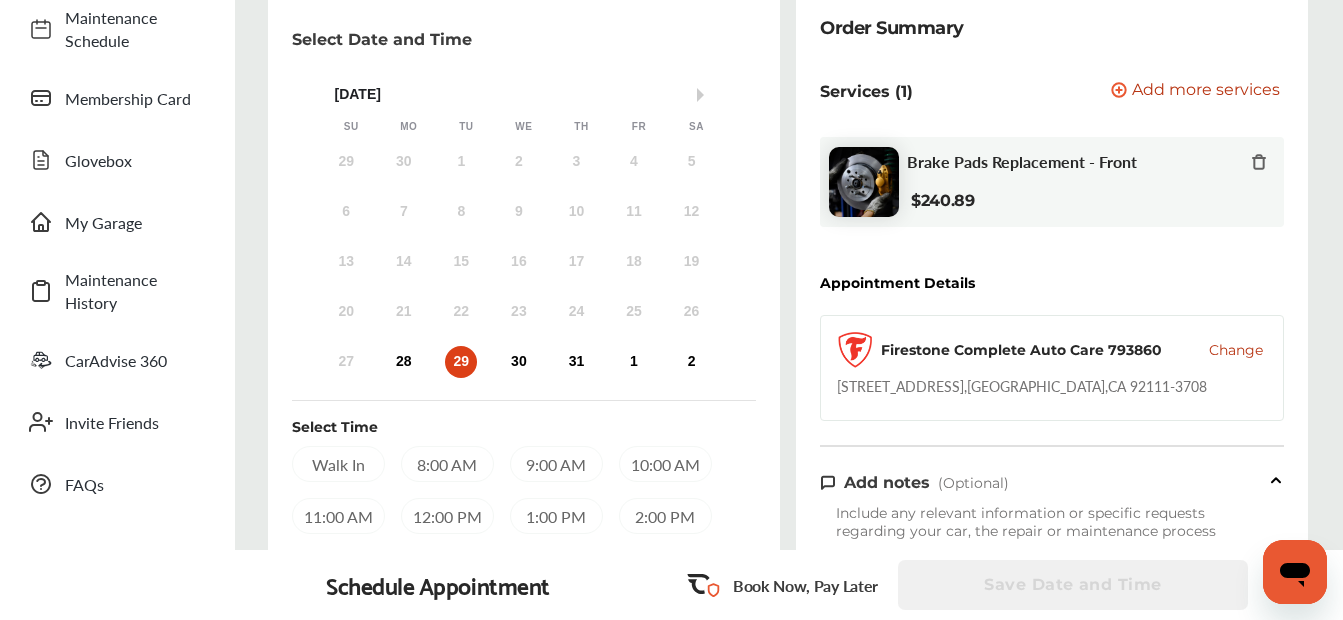 scroll, scrollTop: 200, scrollLeft: 0, axis: vertical 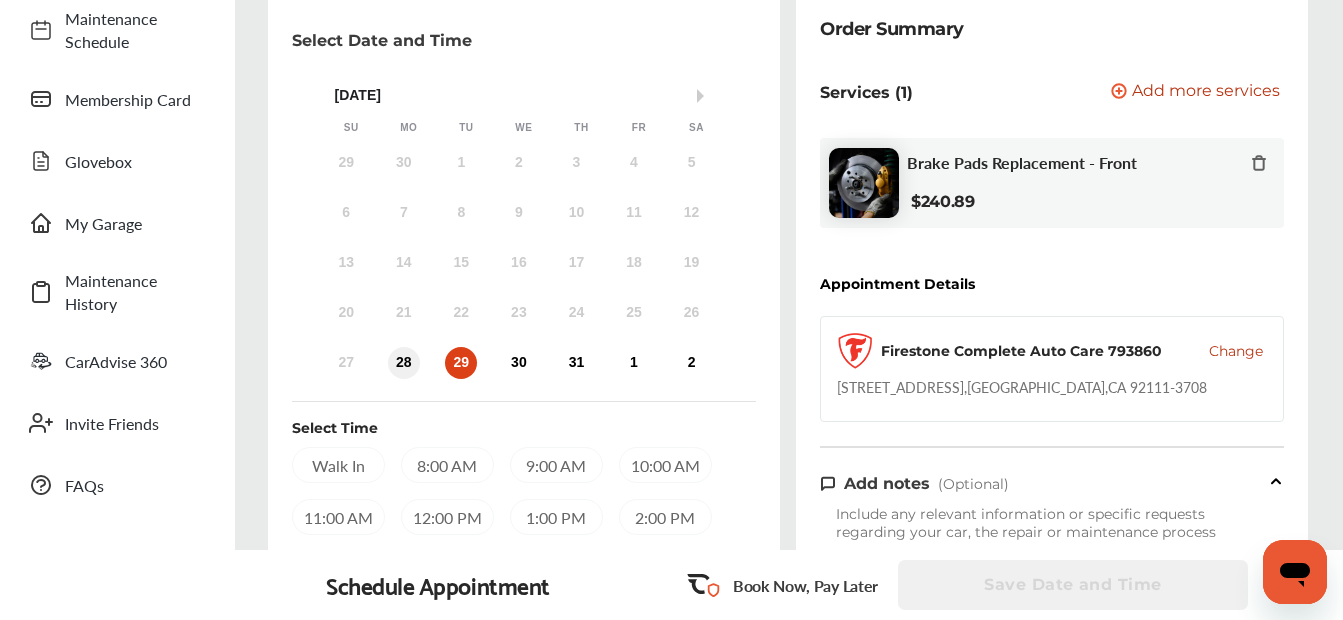 click on "28" at bounding box center (404, 363) 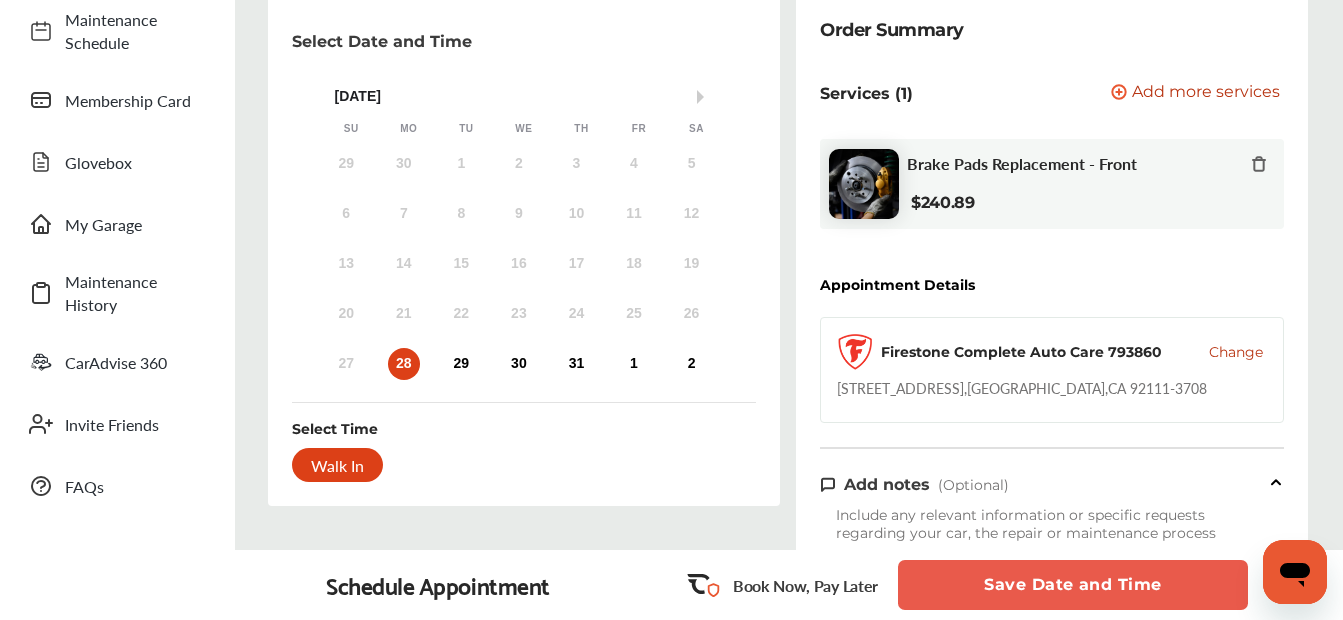 scroll, scrollTop: 200, scrollLeft: 0, axis: vertical 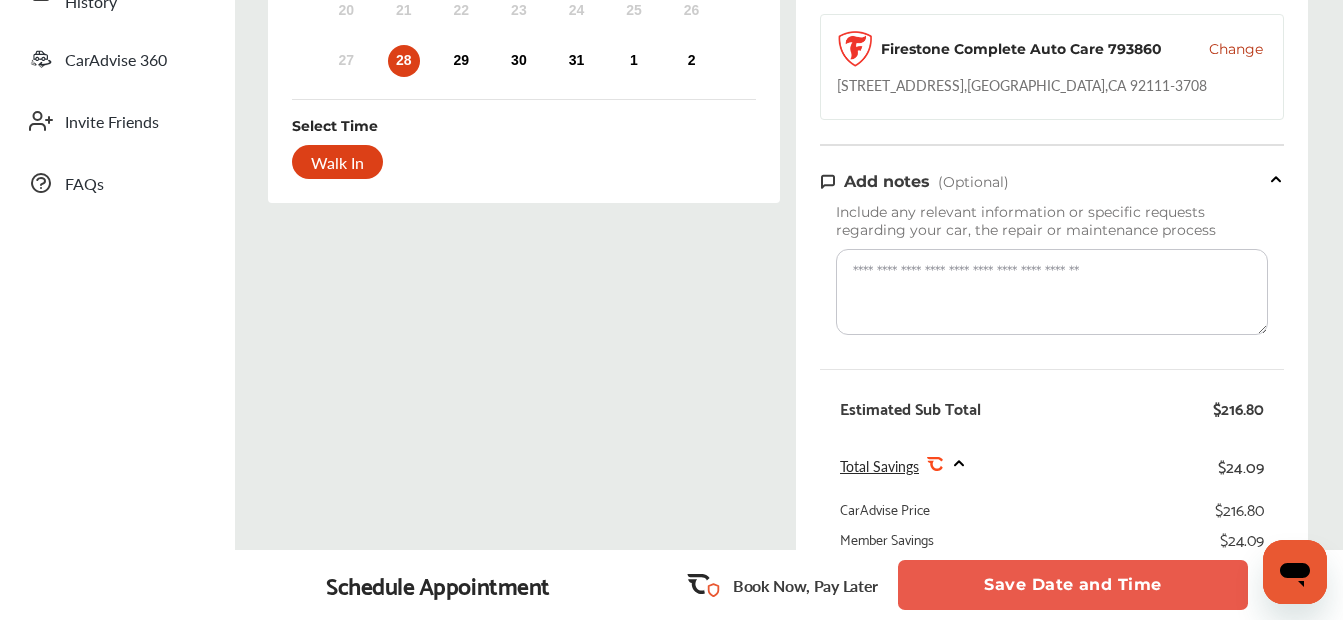 click 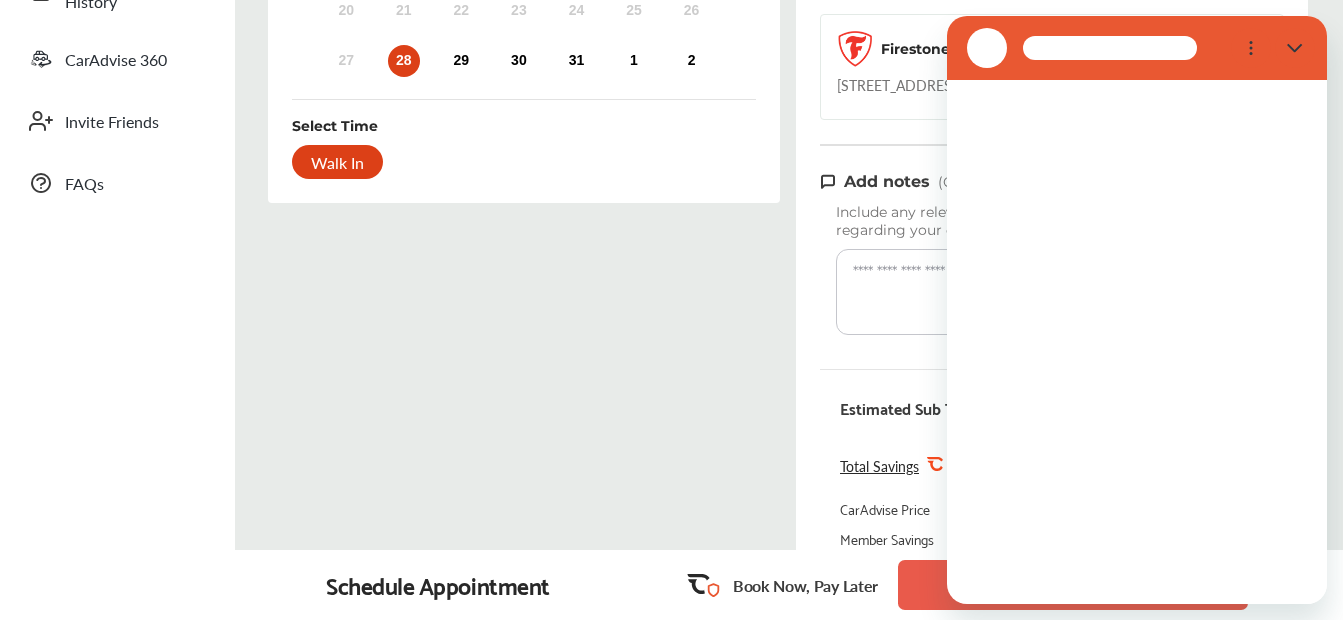 scroll, scrollTop: 0, scrollLeft: 0, axis: both 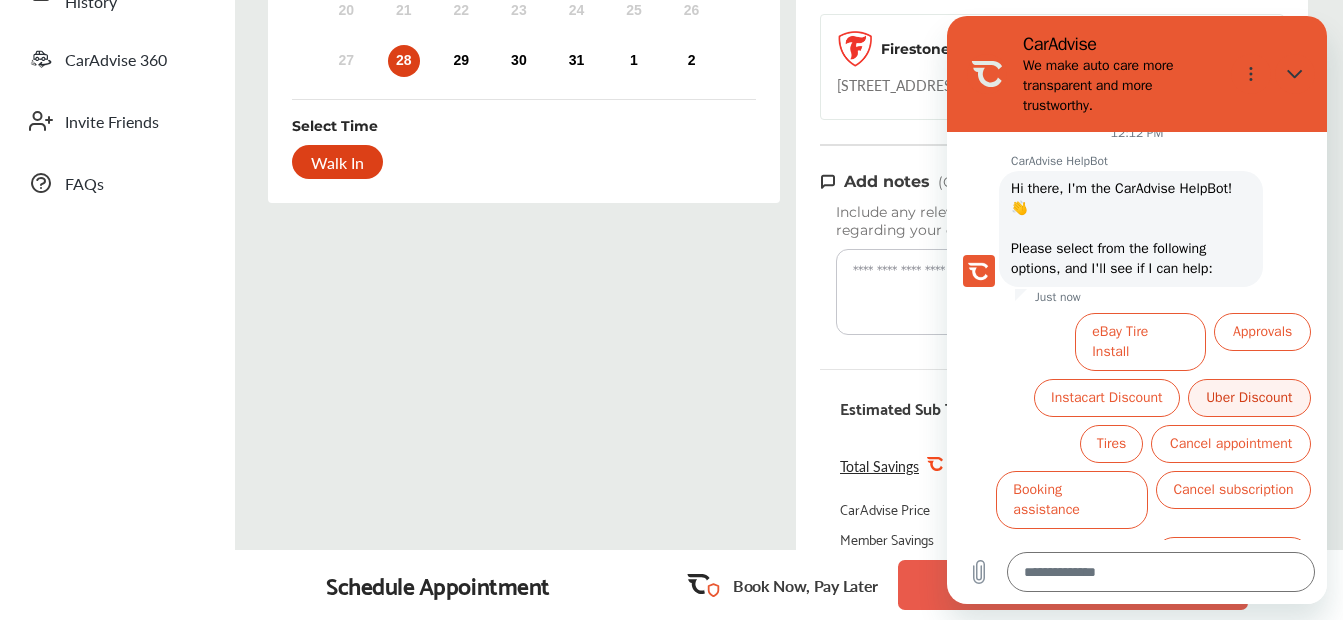 click on "Uber Discount" at bounding box center [1249, 398] 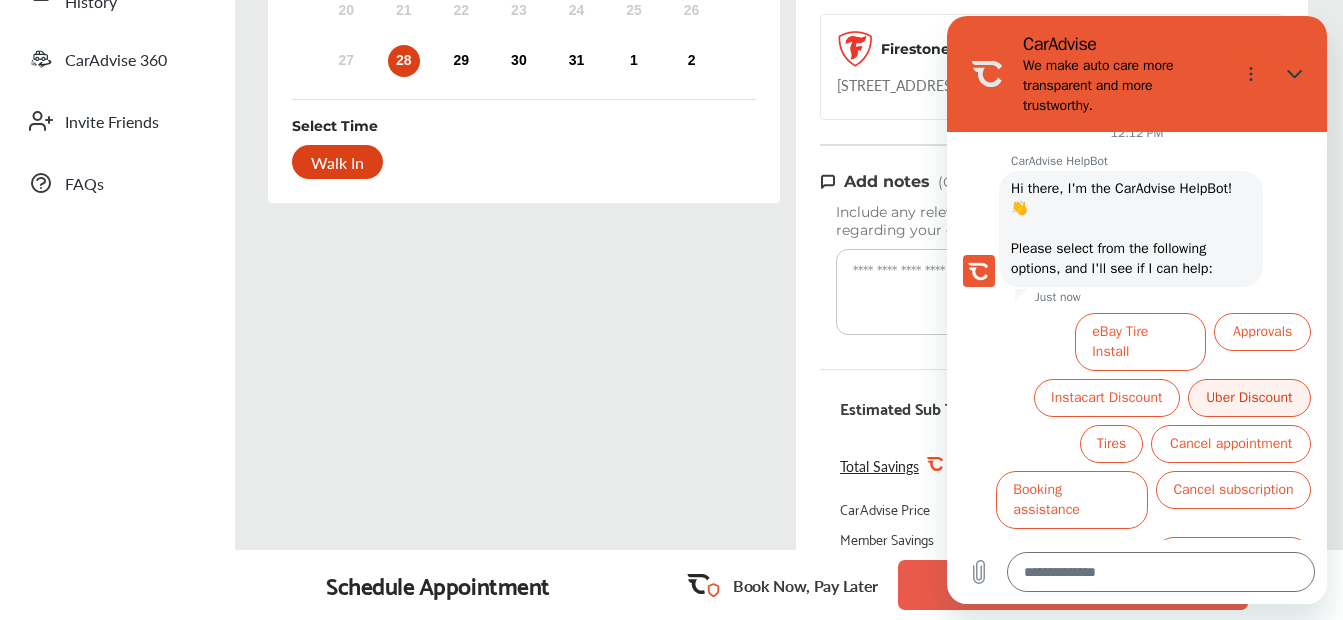 scroll, scrollTop: 0, scrollLeft: 0, axis: both 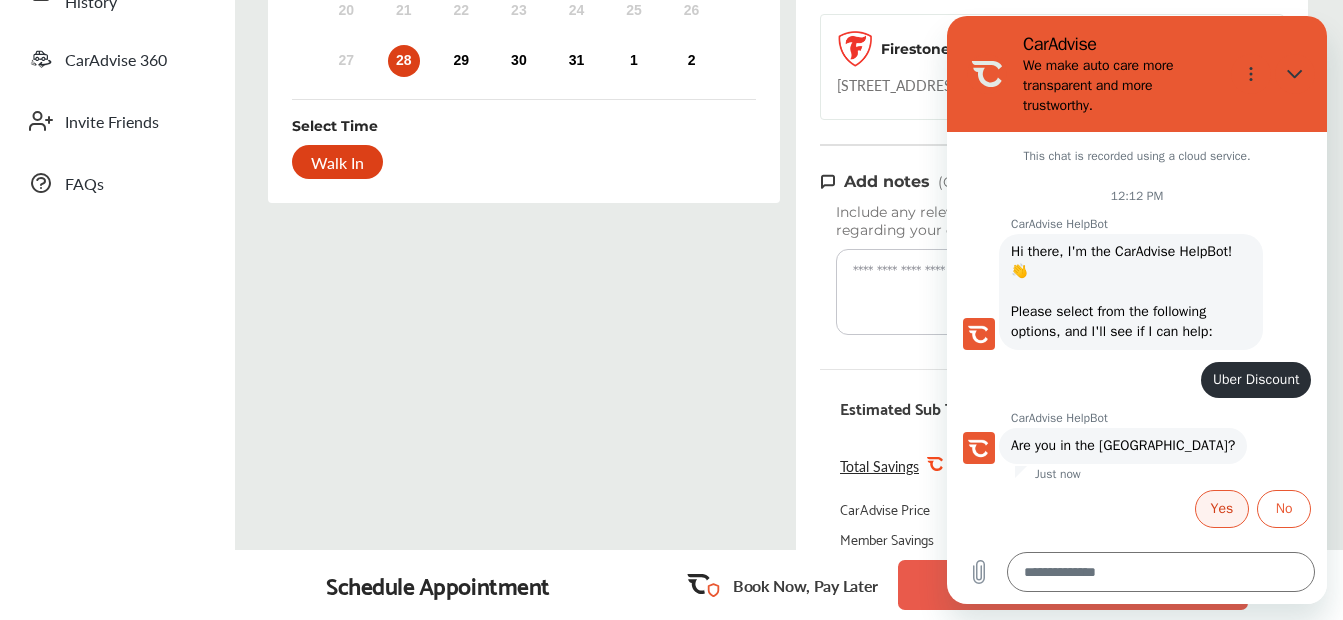 click on "Yes" at bounding box center (1222, 509) 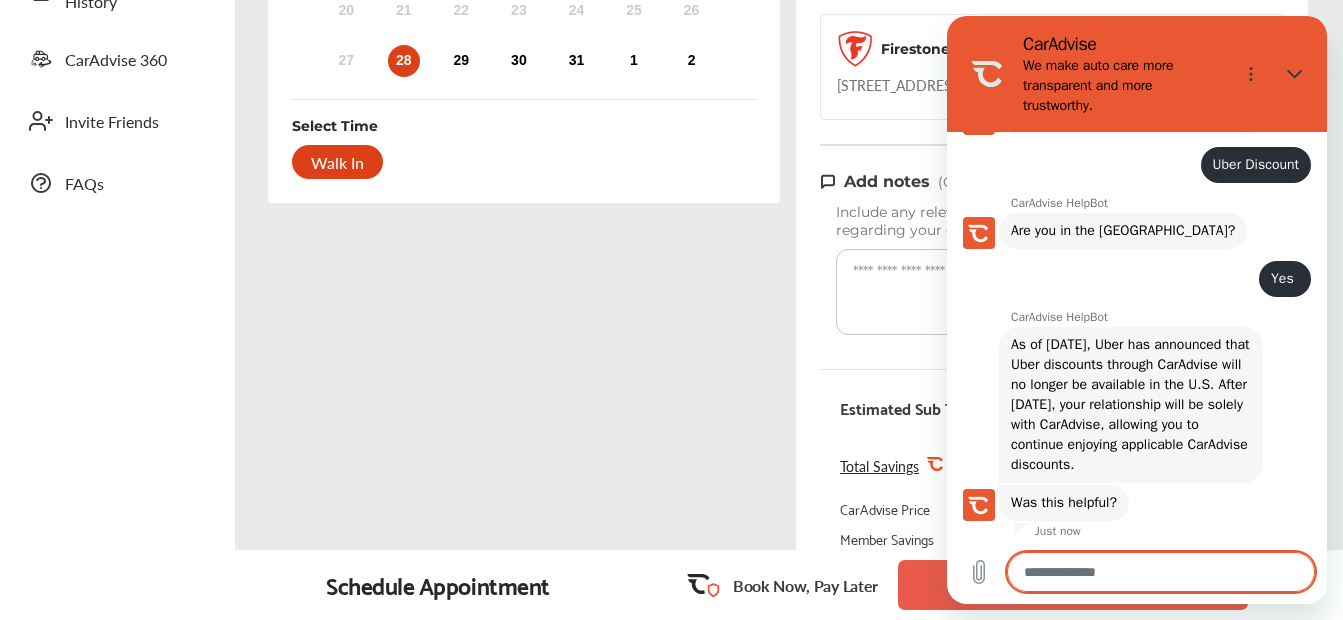 scroll, scrollTop: 285, scrollLeft: 0, axis: vertical 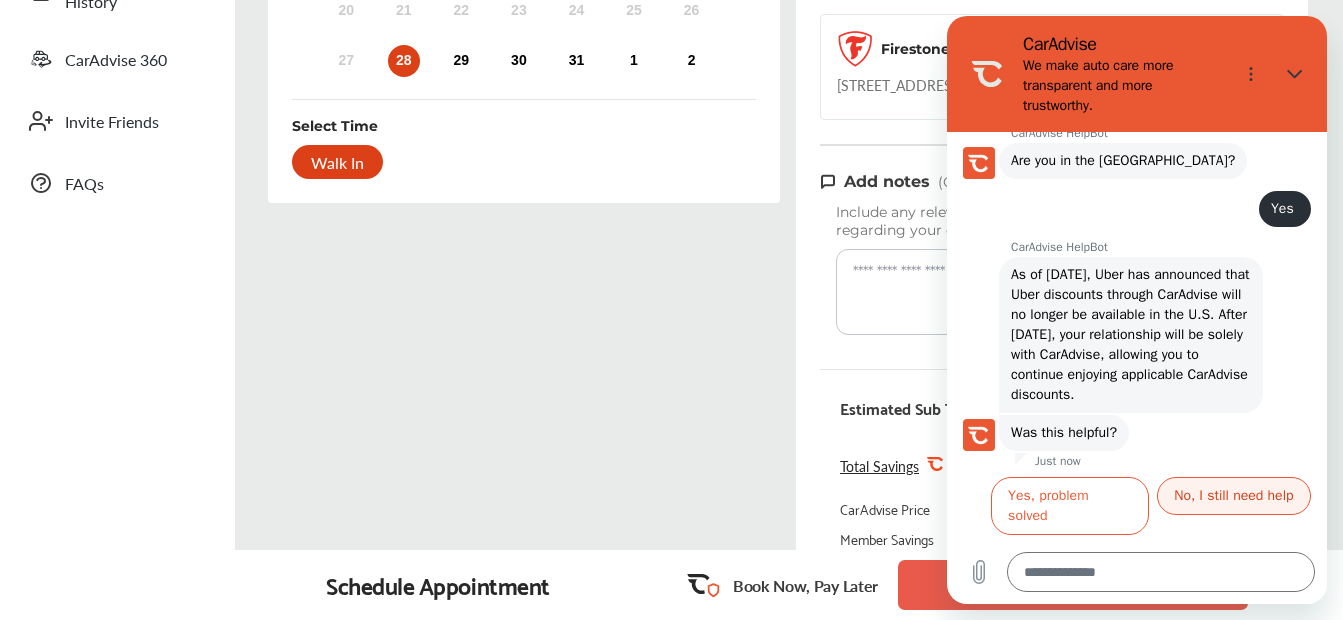 click on "No, I still need help" at bounding box center (1234, 496) 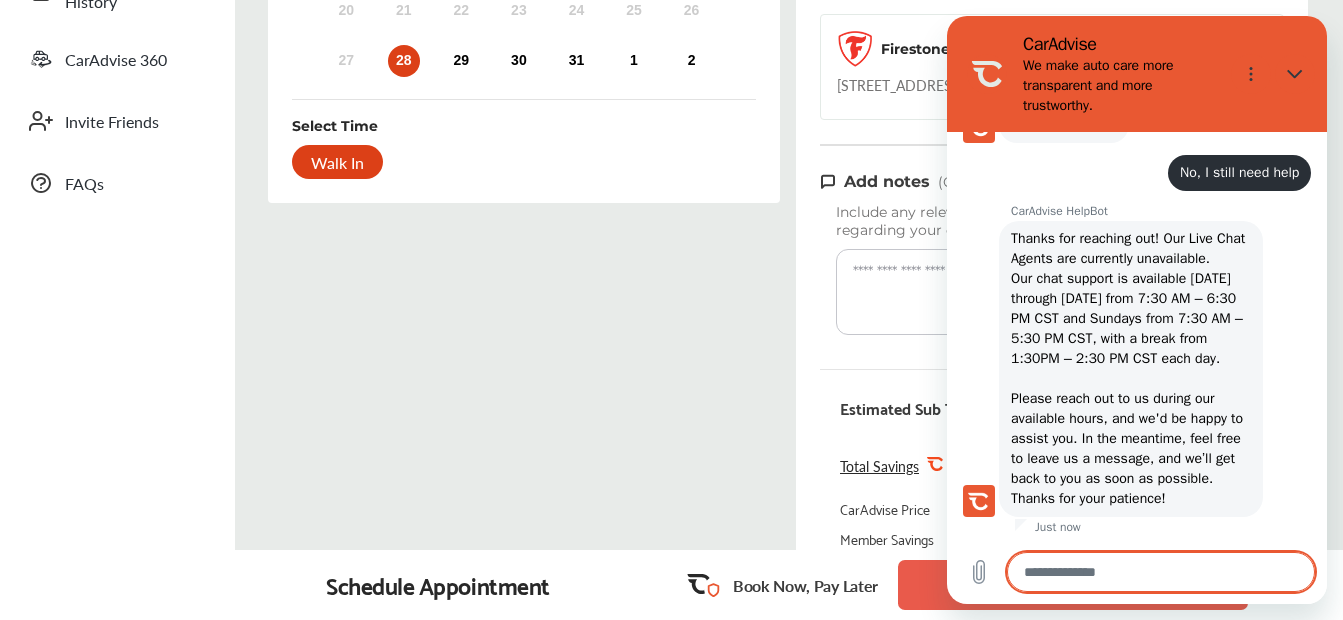 scroll, scrollTop: 653, scrollLeft: 0, axis: vertical 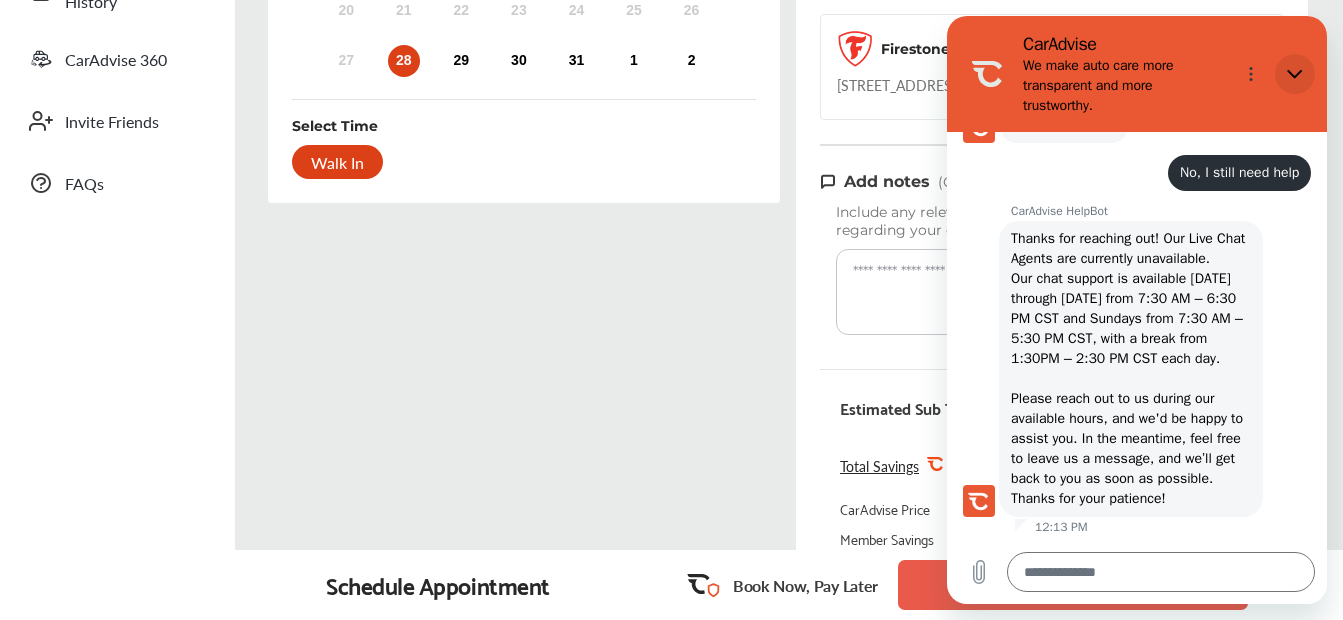 click 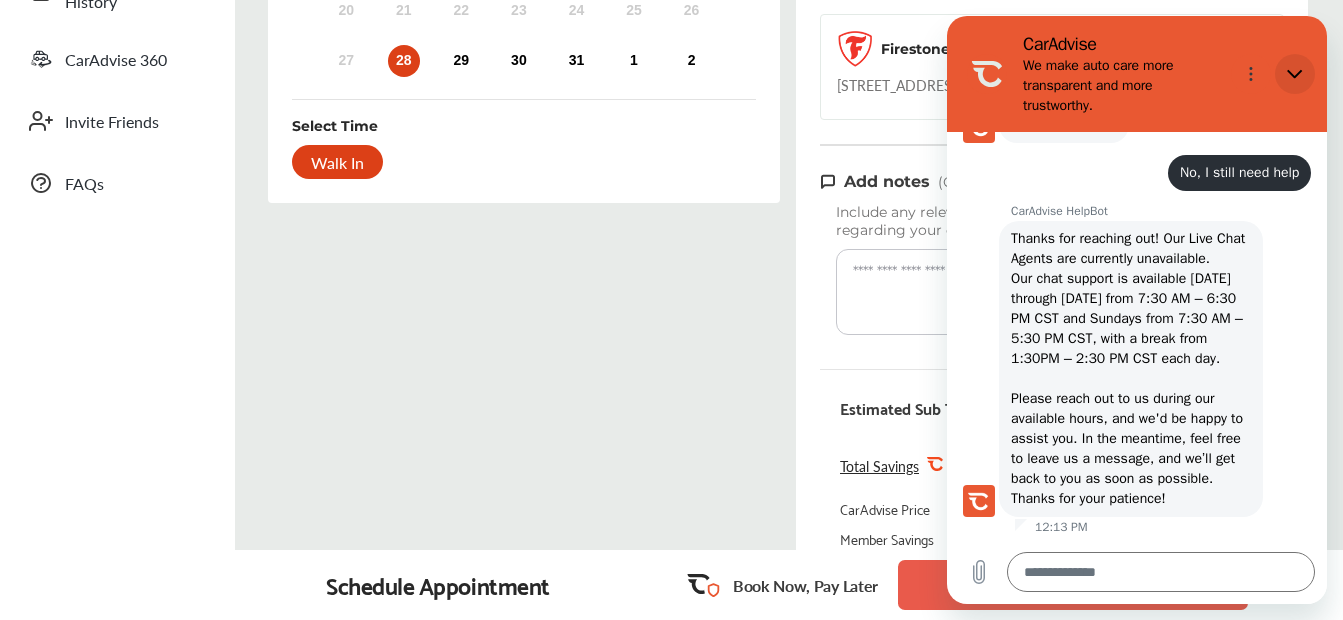 type on "*" 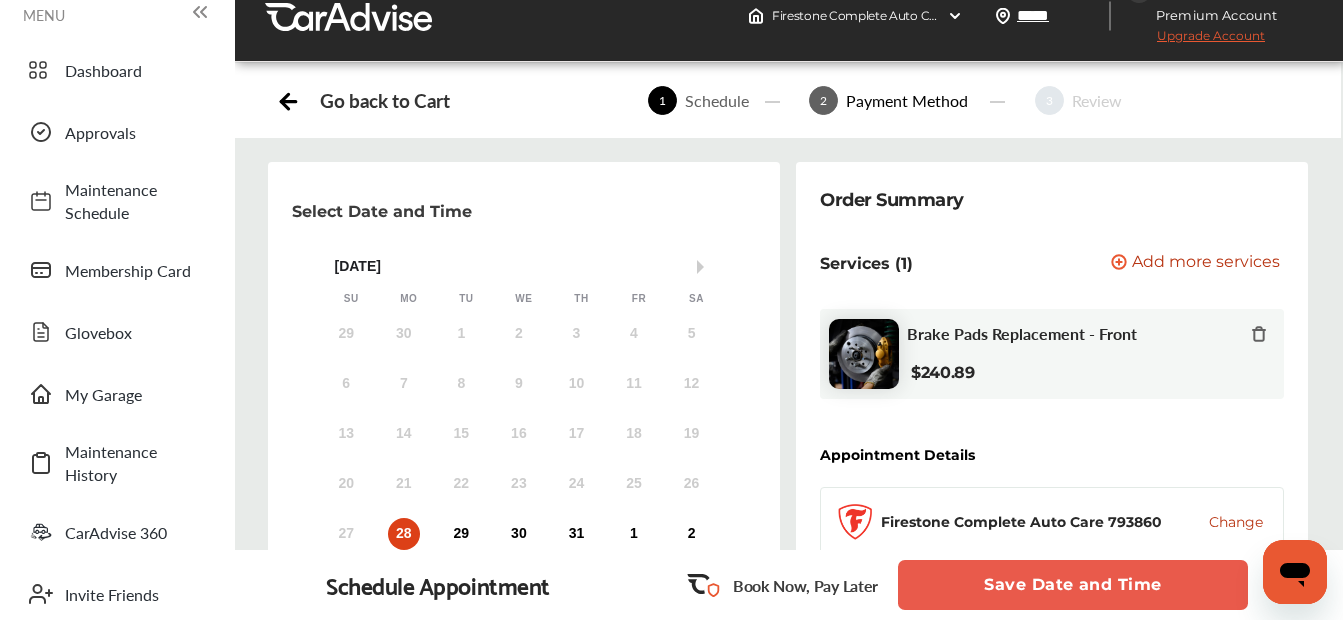 scroll, scrollTop: 0, scrollLeft: 0, axis: both 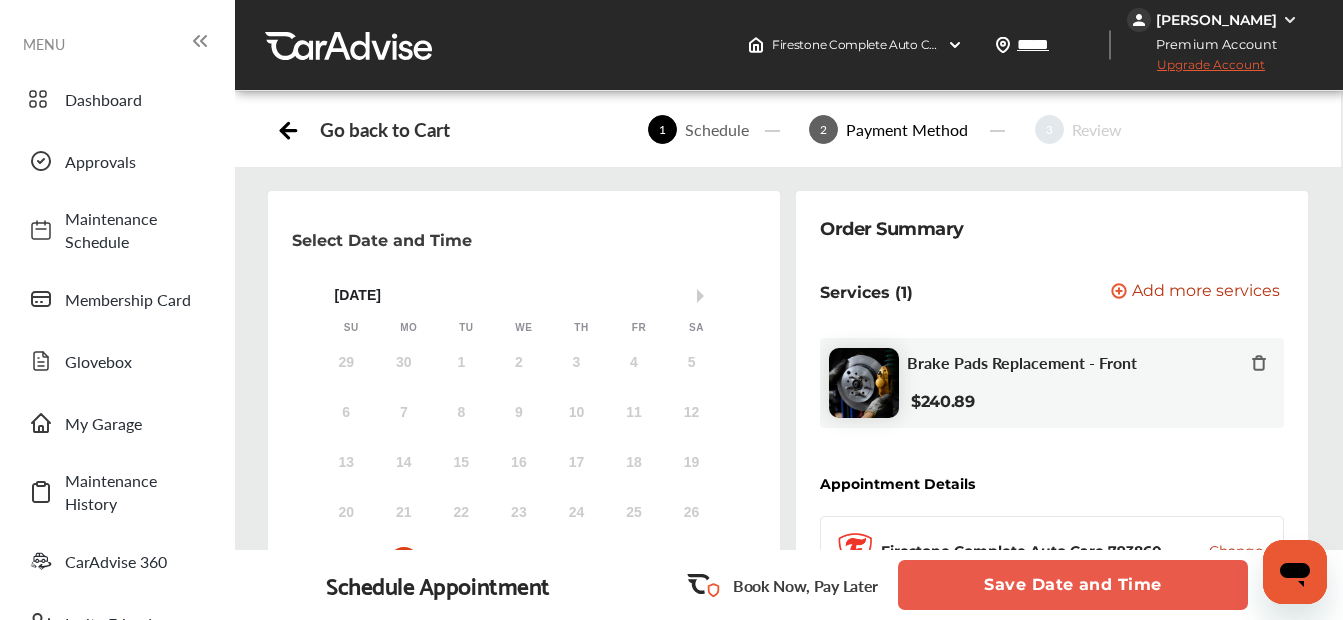 click at bounding box center (1290, 20) 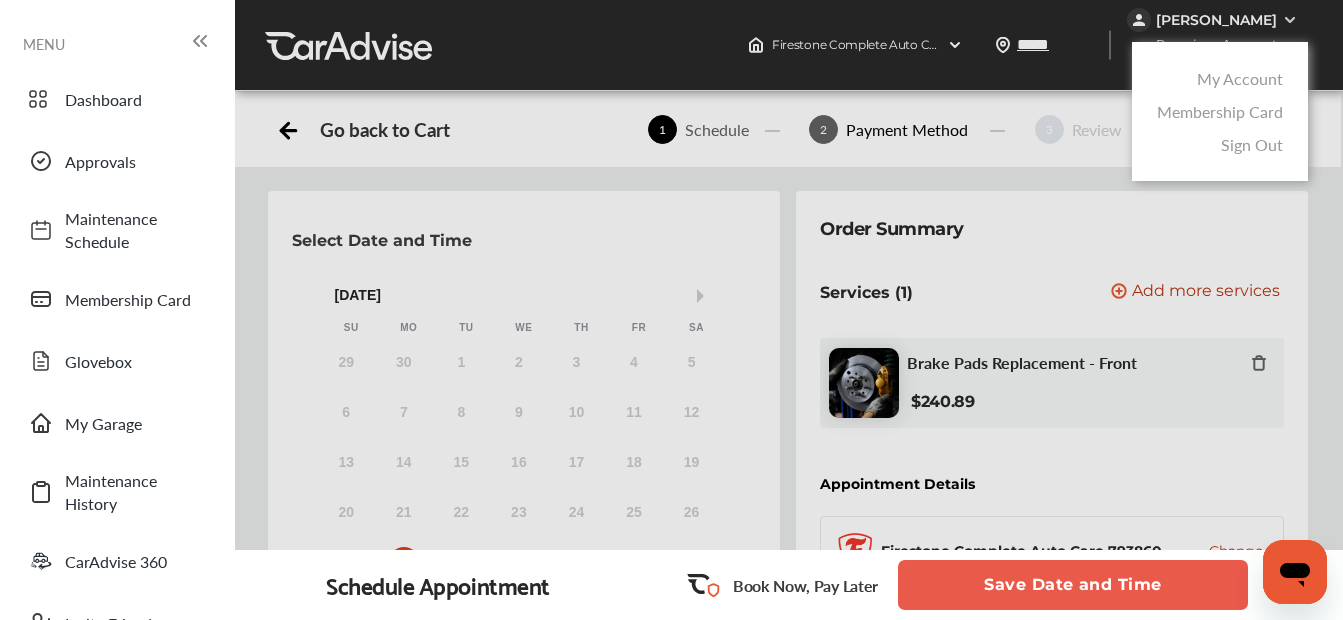 click at bounding box center (671, 360) 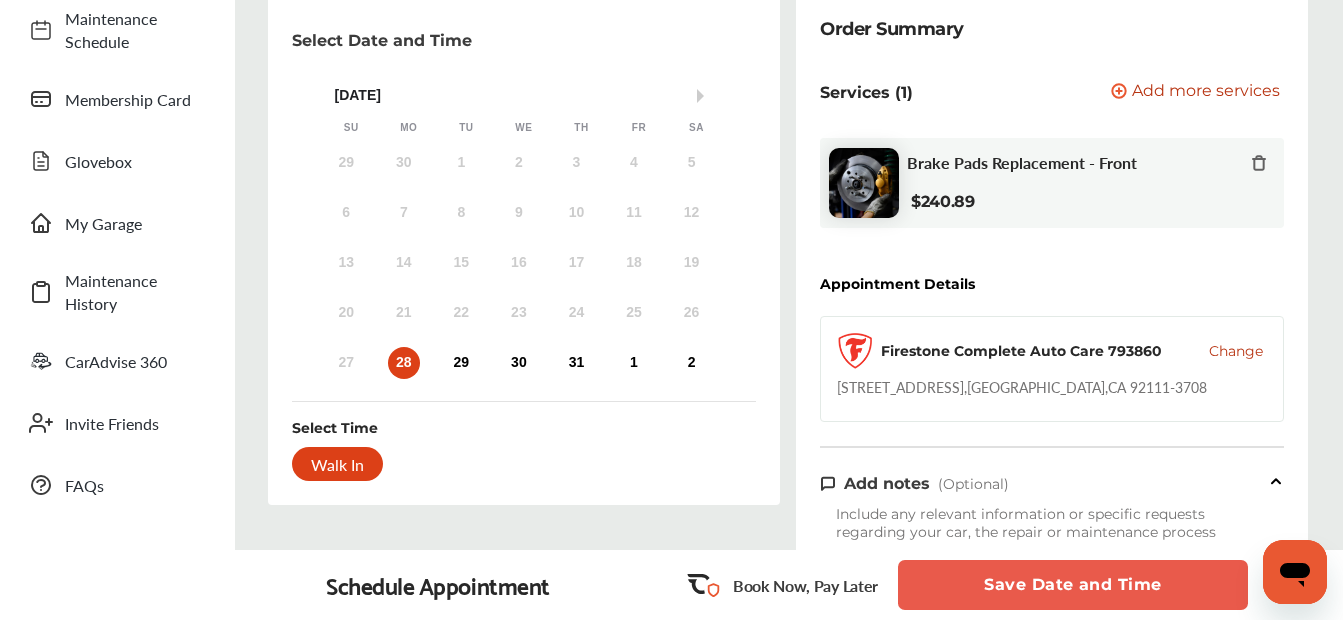 scroll, scrollTop: 6, scrollLeft: 0, axis: vertical 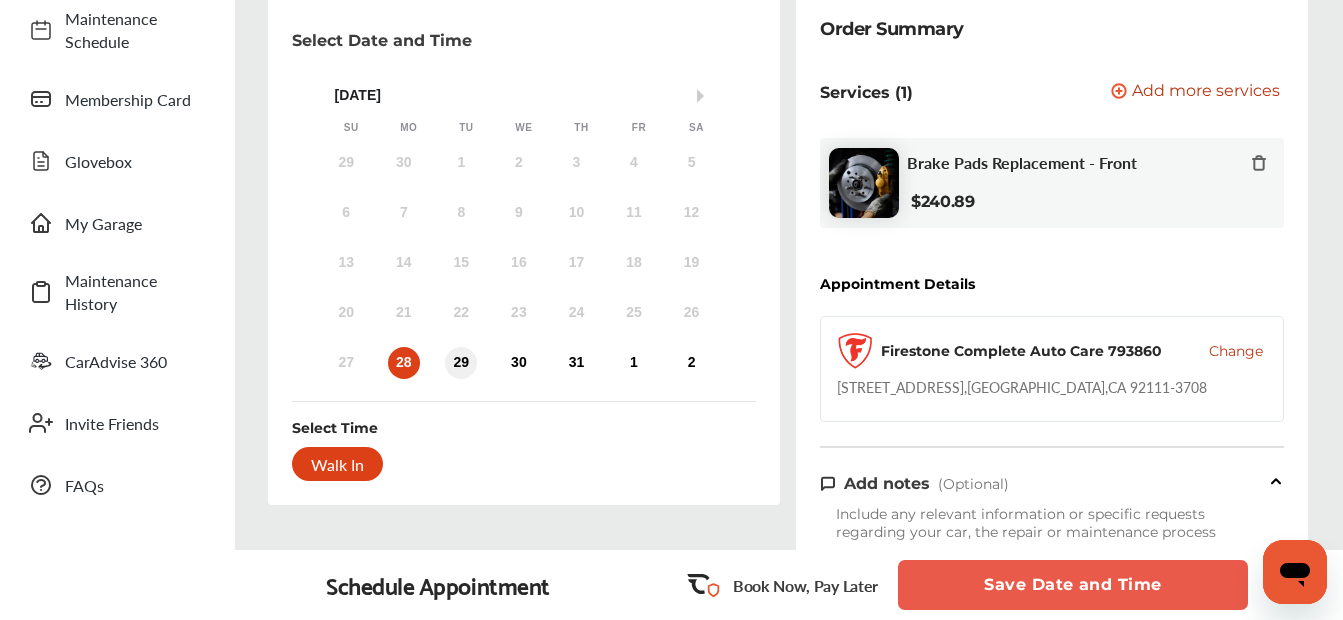click on "29" at bounding box center [461, 363] 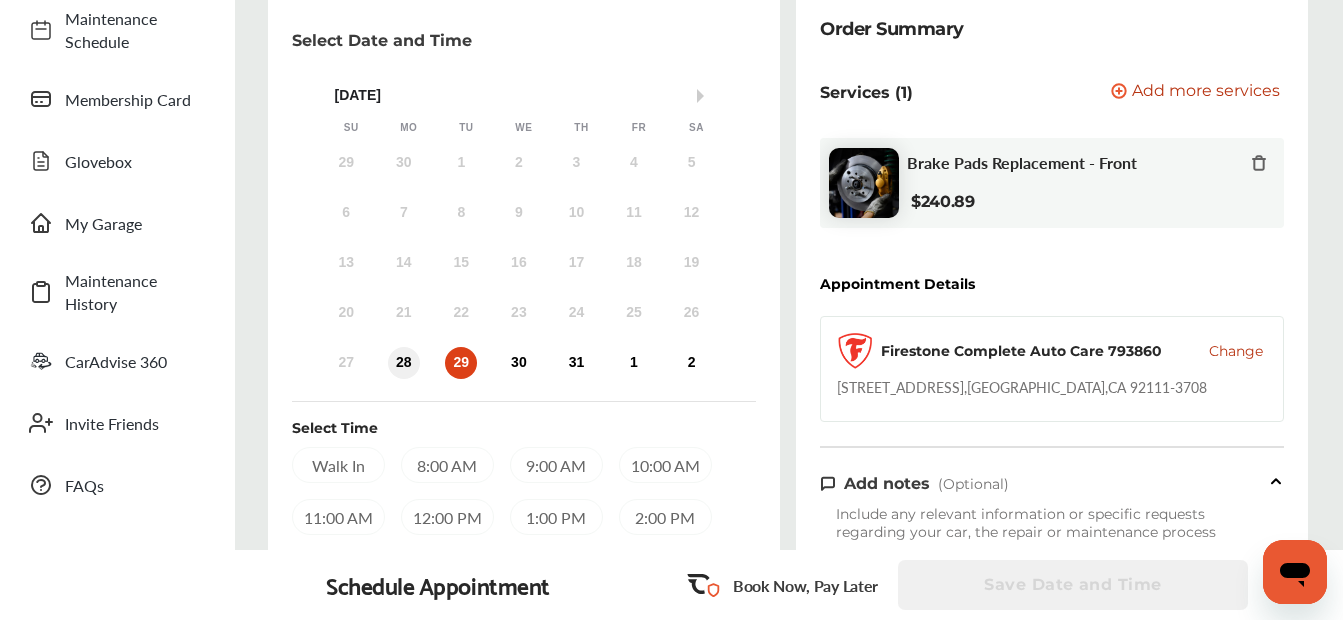 click on "28" at bounding box center [404, 363] 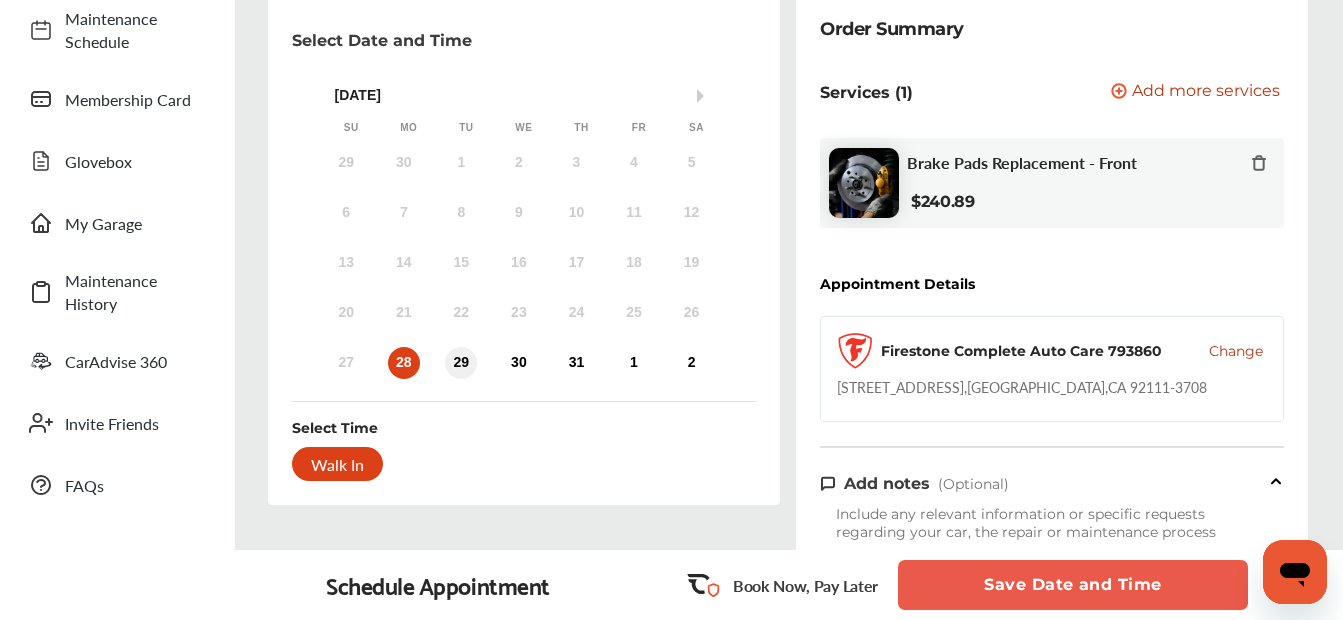 click on "29" at bounding box center (461, 363) 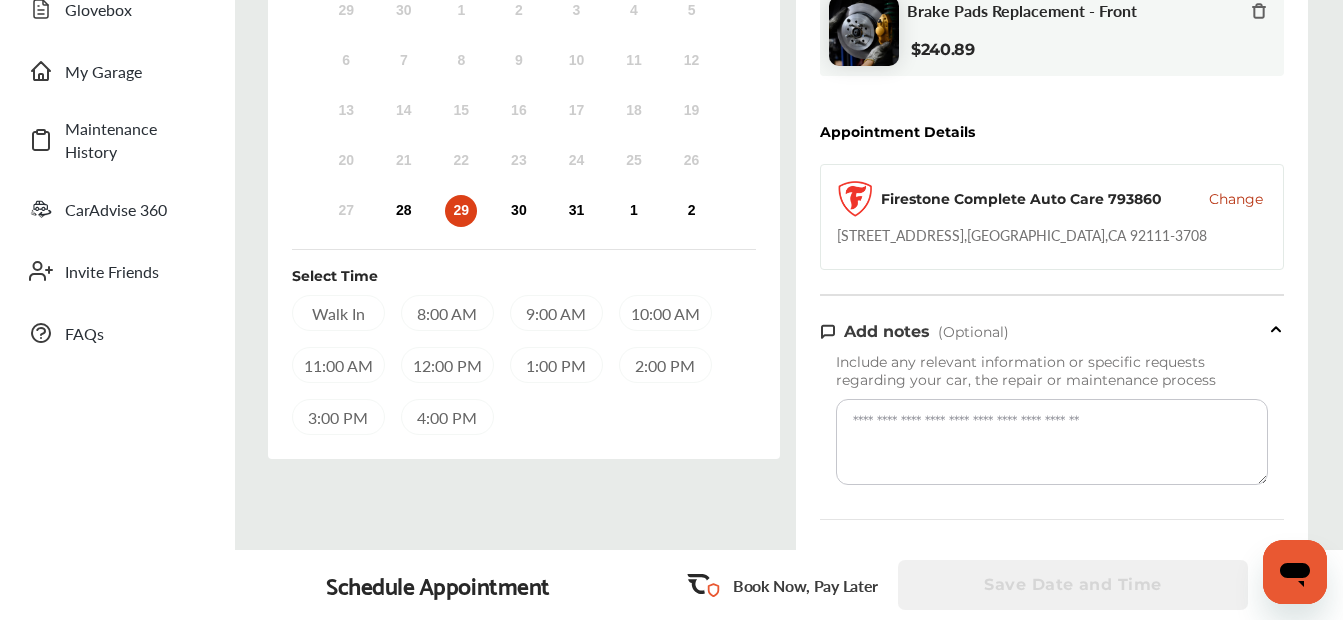 scroll, scrollTop: 400, scrollLeft: 0, axis: vertical 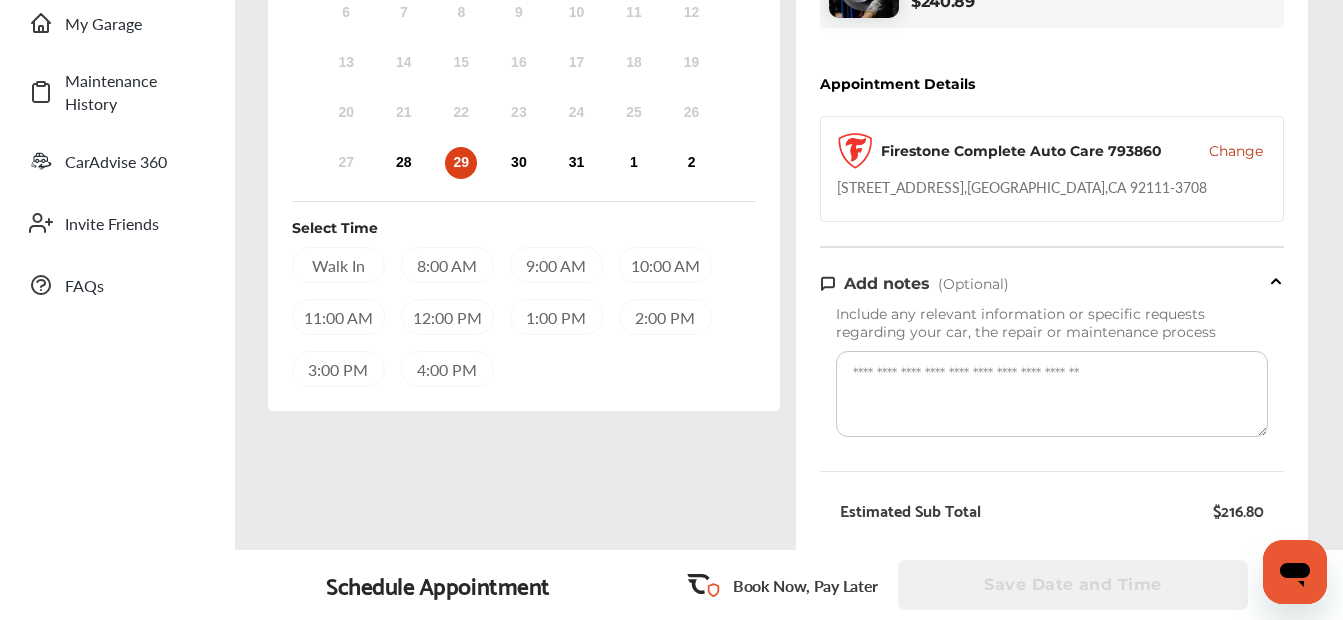 click on "10:00 AM" at bounding box center (665, 265) 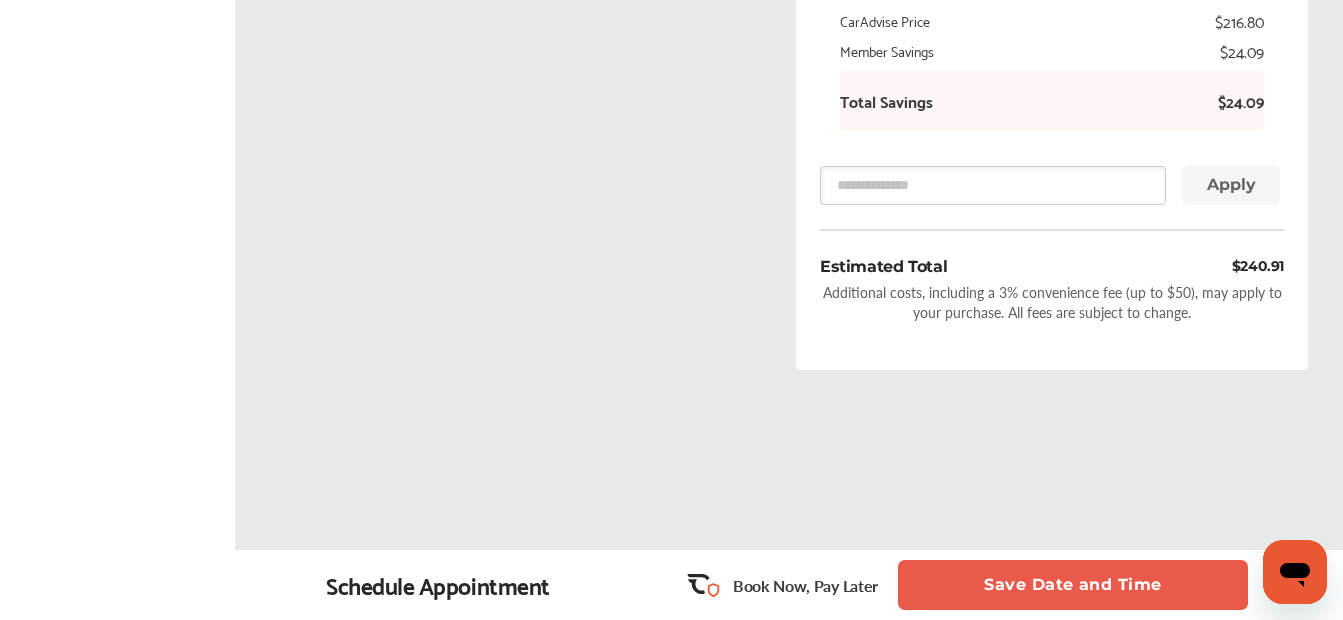 scroll, scrollTop: 1002, scrollLeft: 0, axis: vertical 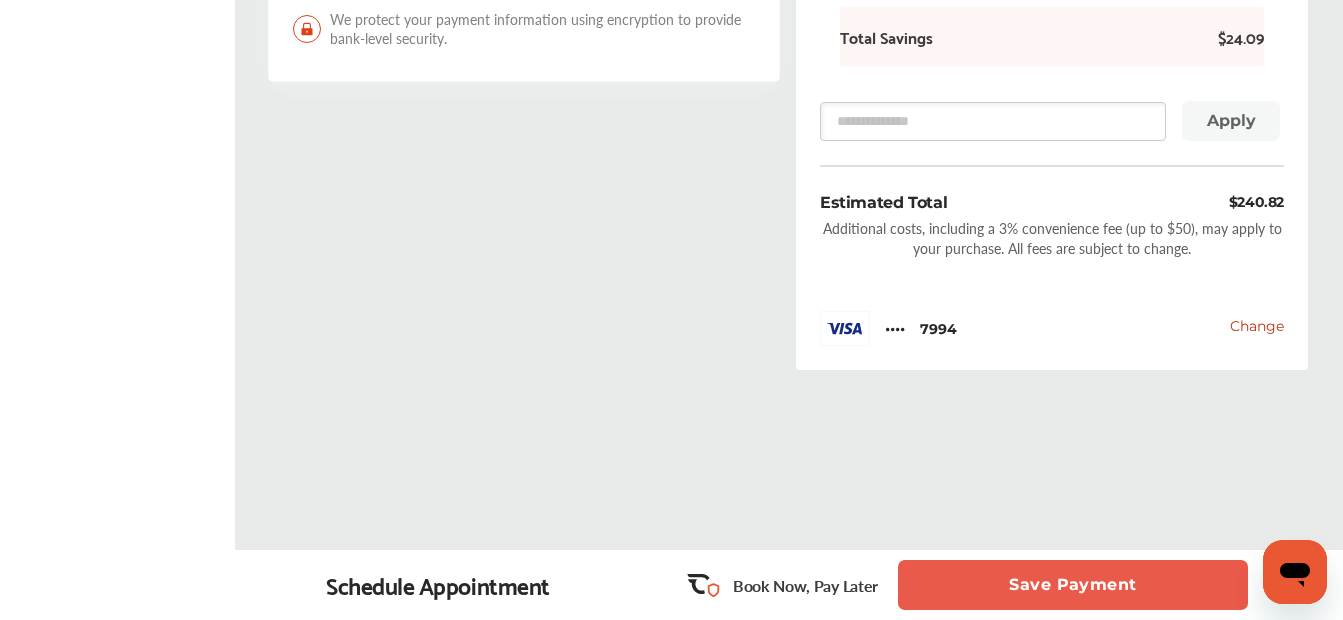 click on "Change" at bounding box center [1257, 326] 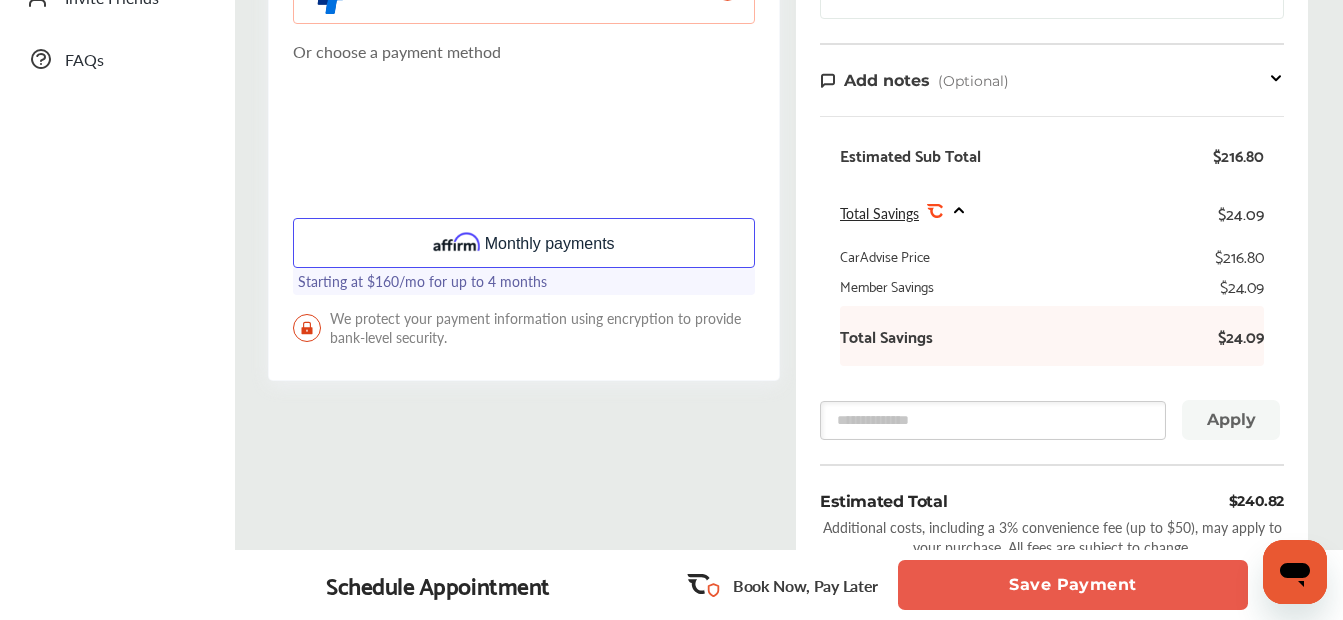 scroll, scrollTop: 625, scrollLeft: 0, axis: vertical 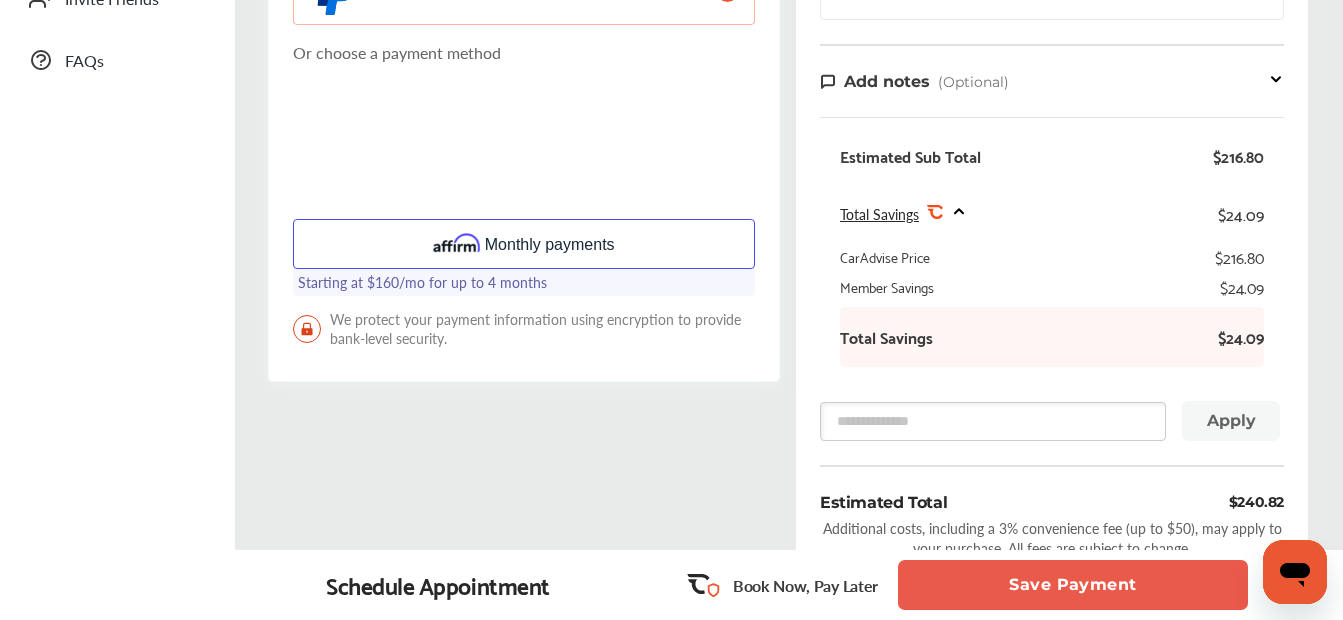 click on "Monthly payments" at bounding box center (524, 244) 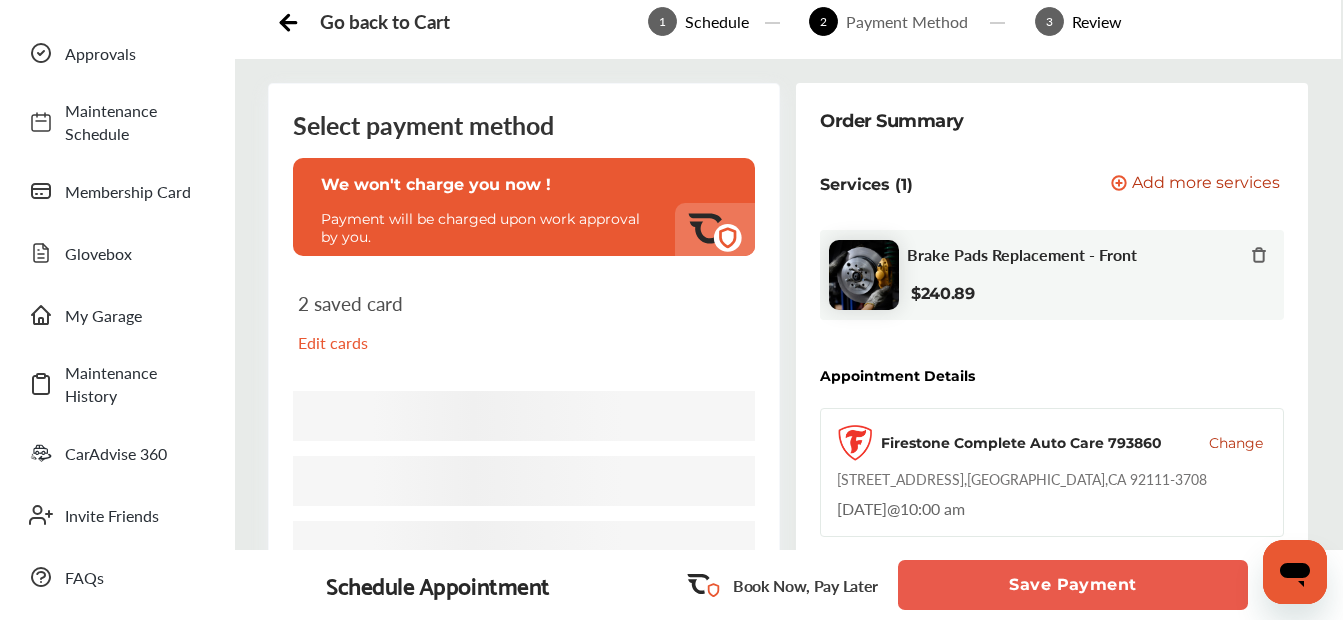 scroll, scrollTop: 100, scrollLeft: 0, axis: vertical 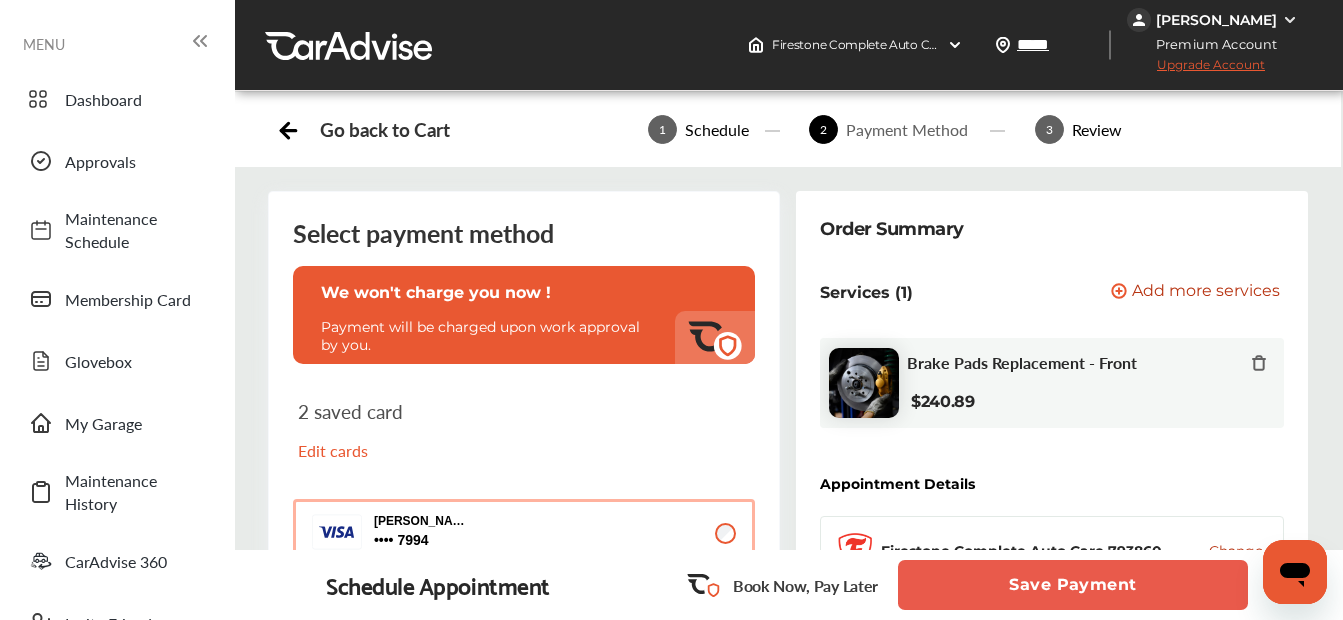 click on "Add more services" at bounding box center [1206, 292] 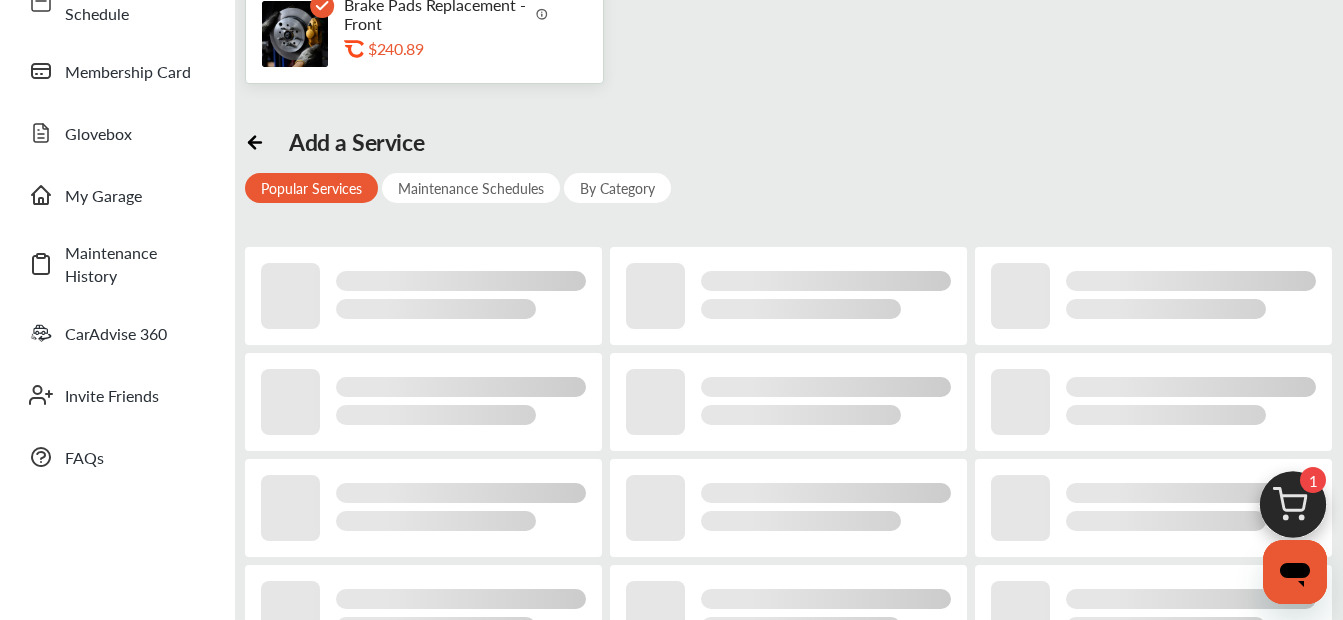 scroll, scrollTop: 300, scrollLeft: 0, axis: vertical 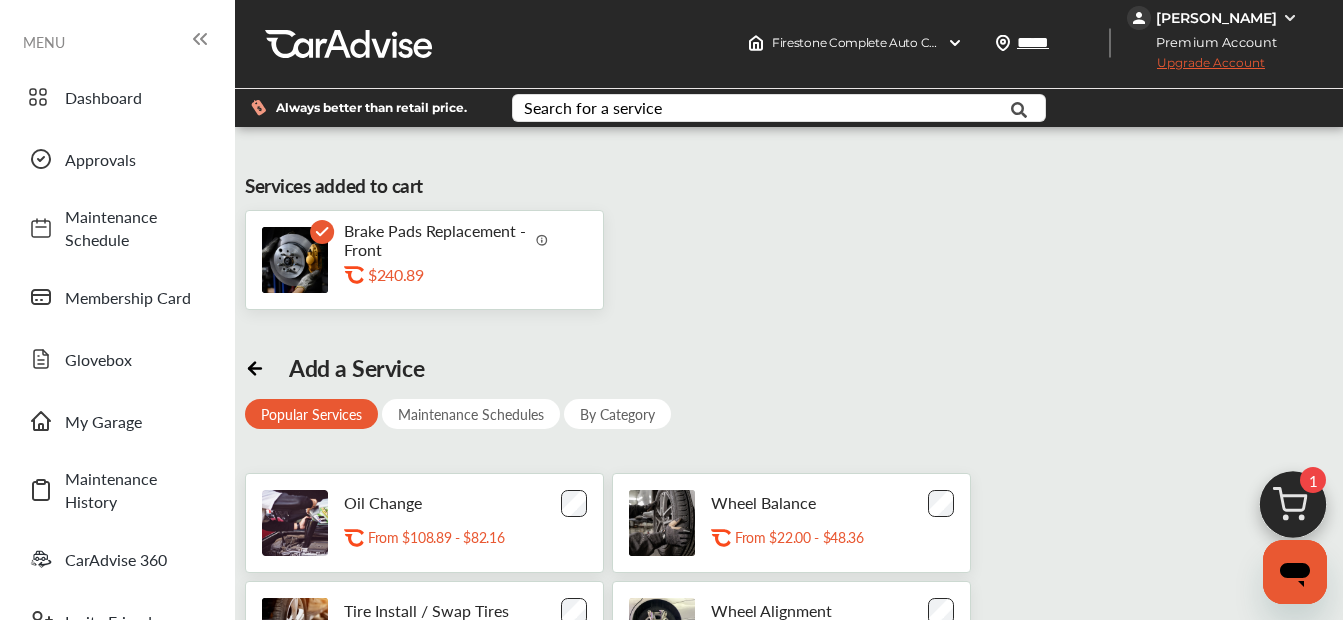 click on "By Category" at bounding box center (617, 414) 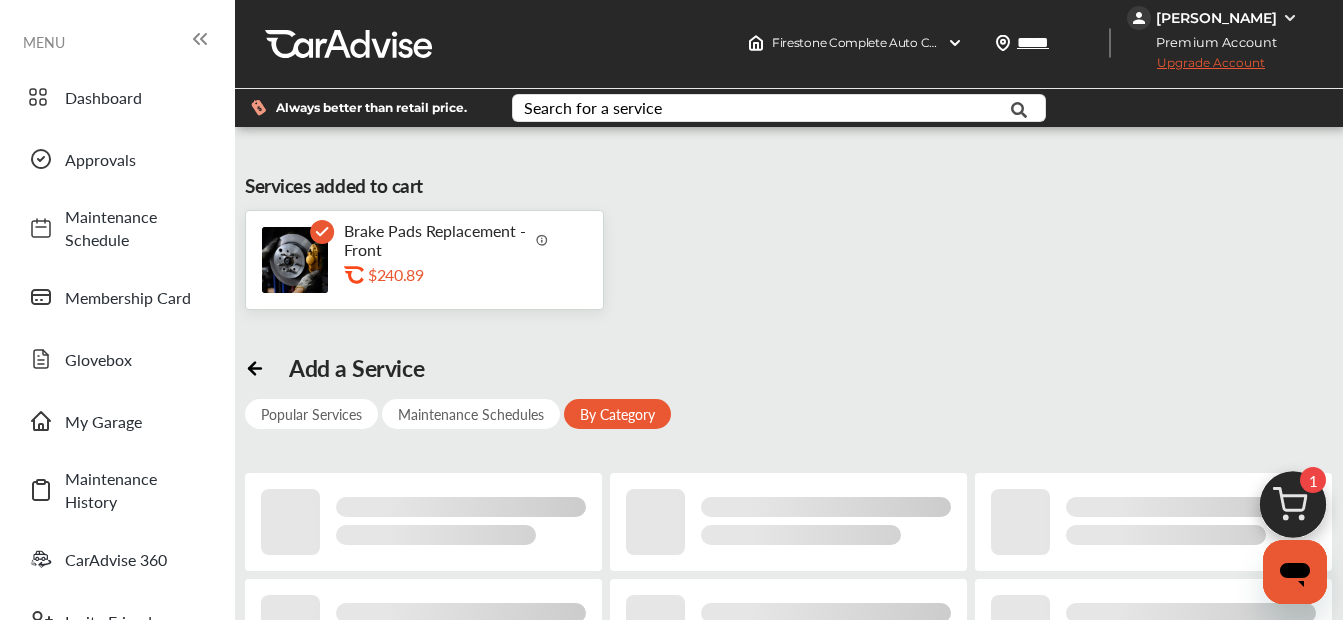 scroll, scrollTop: 202, scrollLeft: 0, axis: vertical 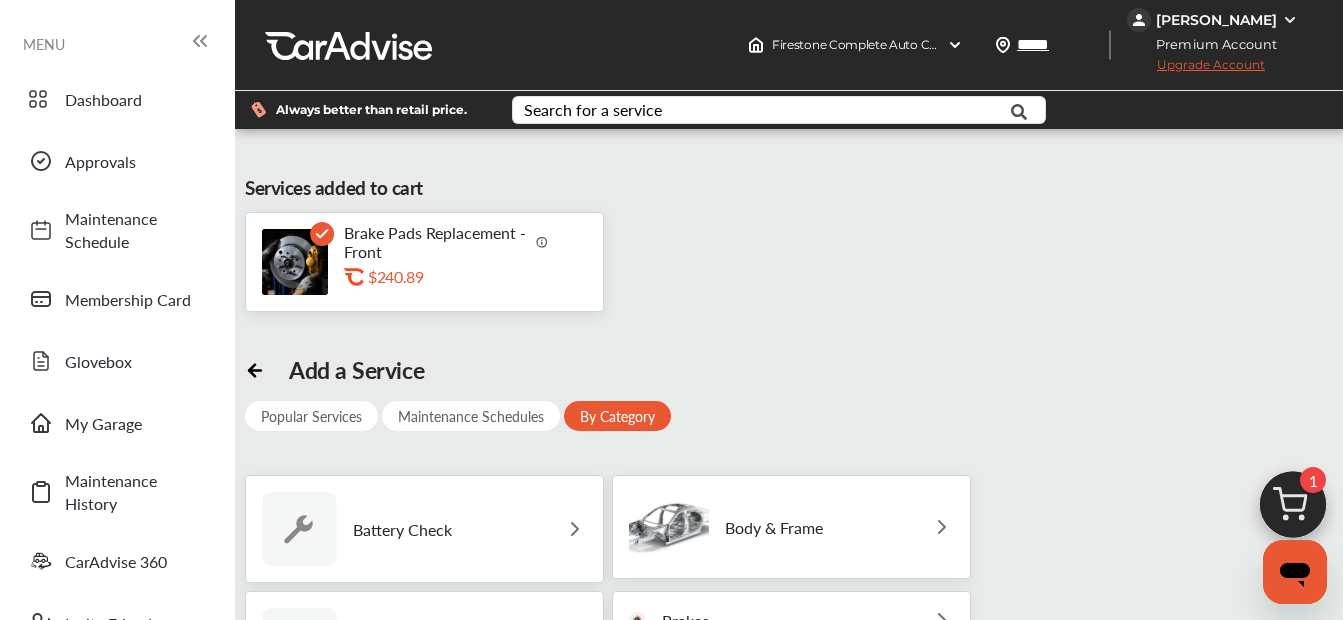 click on "Brakes" at bounding box center [791, 620] 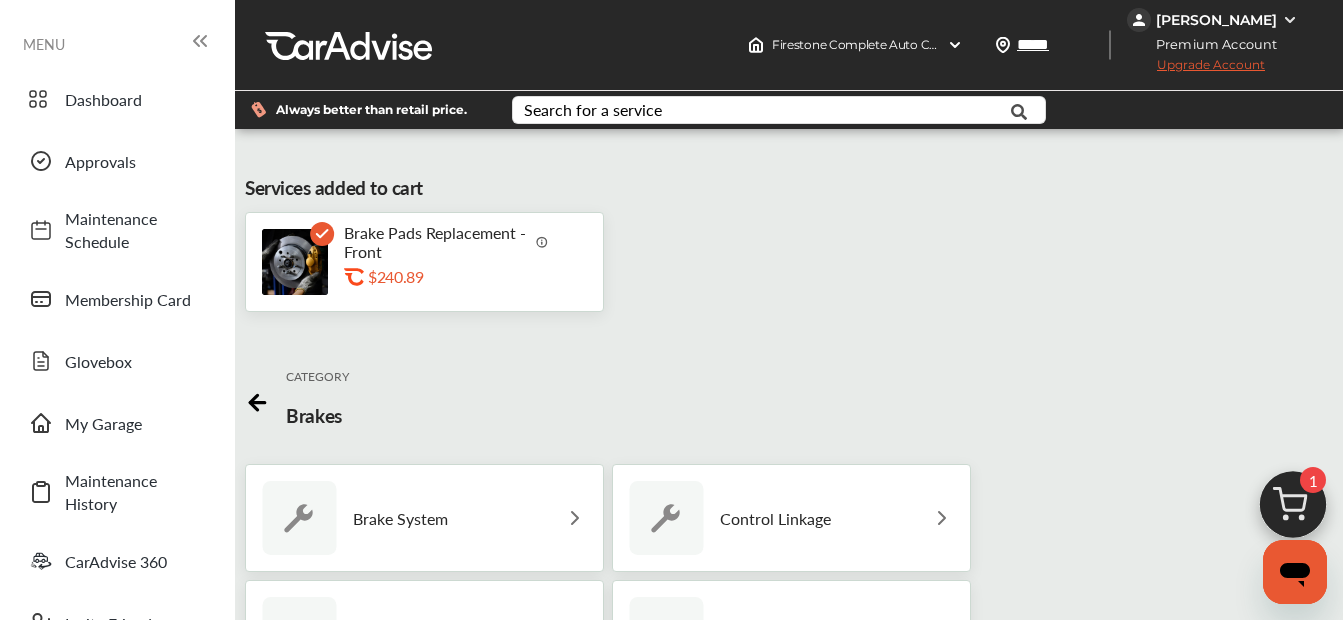 scroll, scrollTop: 264, scrollLeft: 0, axis: vertical 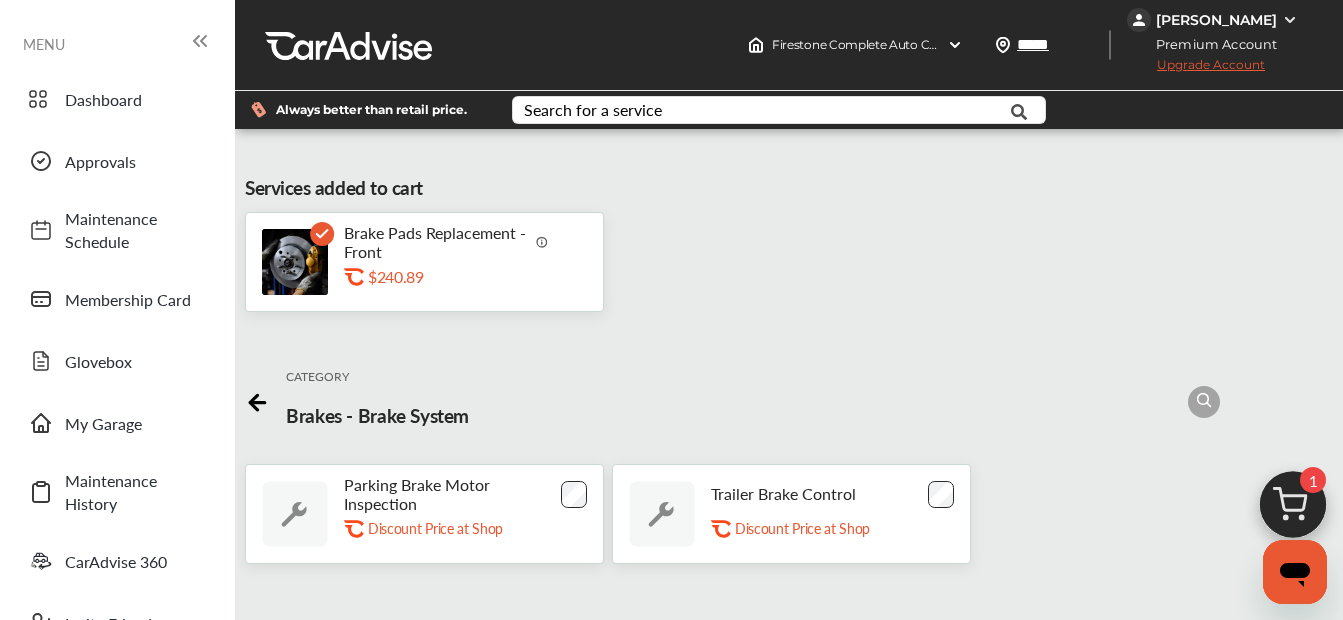drag, startPoint x: 1214, startPoint y: 149, endPoint x: 1197, endPoint y: 163, distance: 22.022715 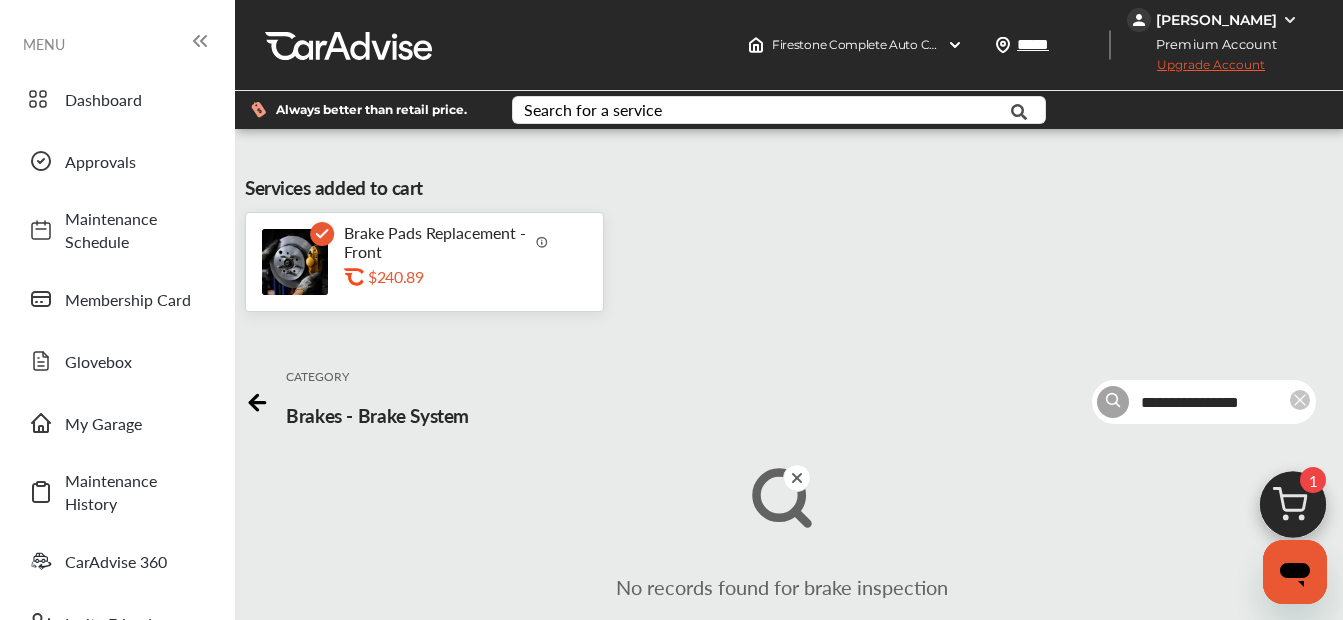 type on "**********" 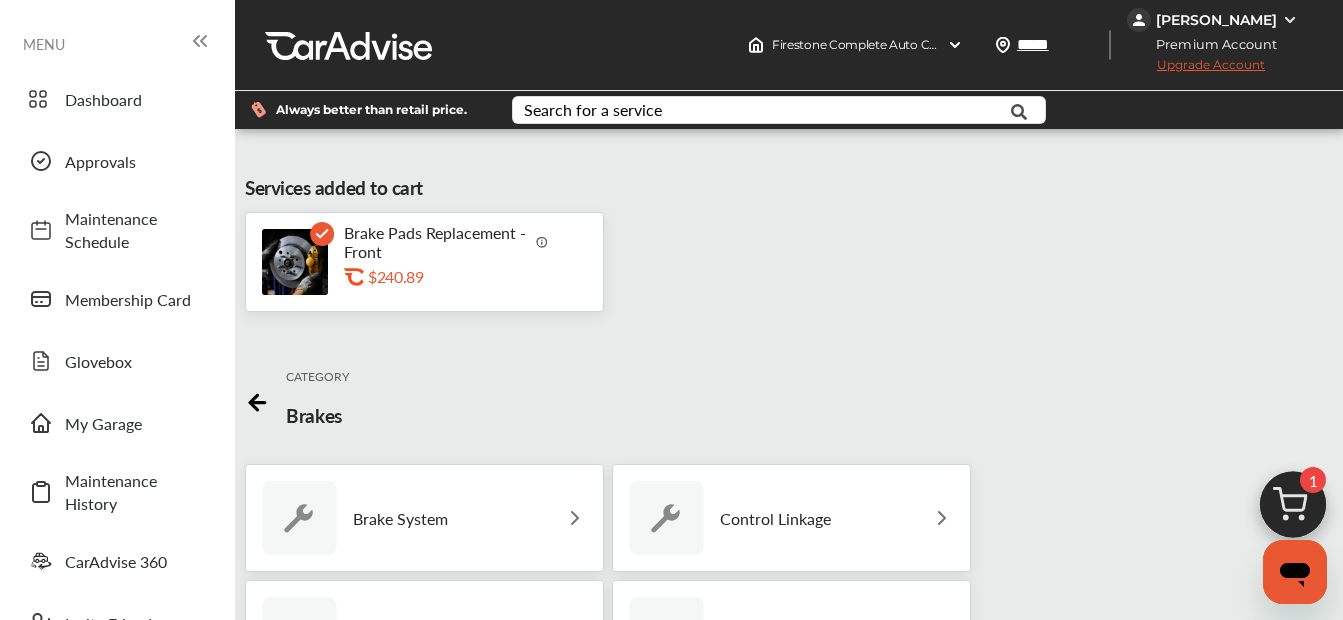 scroll, scrollTop: 364, scrollLeft: 0, axis: vertical 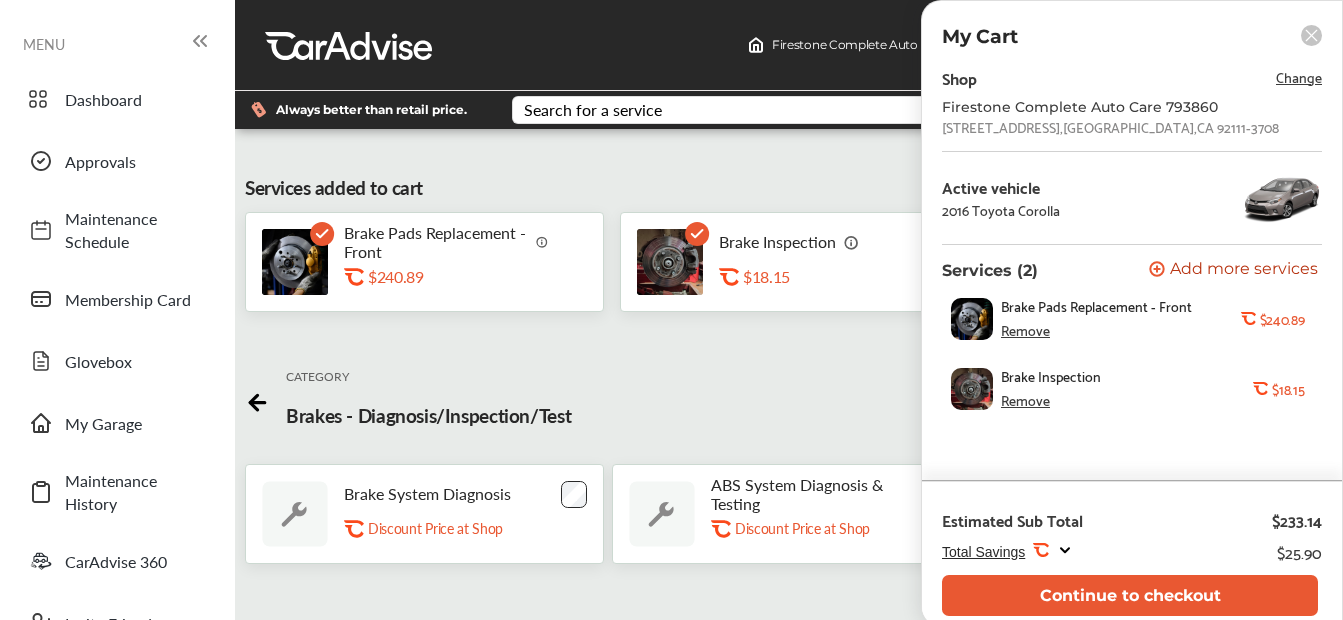 click on "Remove" at bounding box center (1025, 330) 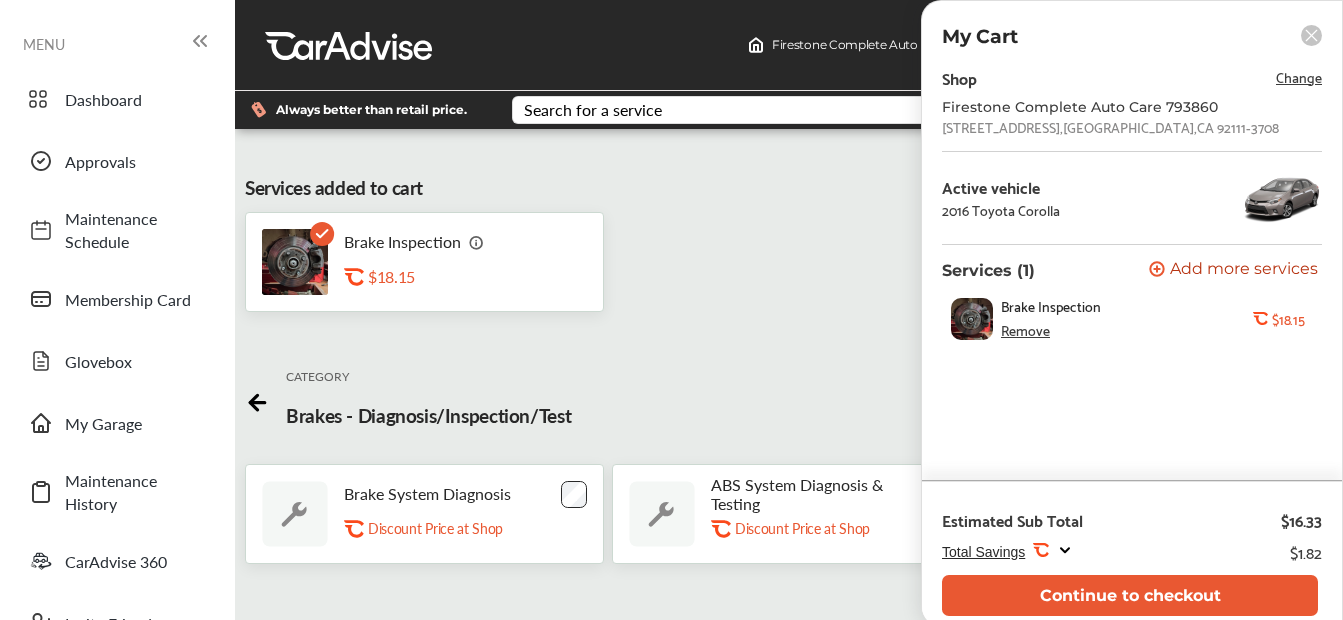 scroll, scrollTop: 0, scrollLeft: 0, axis: both 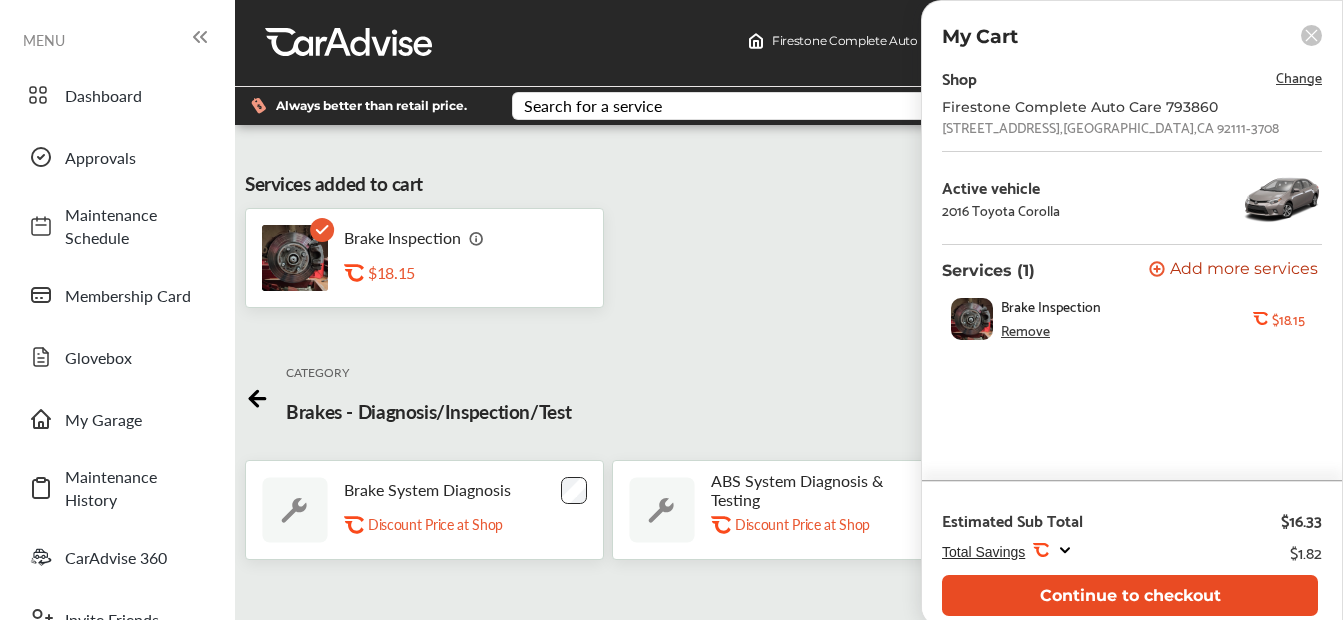 click on "Continue to checkout" at bounding box center (1130, 595) 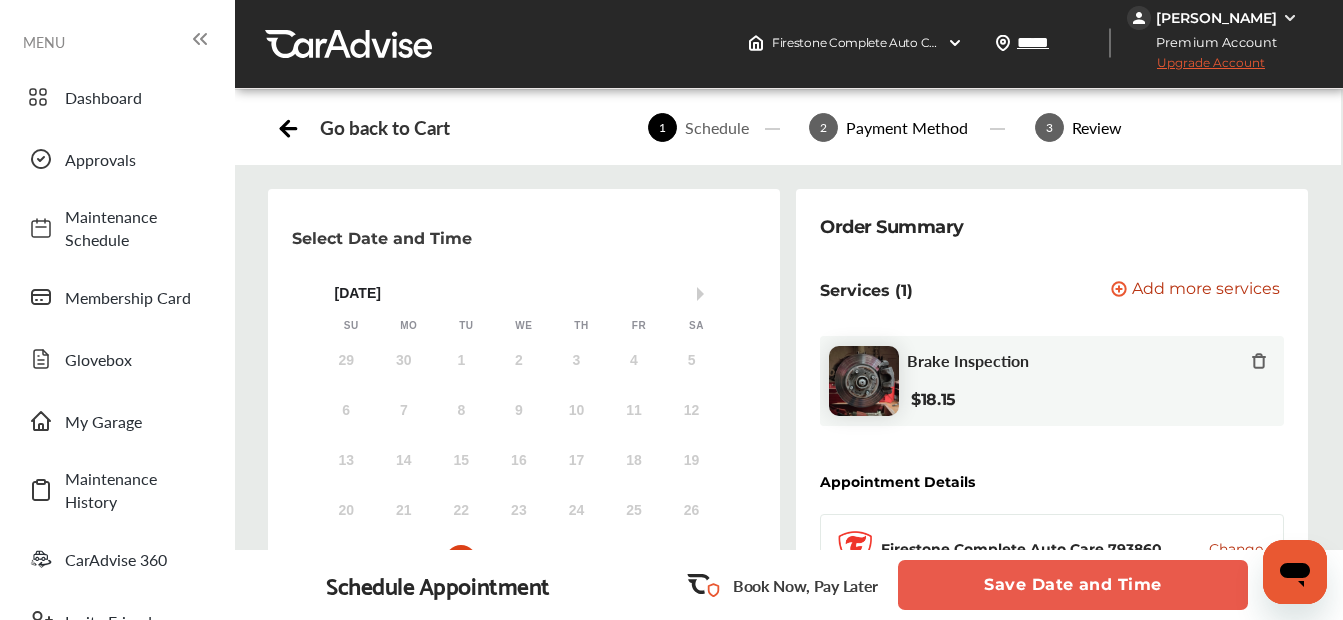 scroll, scrollTop: 0, scrollLeft: 0, axis: both 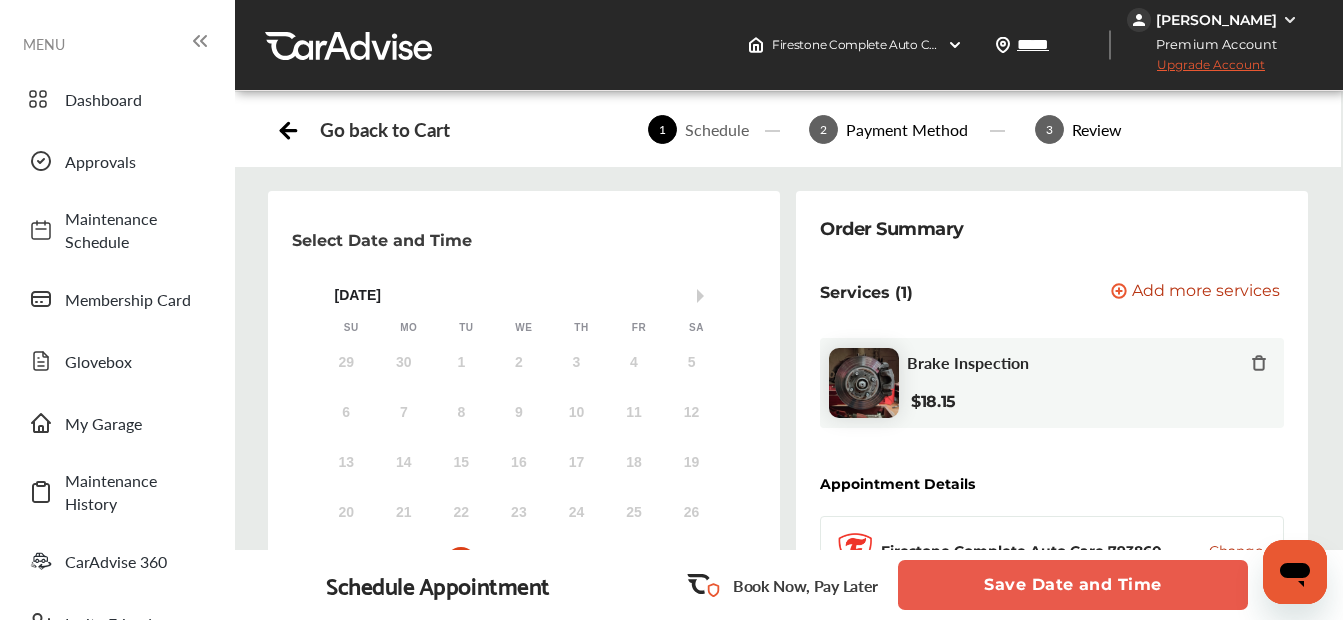 click 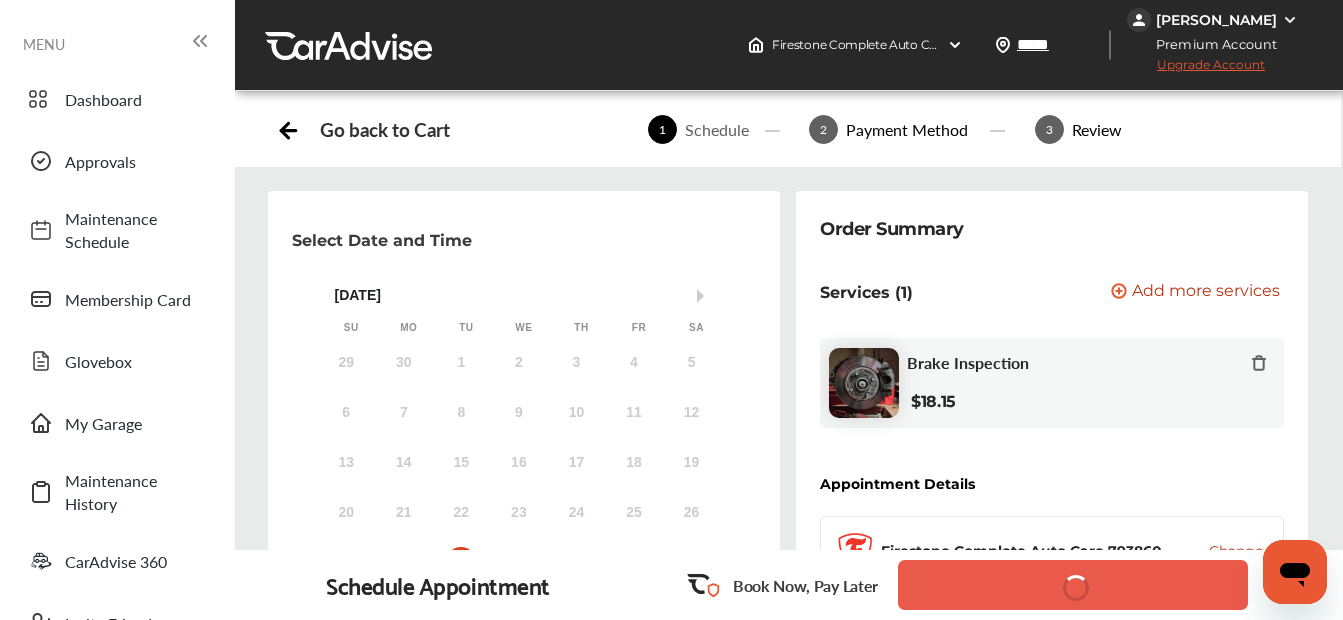 scroll, scrollTop: 600, scrollLeft: 0, axis: vertical 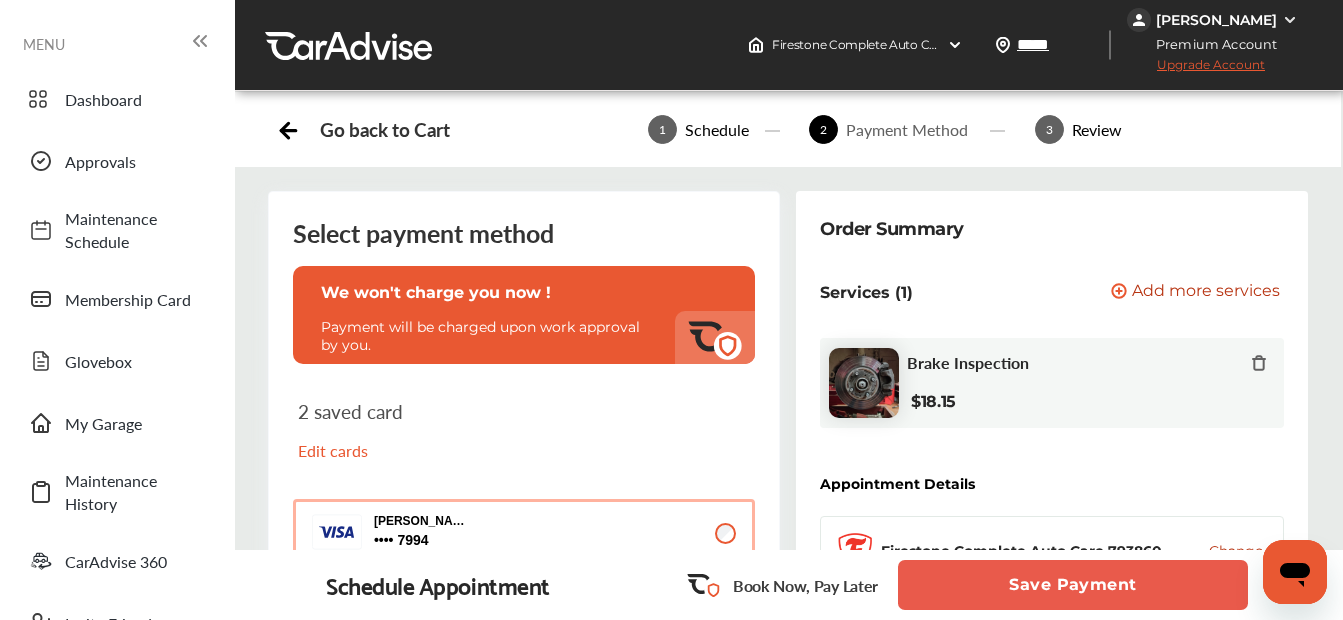 click on "Change" at bounding box center [1257, 1251] 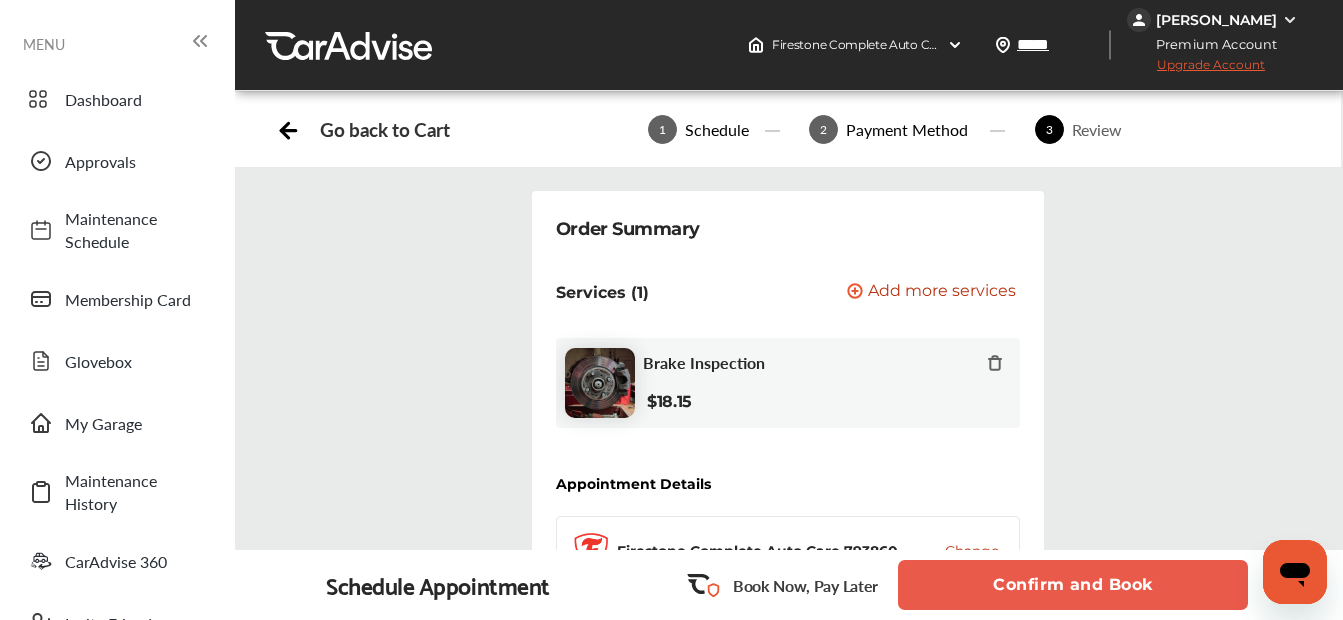 scroll, scrollTop: 1000, scrollLeft: 0, axis: vertical 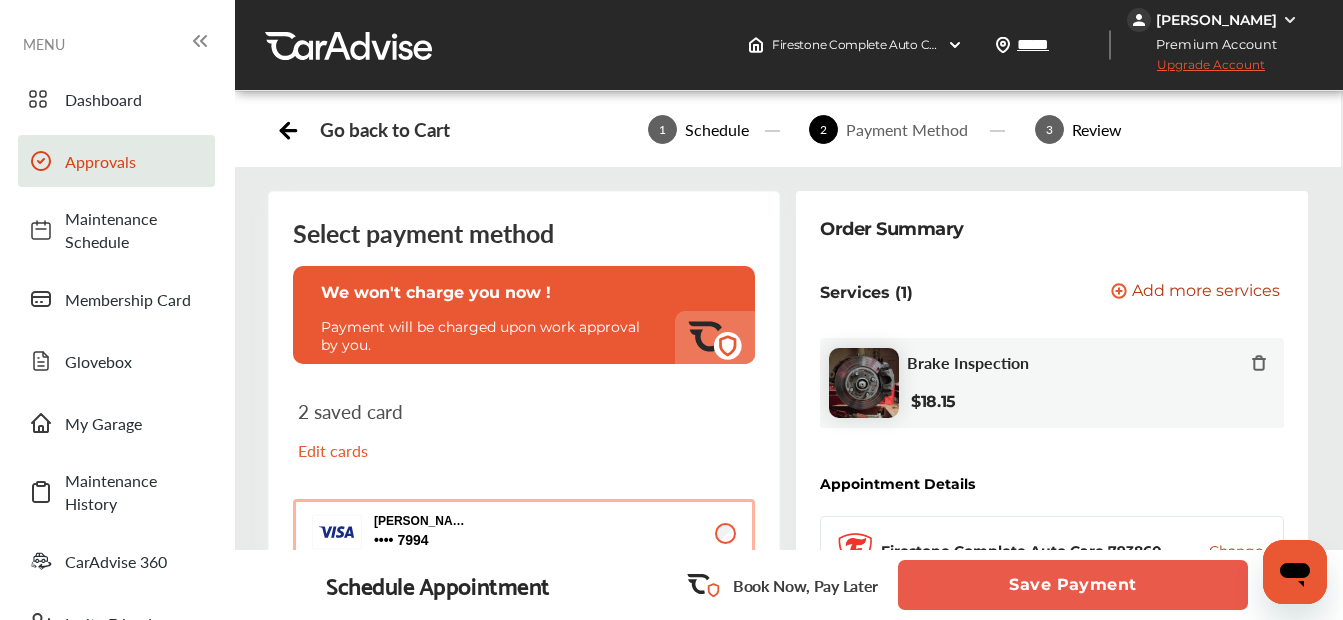 click on "Approvals" at bounding box center [116, 161] 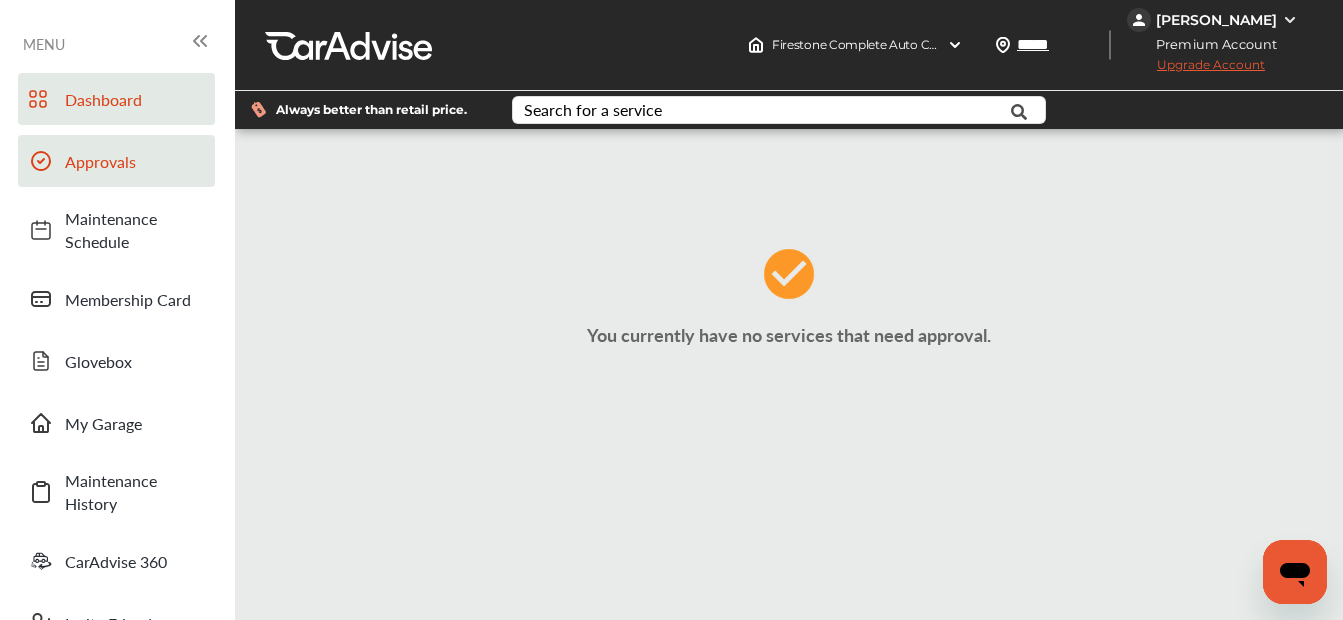click on "Dashboard" at bounding box center (135, 99) 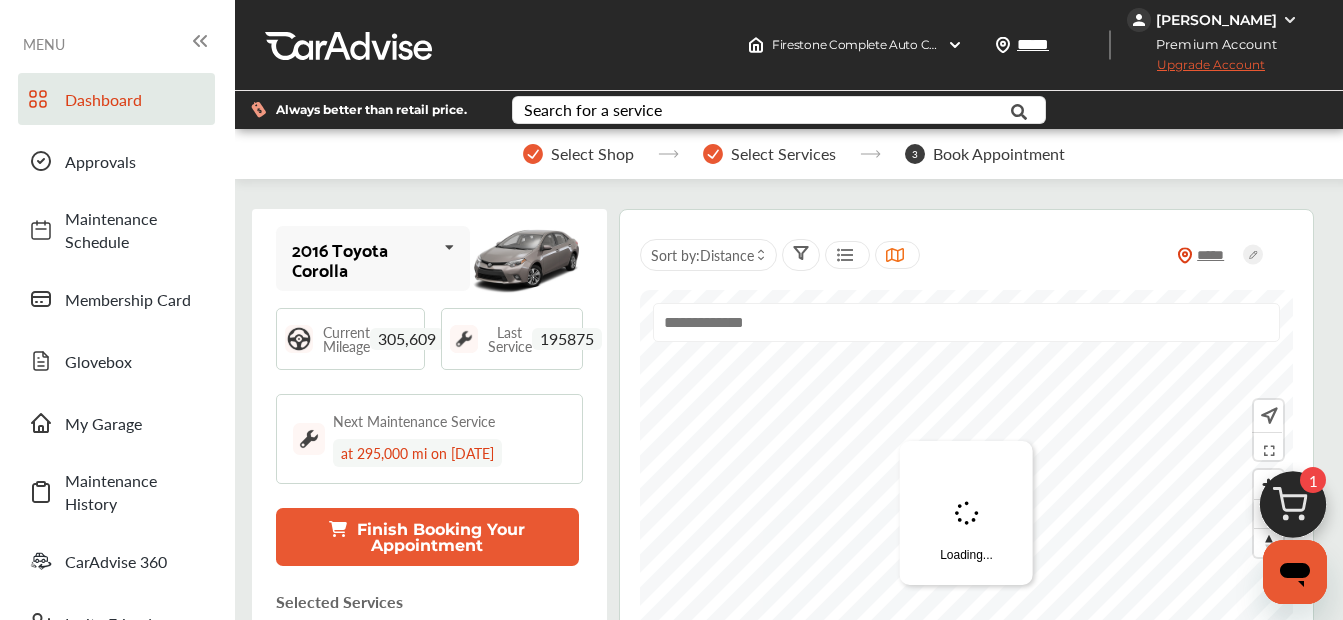 scroll, scrollTop: 400, scrollLeft: 0, axis: vertical 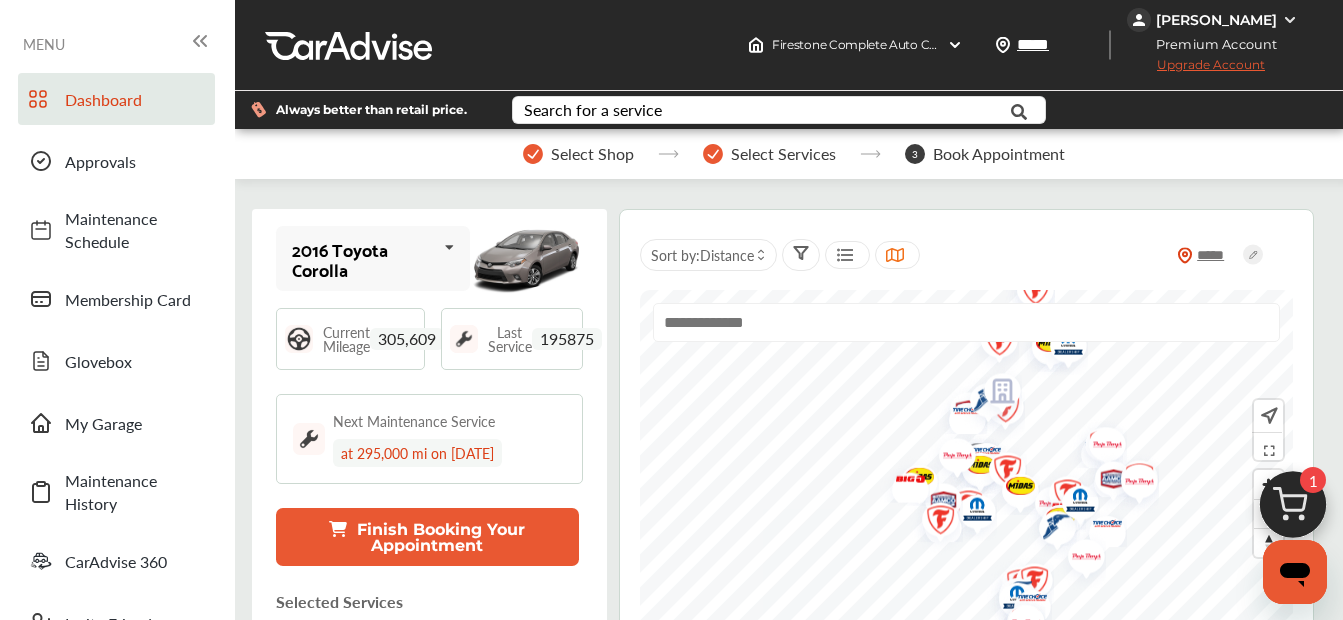 click on "Finish Booking Your Appointment" at bounding box center (427, 537) 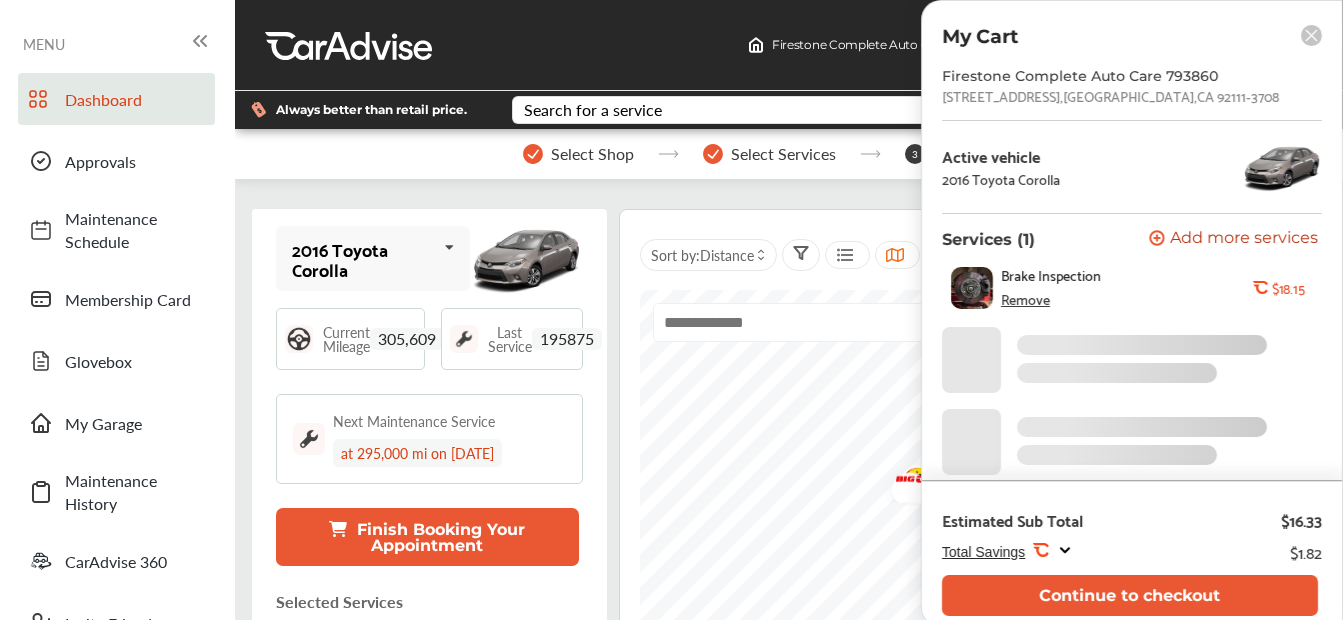 scroll, scrollTop: 36, scrollLeft: 0, axis: vertical 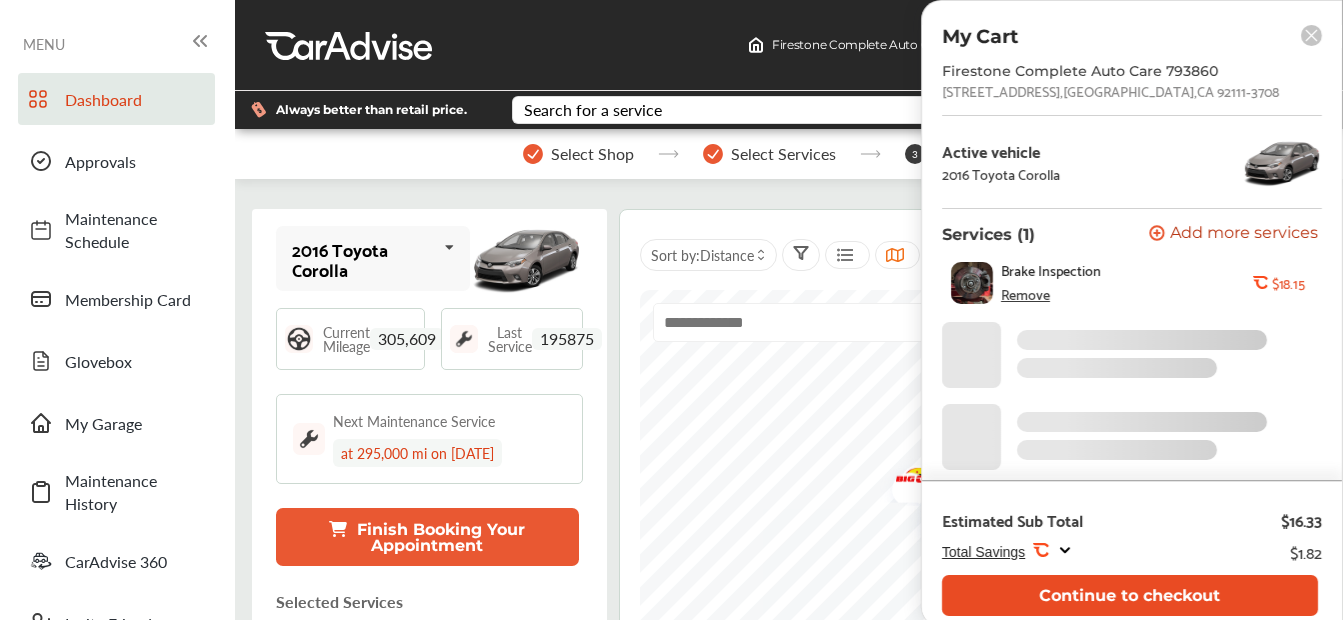 click on "Continue to checkout" at bounding box center (1130, 595) 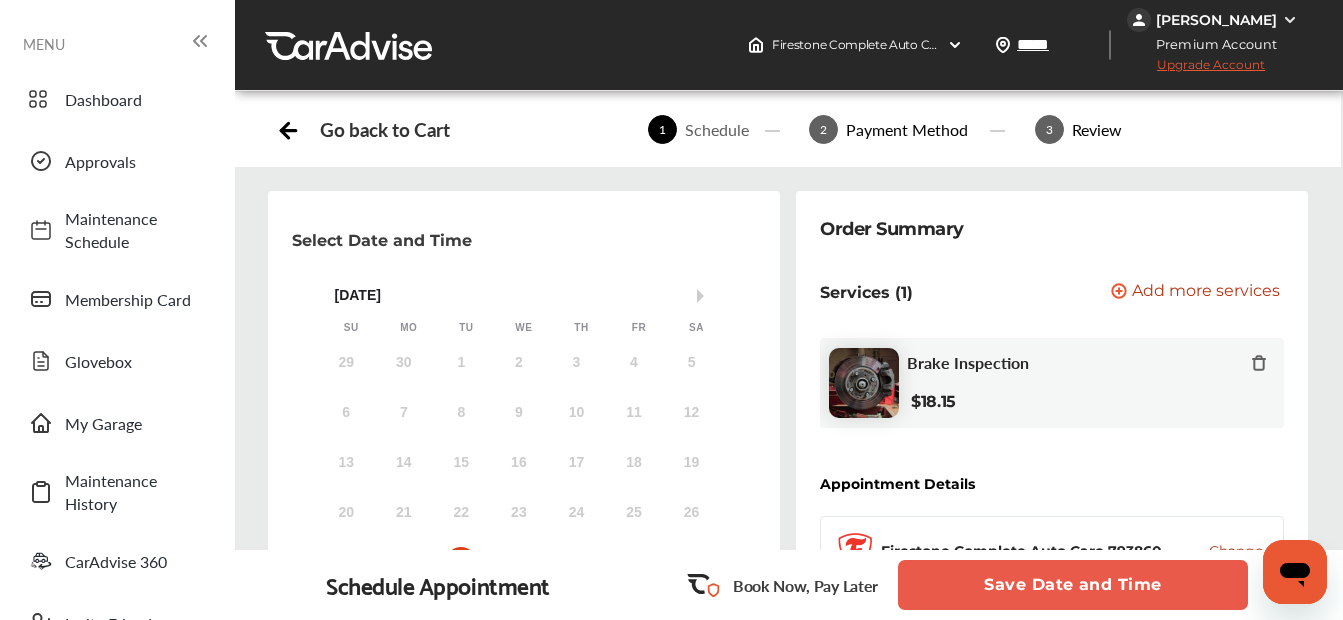 scroll, scrollTop: 925, scrollLeft: 0, axis: vertical 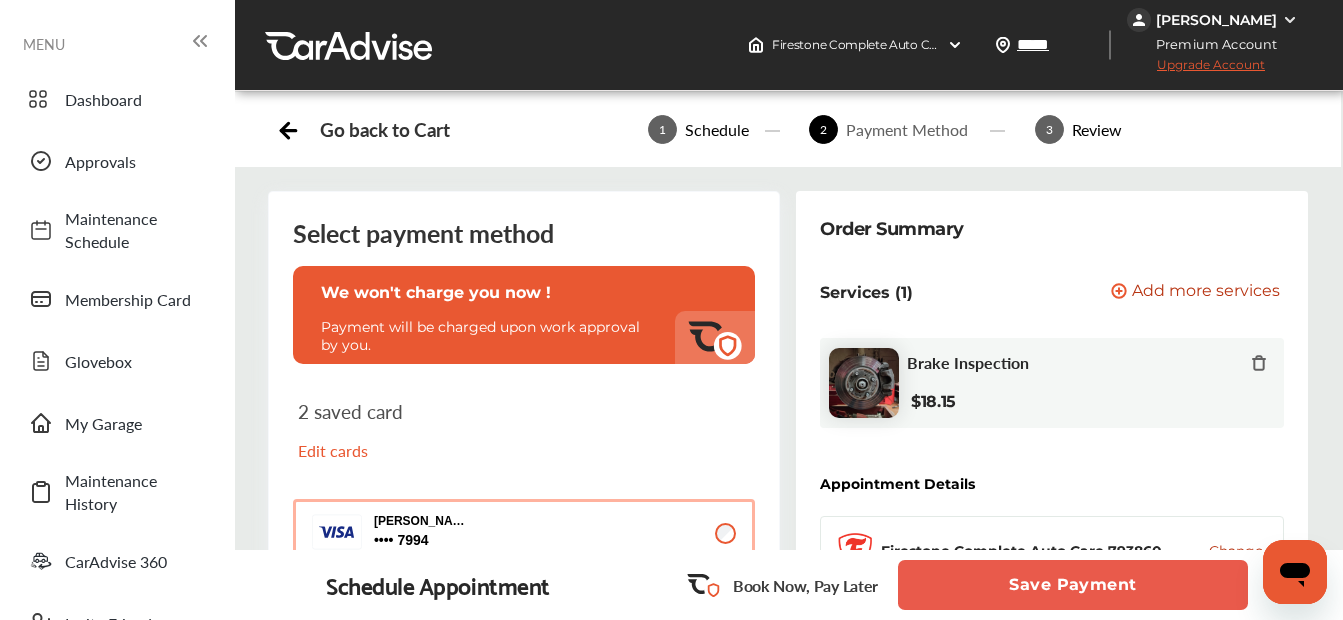 click on "Save Payment" at bounding box center [1073, 585] 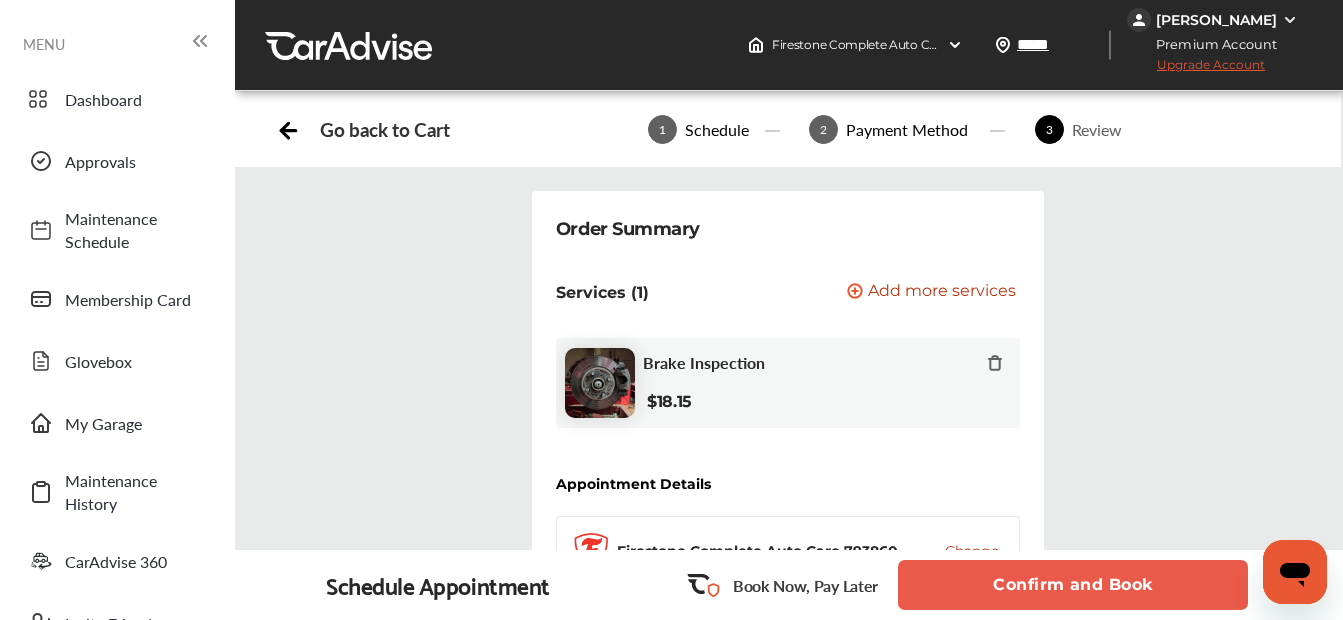 scroll, scrollTop: 1089, scrollLeft: 0, axis: vertical 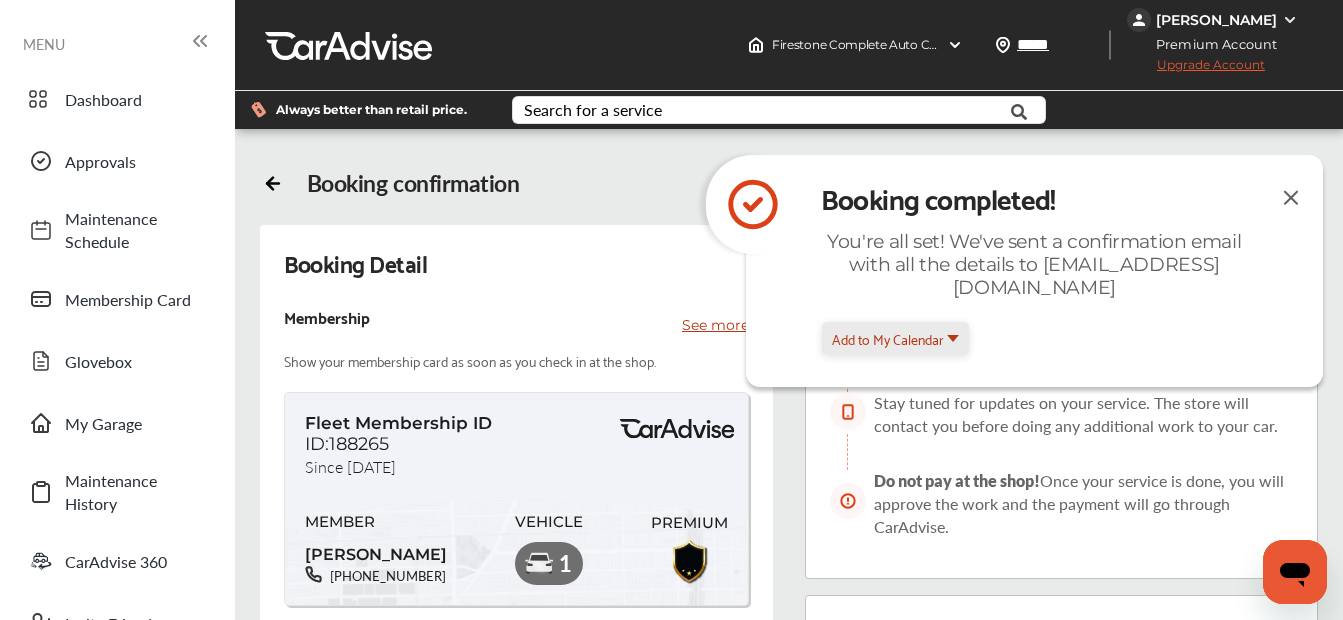 click on "Add to My Calendar" at bounding box center (888, 338) 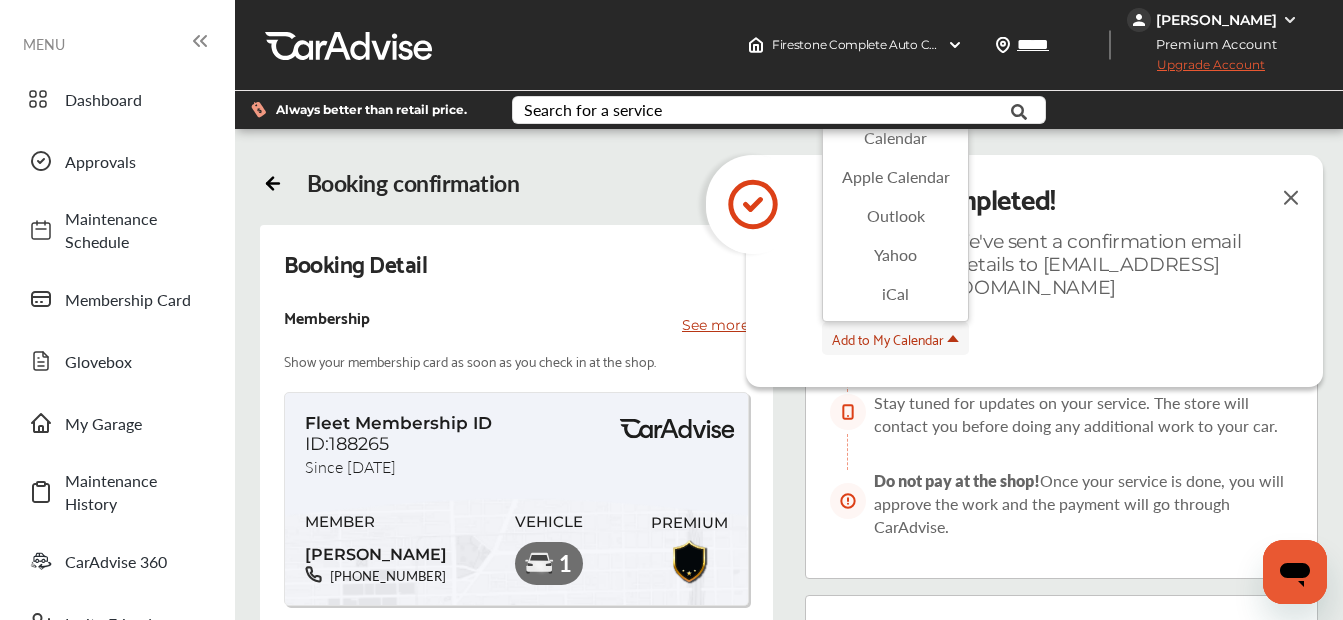 click on "Booking completed!" at bounding box center (1035, 197) 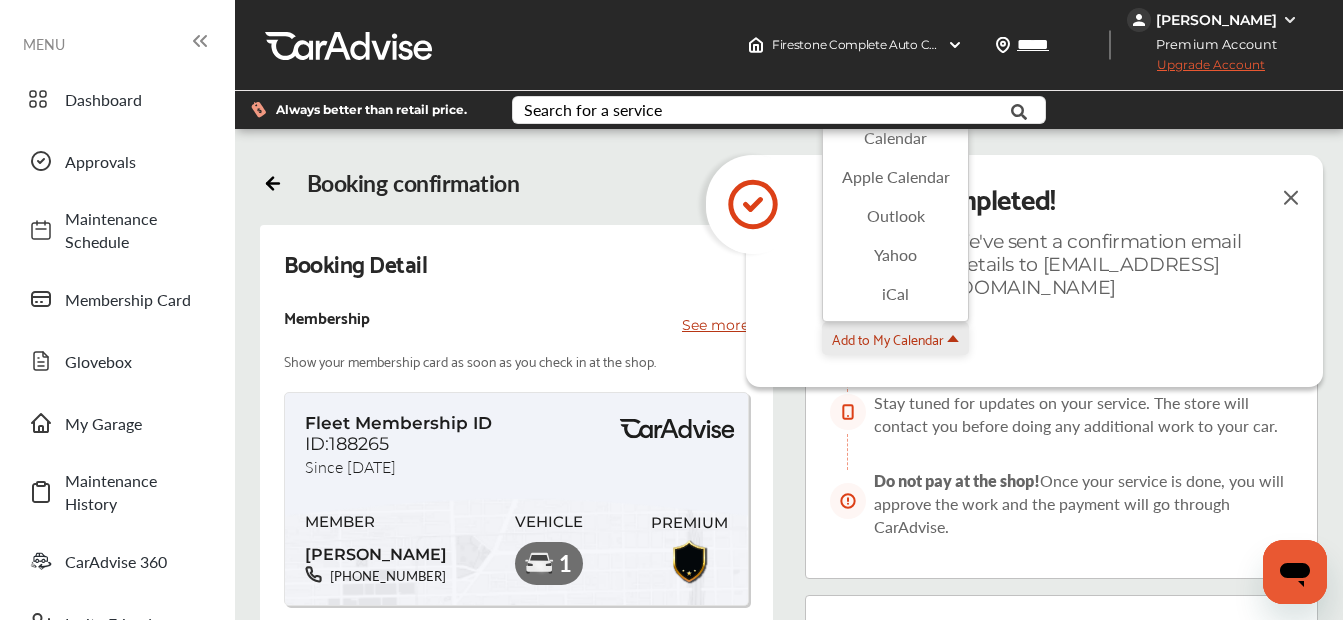 click on "Add to My Calendar" at bounding box center (888, 338) 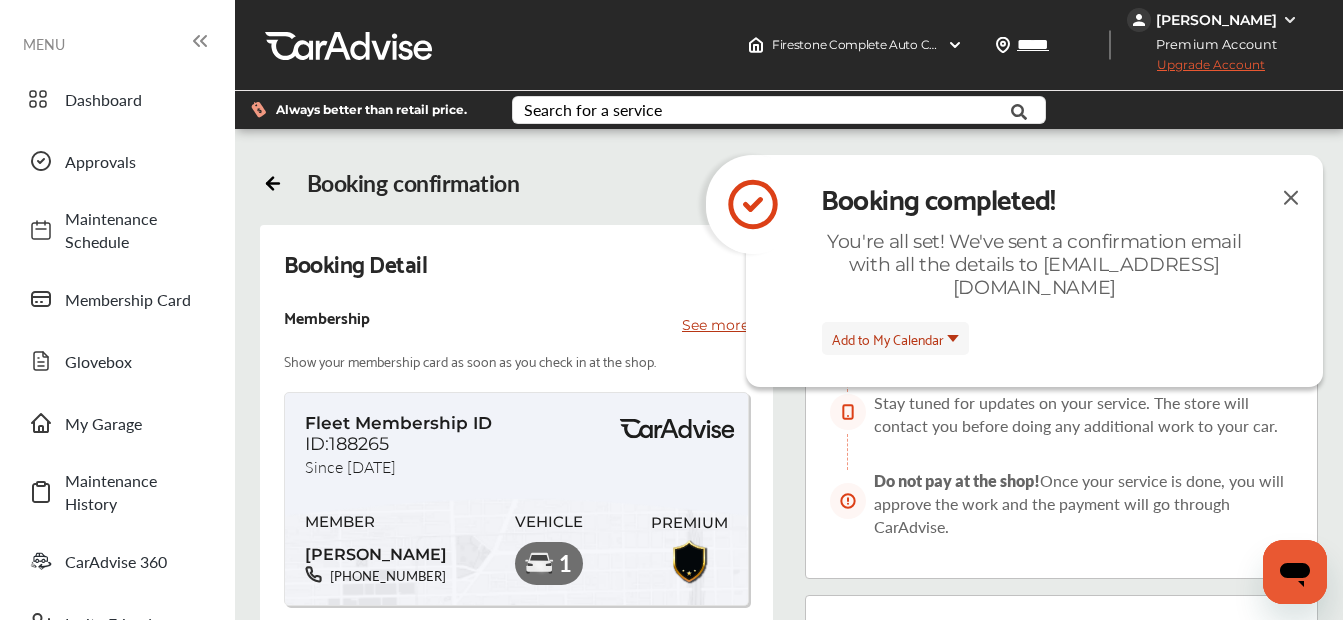 click at bounding box center (1291, 197) 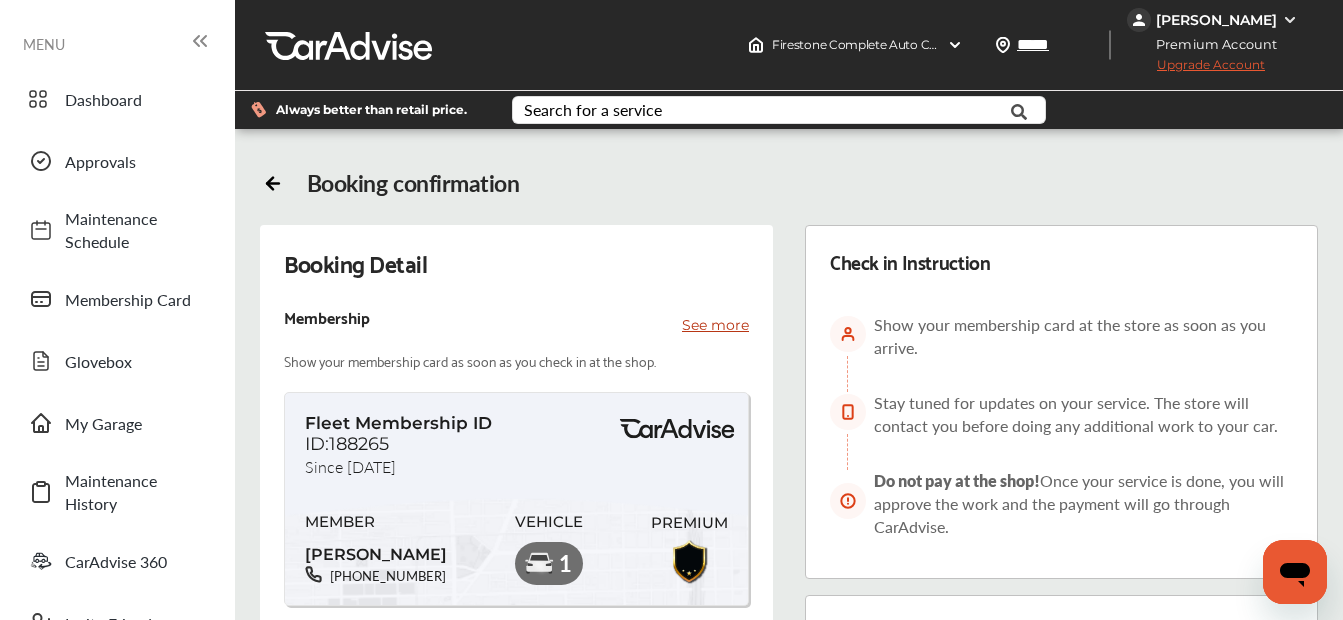 scroll, scrollTop: 241, scrollLeft: 0, axis: vertical 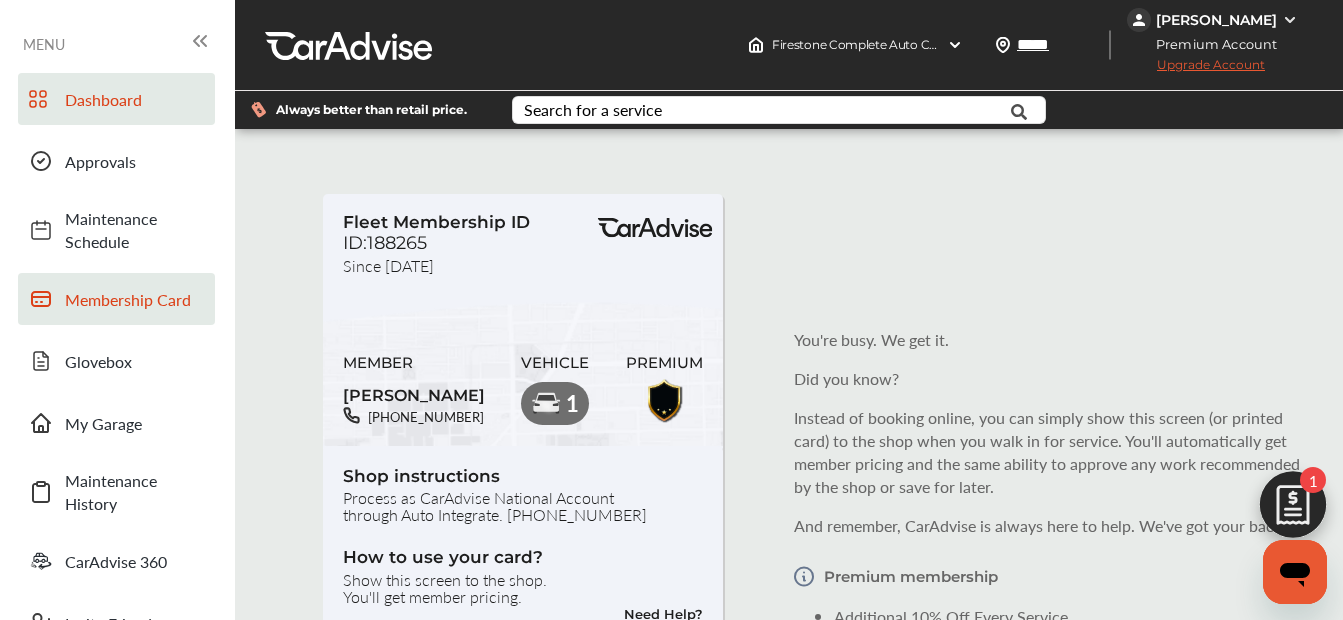 click on "Dashboard" at bounding box center (116, 99) 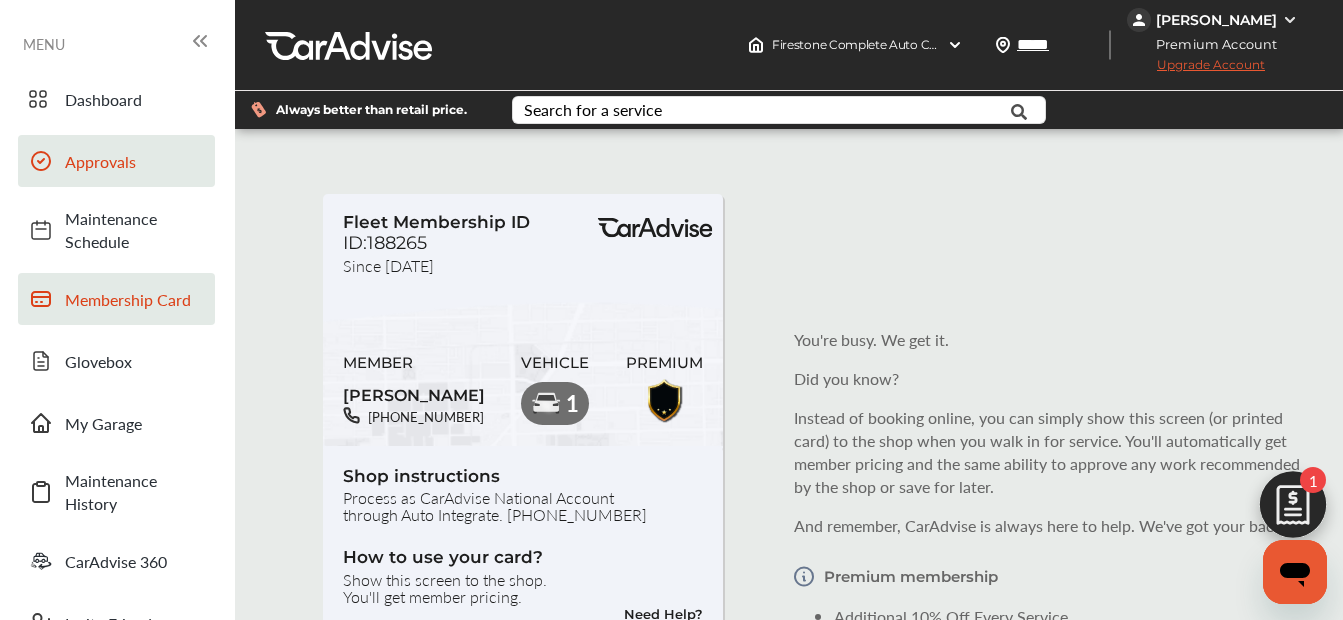 click on "Approvals" at bounding box center (135, 161) 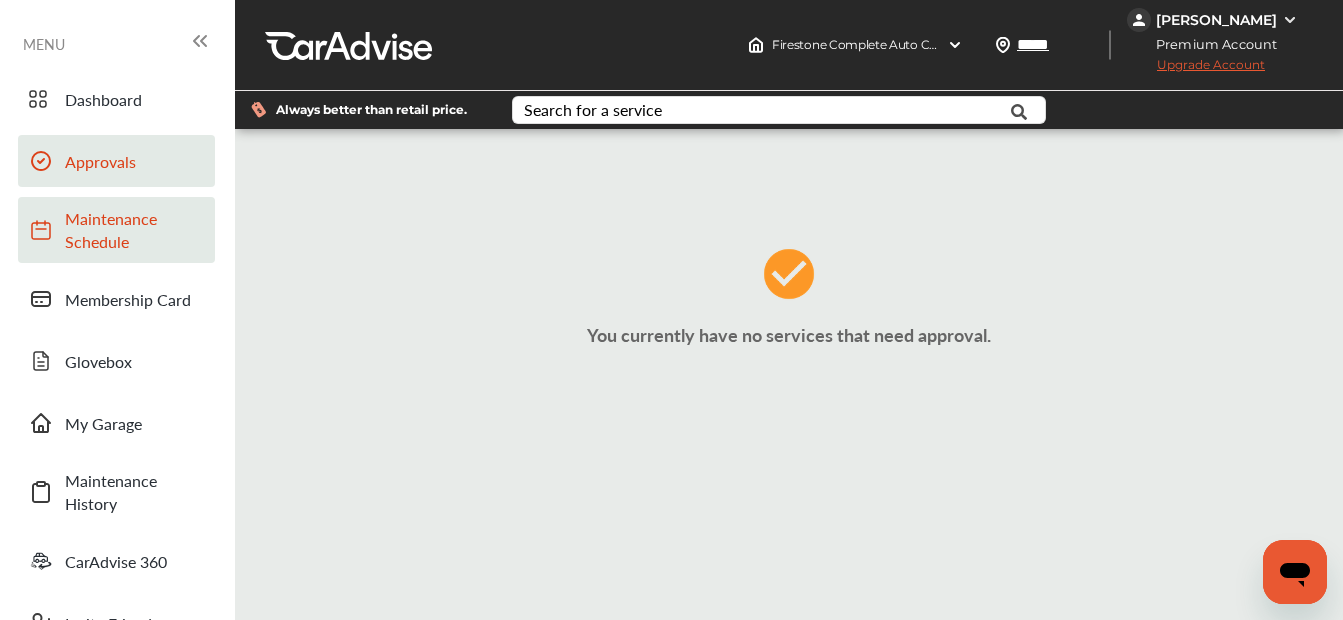 click on "Maintenance Schedule" at bounding box center (135, 230) 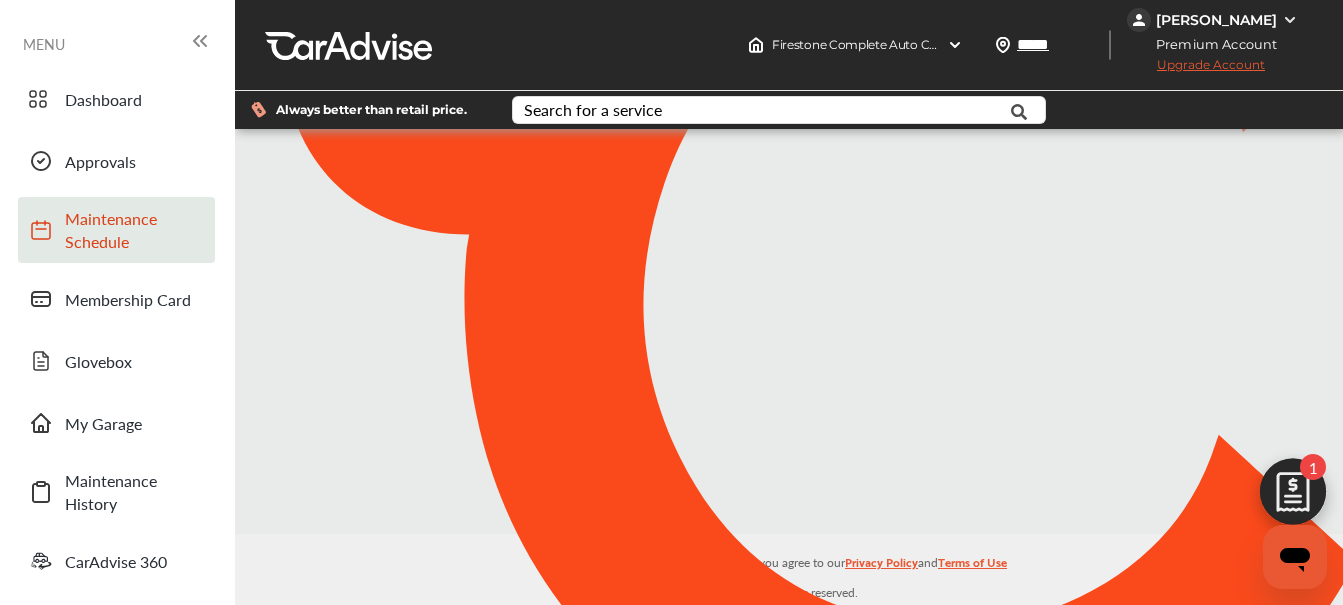 scroll, scrollTop: 293, scrollLeft: 0, axis: vertical 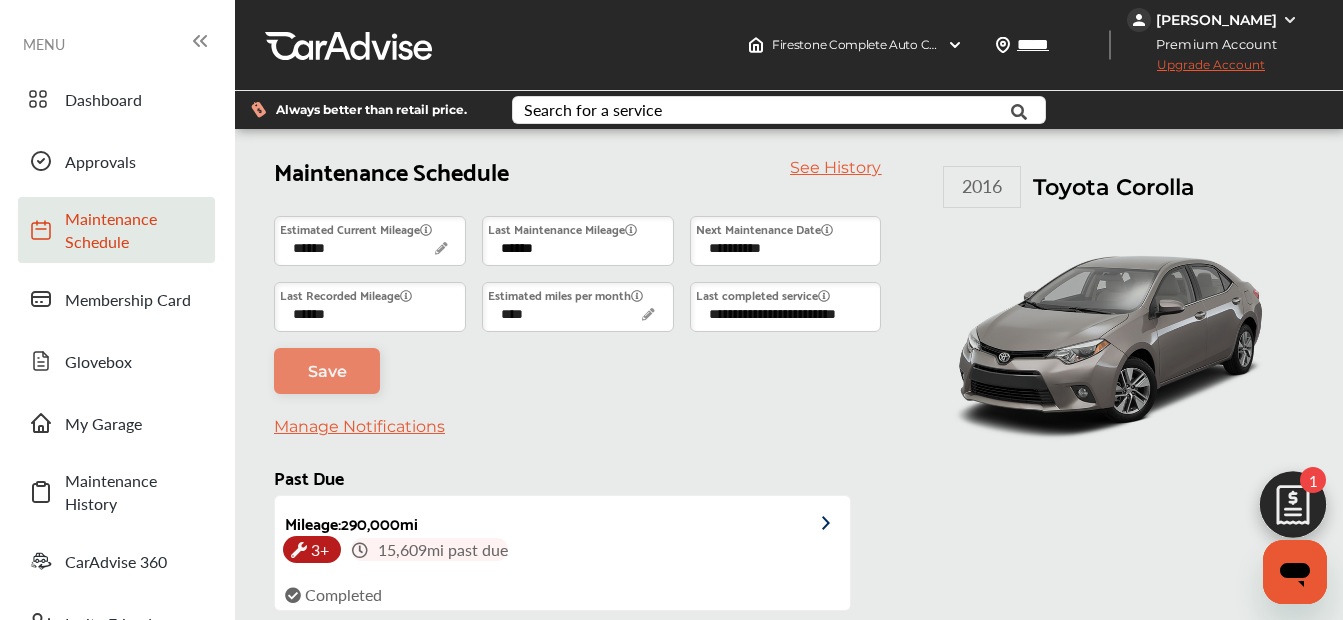 click on "******" at bounding box center (578, 241) 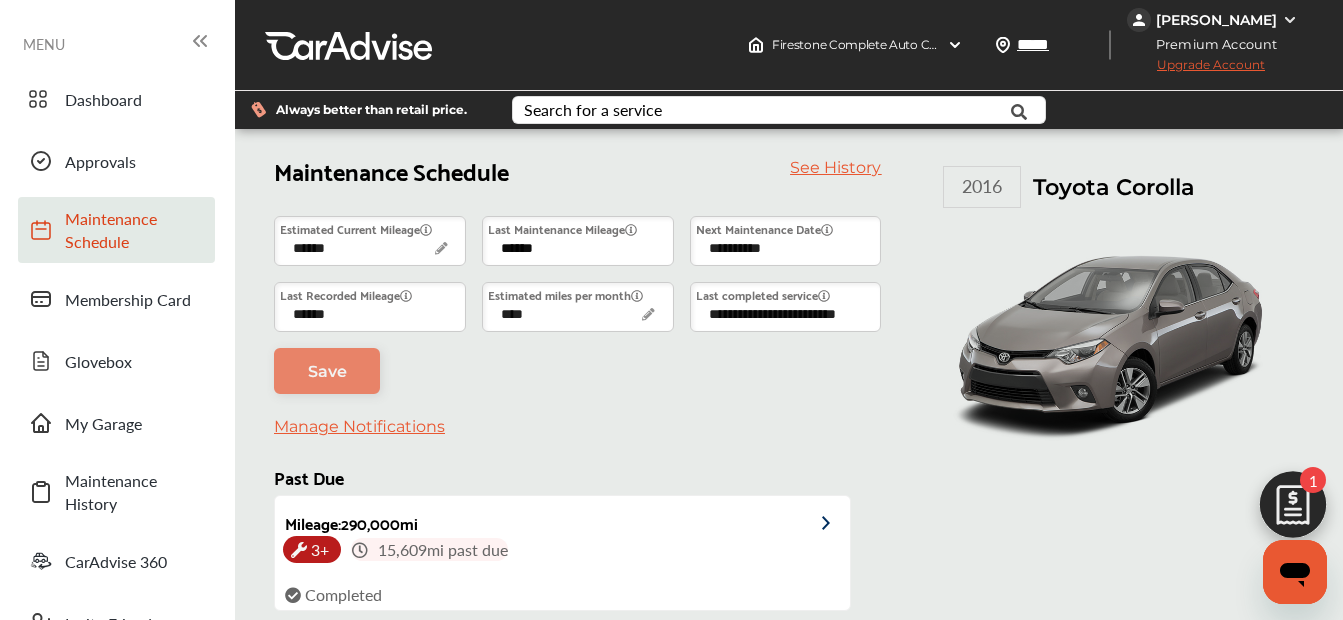 scroll, scrollTop: 300, scrollLeft: 0, axis: vertical 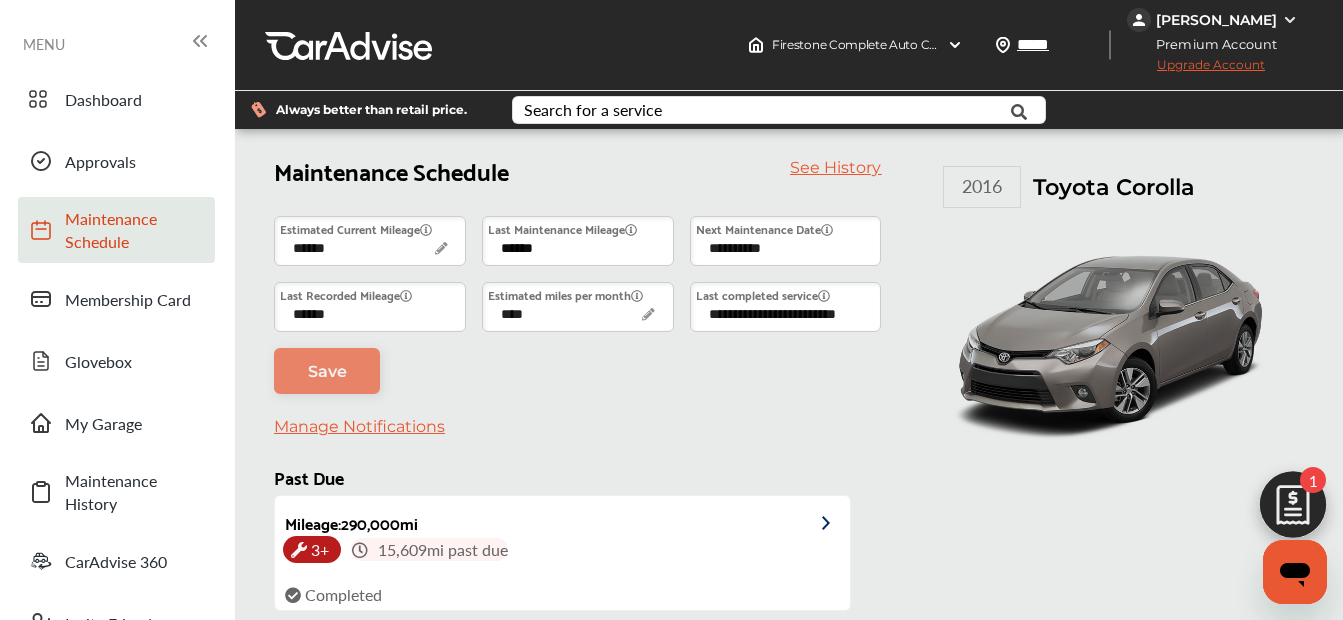 click on "******" at bounding box center [578, 241] 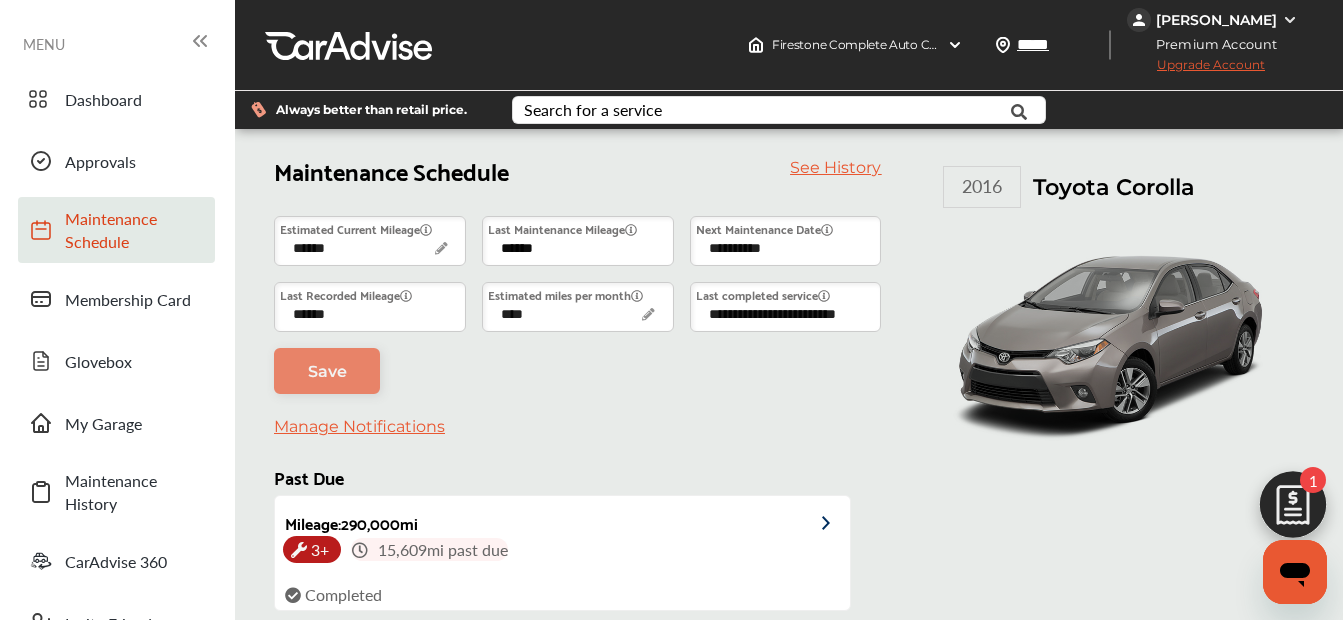 type on "******" 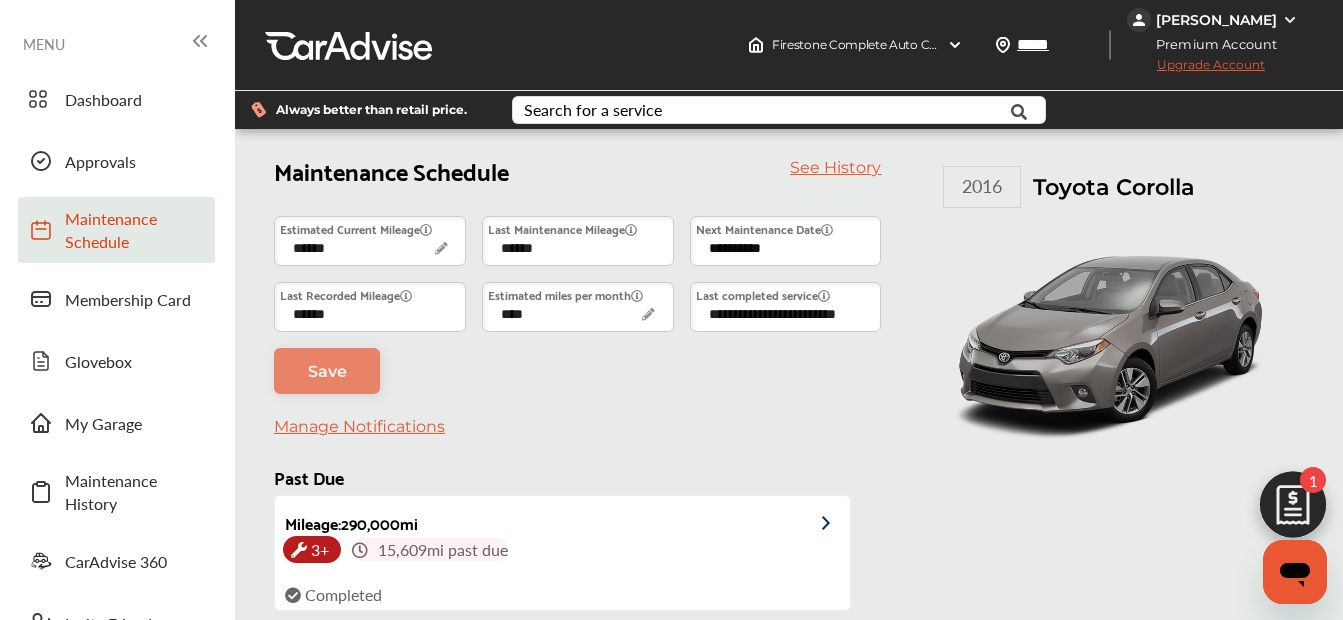 click on "**********" at bounding box center [786, 241] 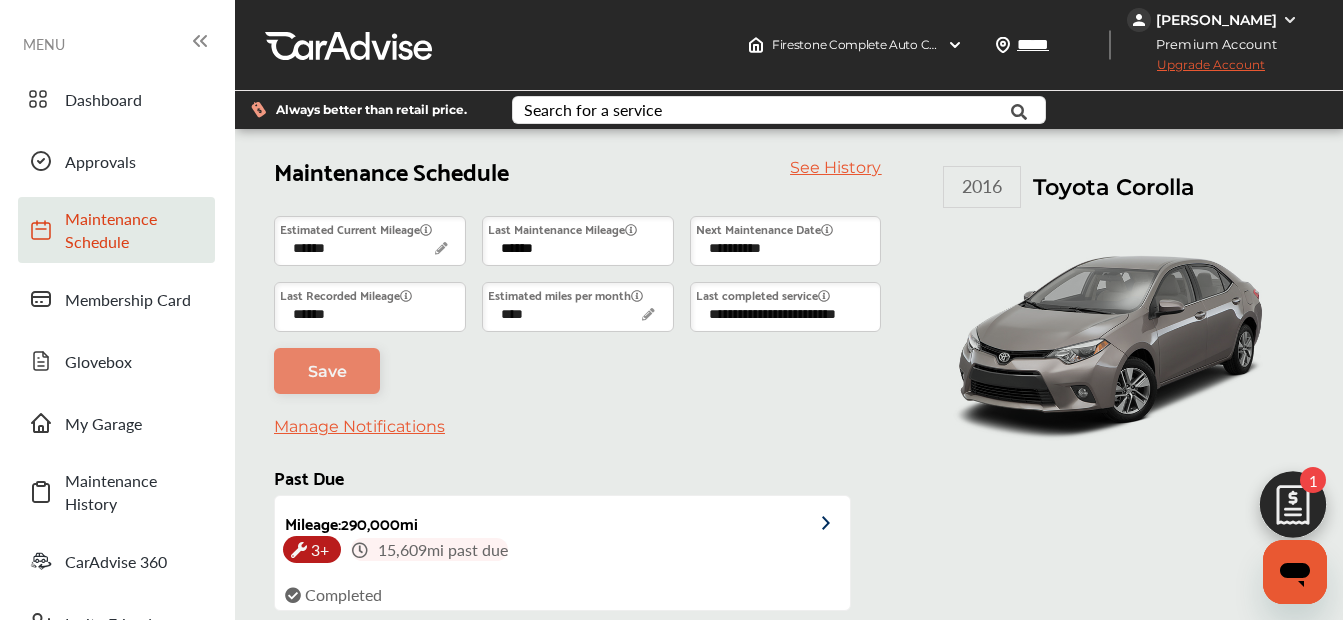 click on "******" at bounding box center [578, 241] 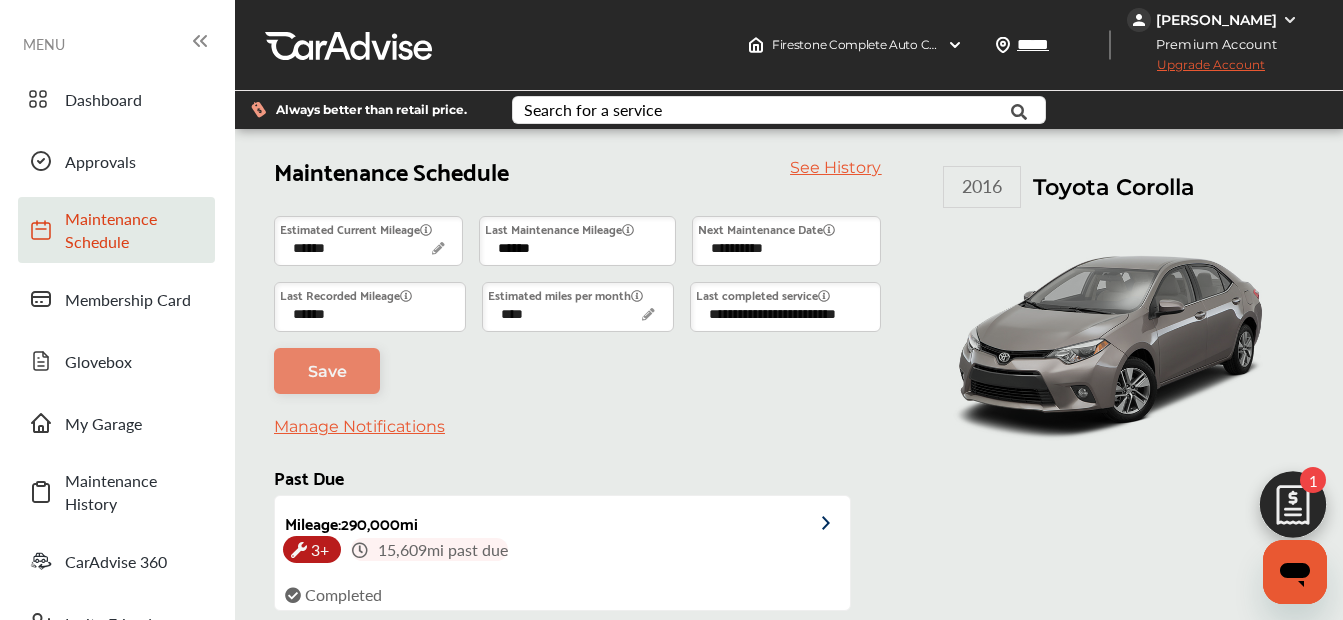 scroll, scrollTop: 302, scrollLeft: 0, axis: vertical 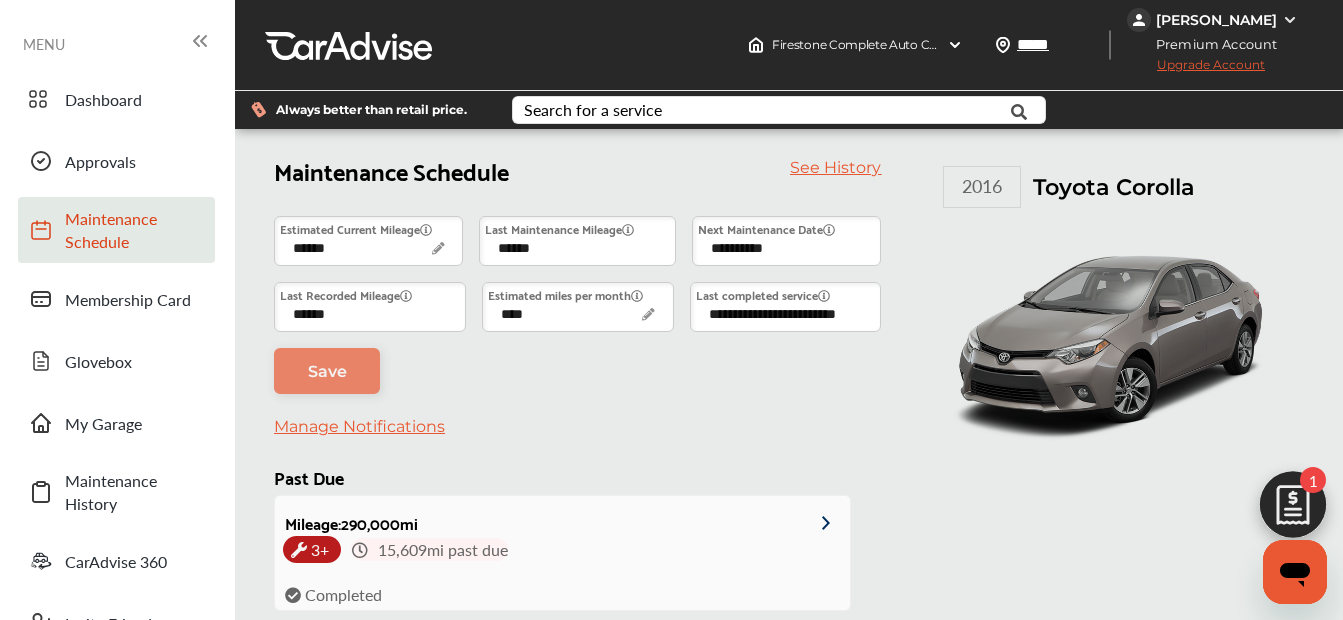 click at bounding box center (817, 520) 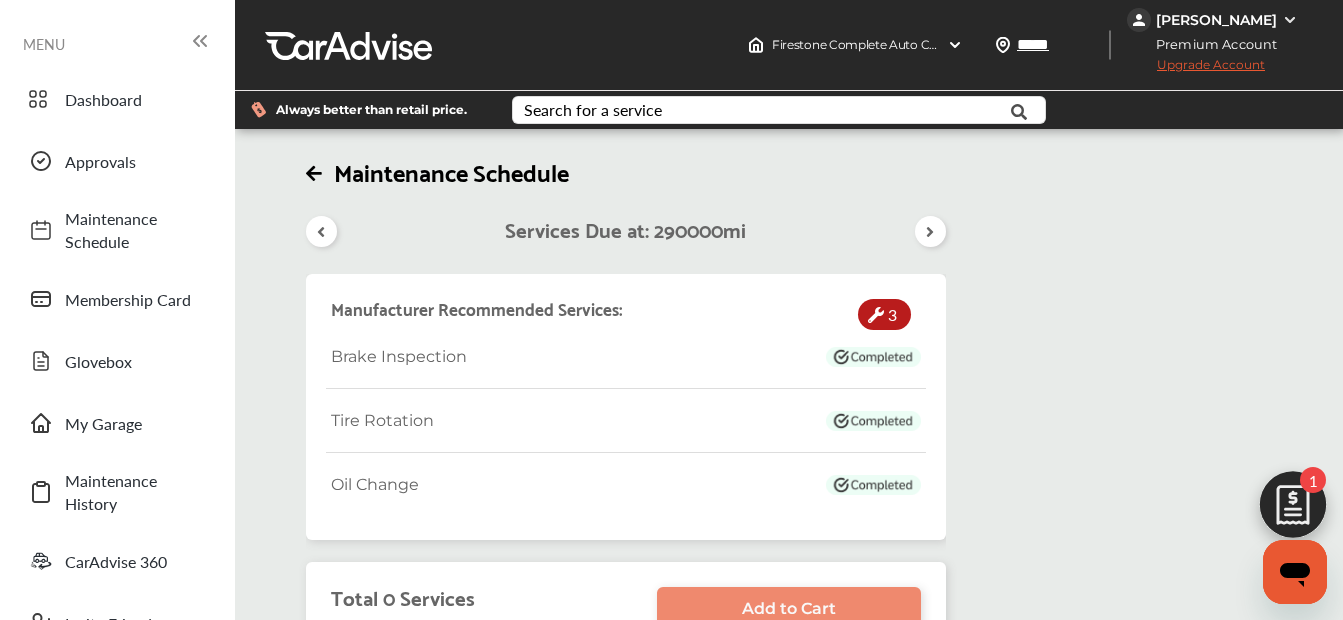 scroll, scrollTop: 3, scrollLeft: 0, axis: vertical 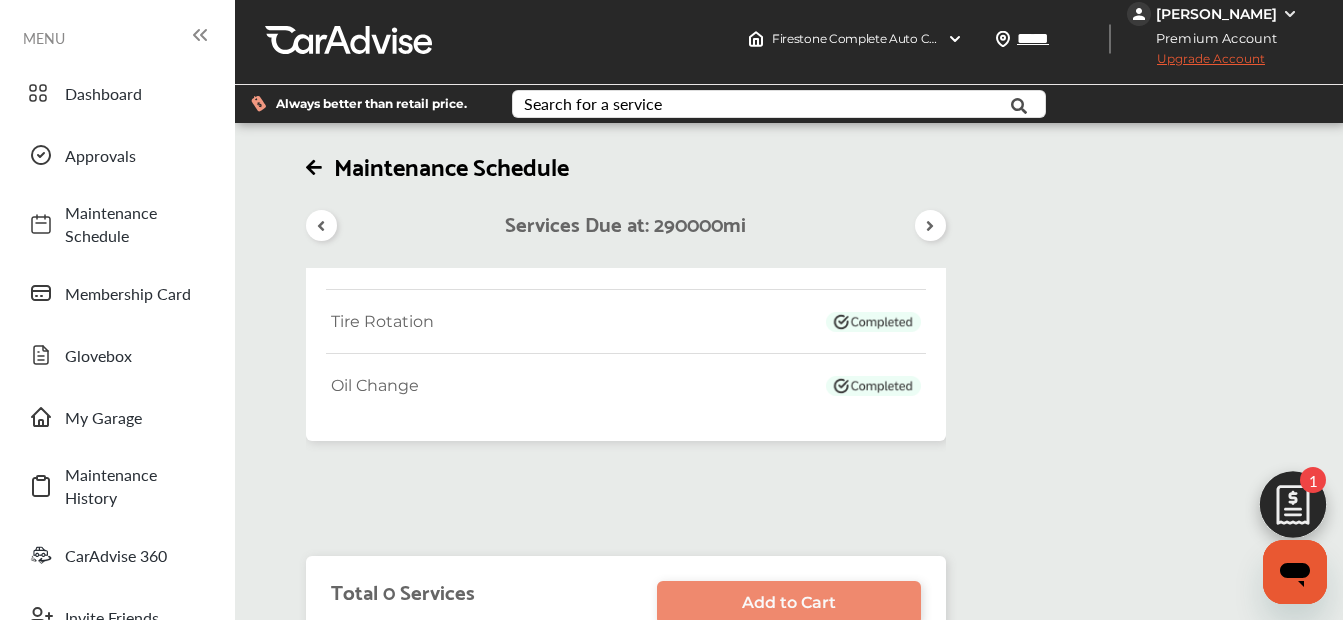 click at bounding box center [321, 226] 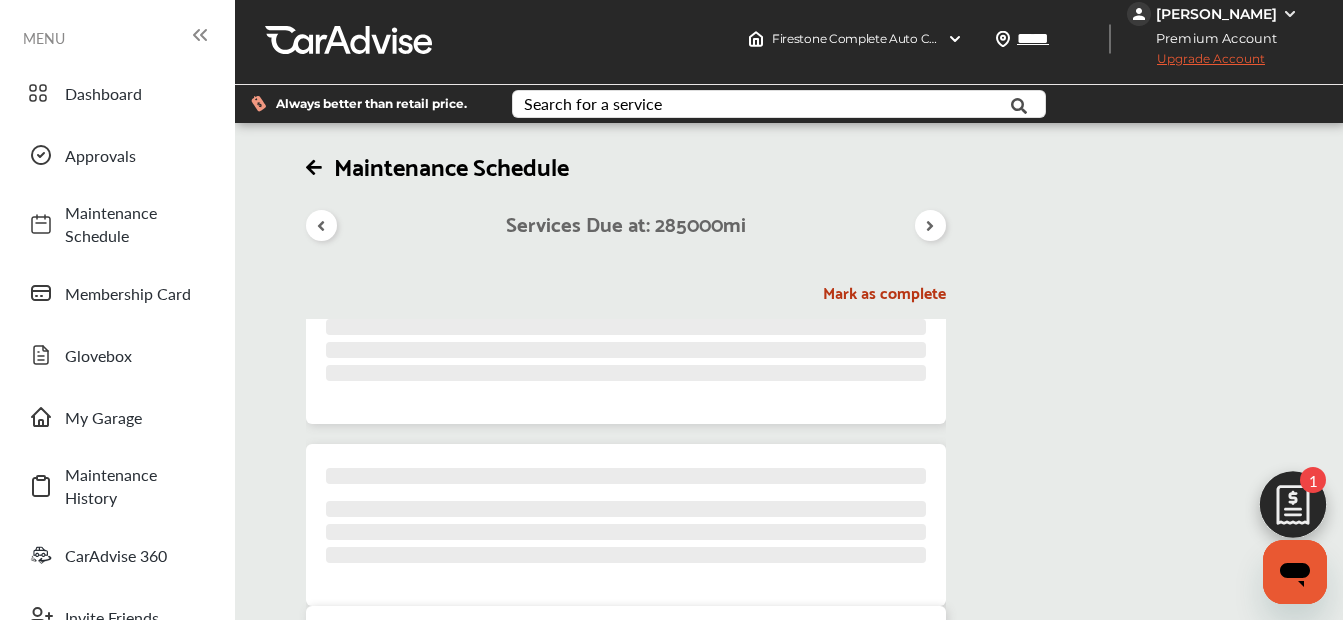 scroll, scrollTop: 0, scrollLeft: 0, axis: both 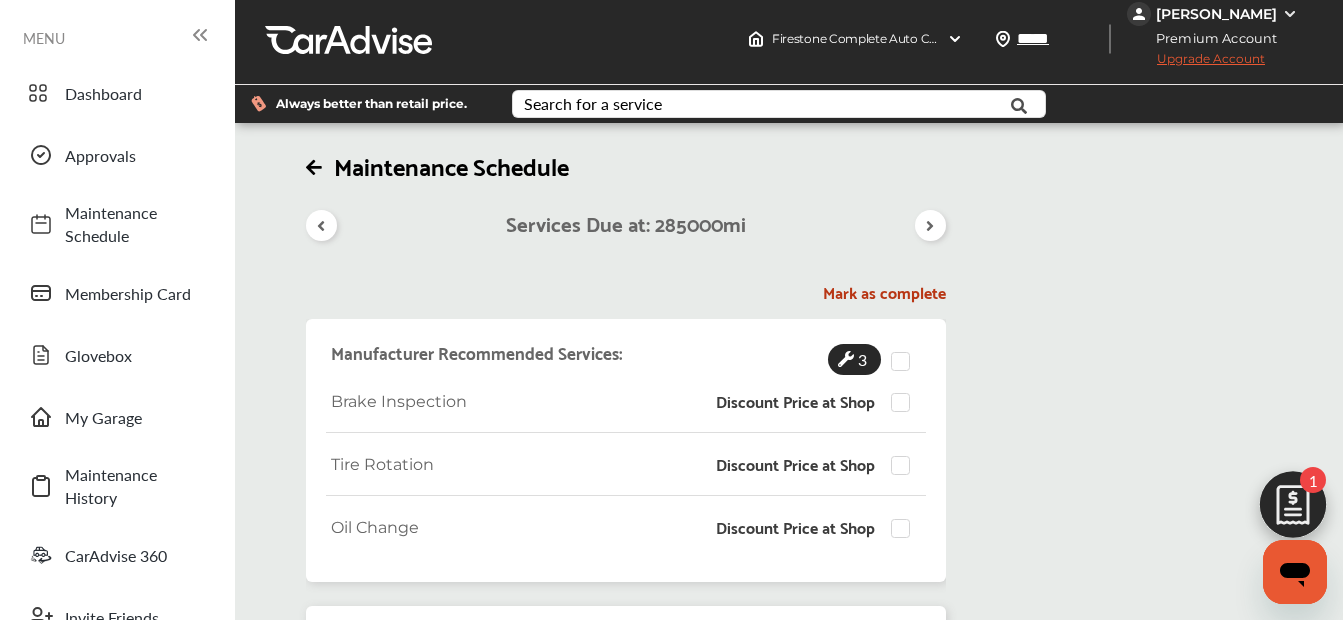 click on "Mark as complete" at bounding box center [626, 292] 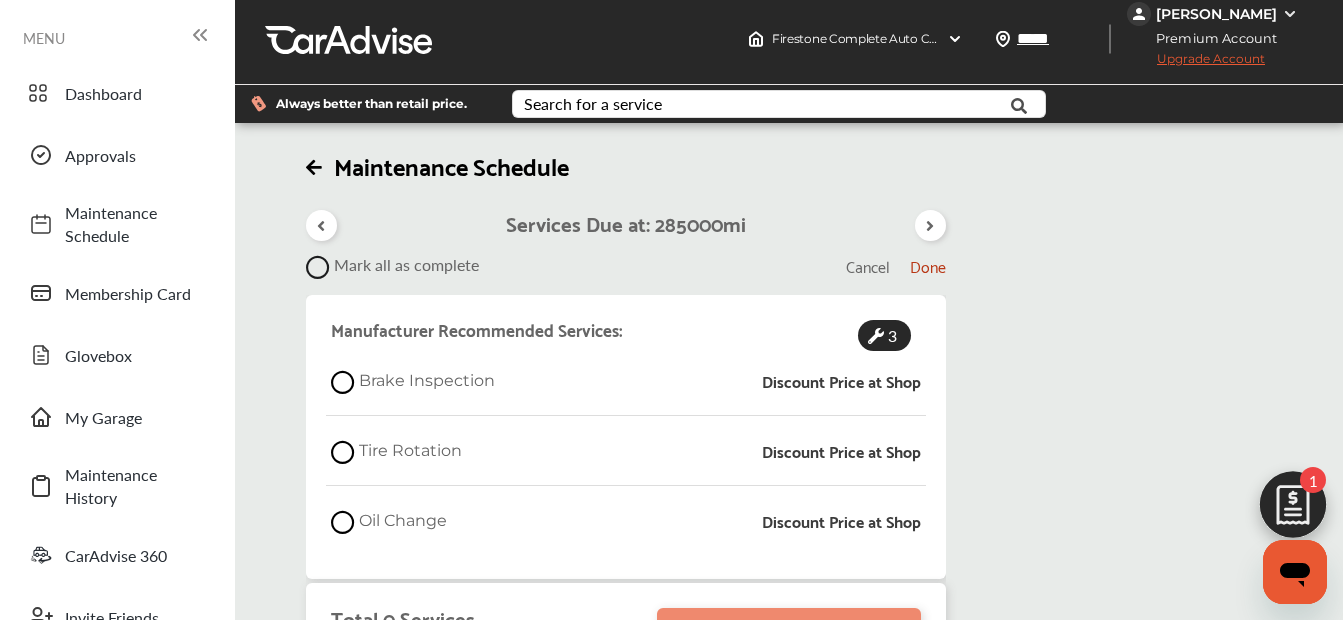 click at bounding box center (343, 452) 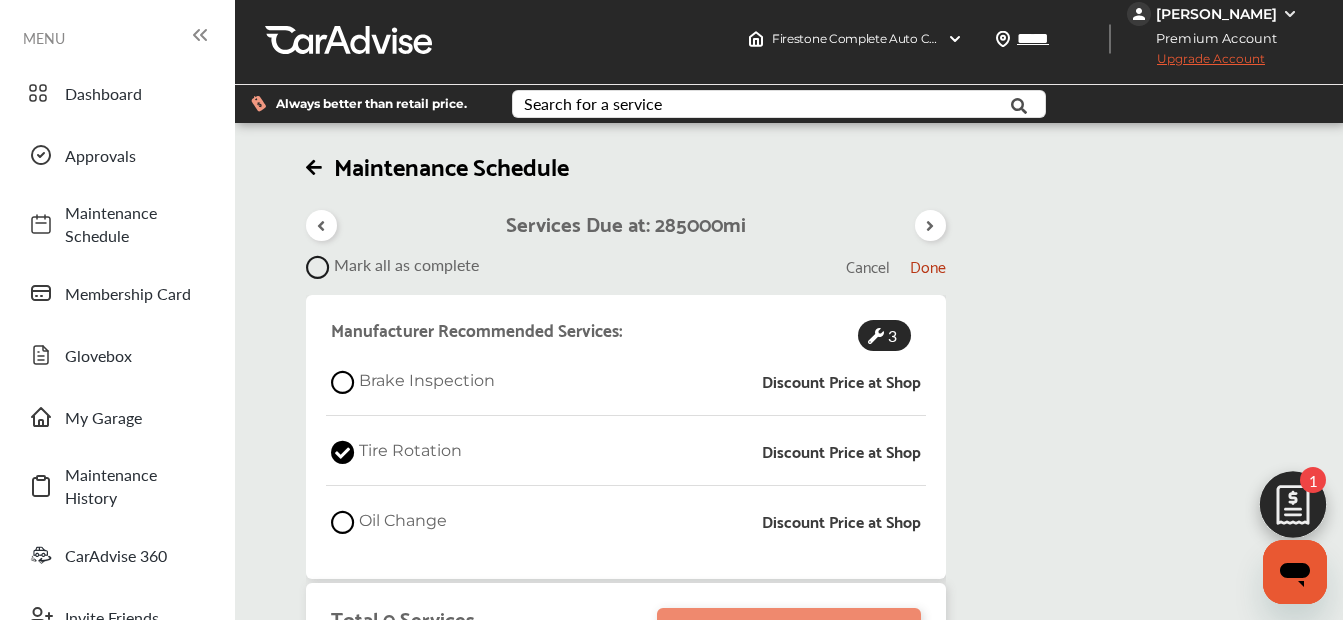 click at bounding box center (343, 522) 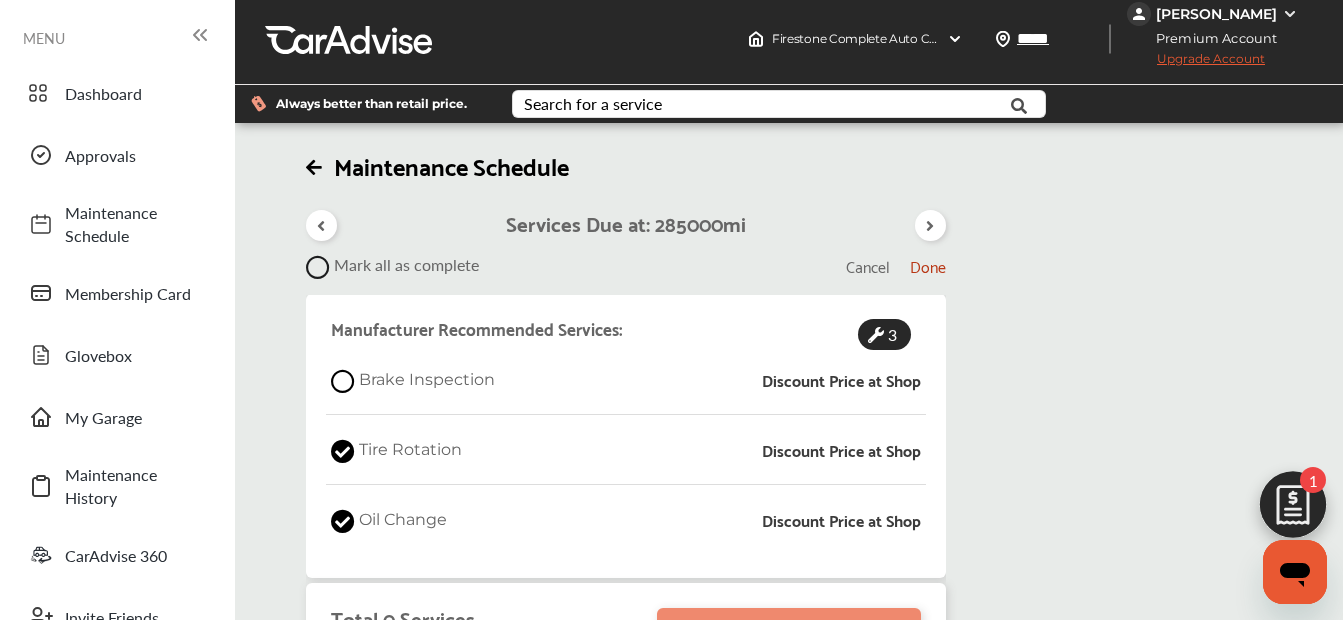 scroll, scrollTop: 0, scrollLeft: 0, axis: both 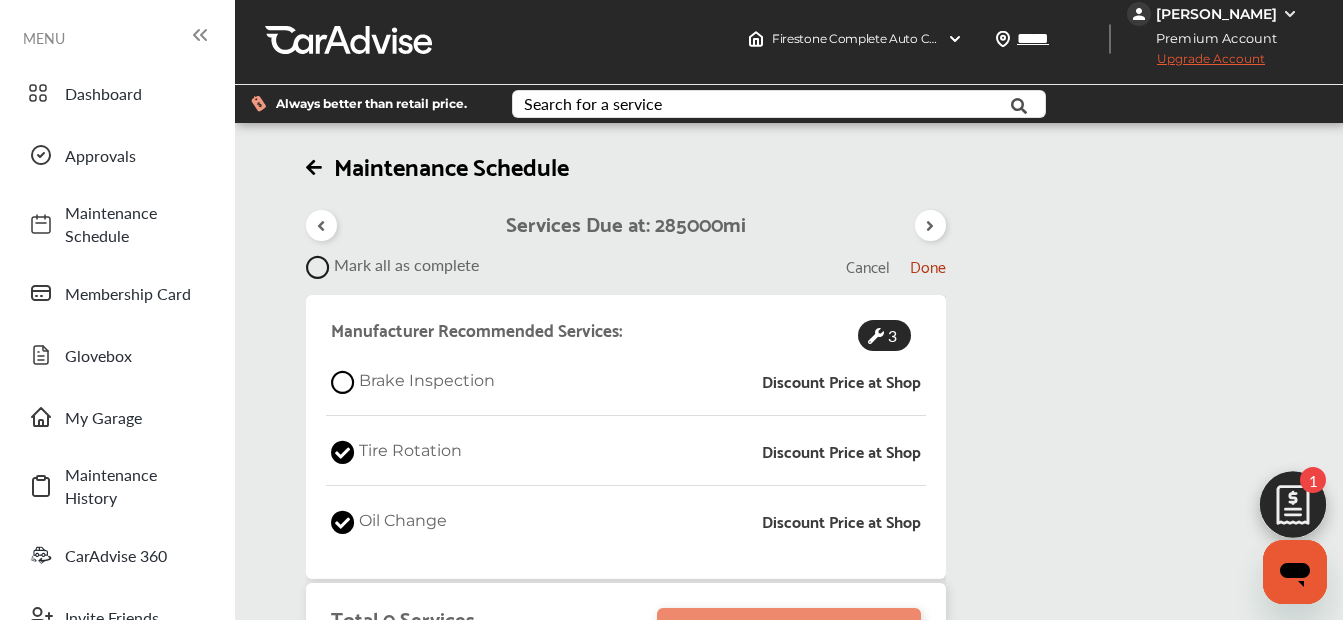 click at bounding box center [343, 382] 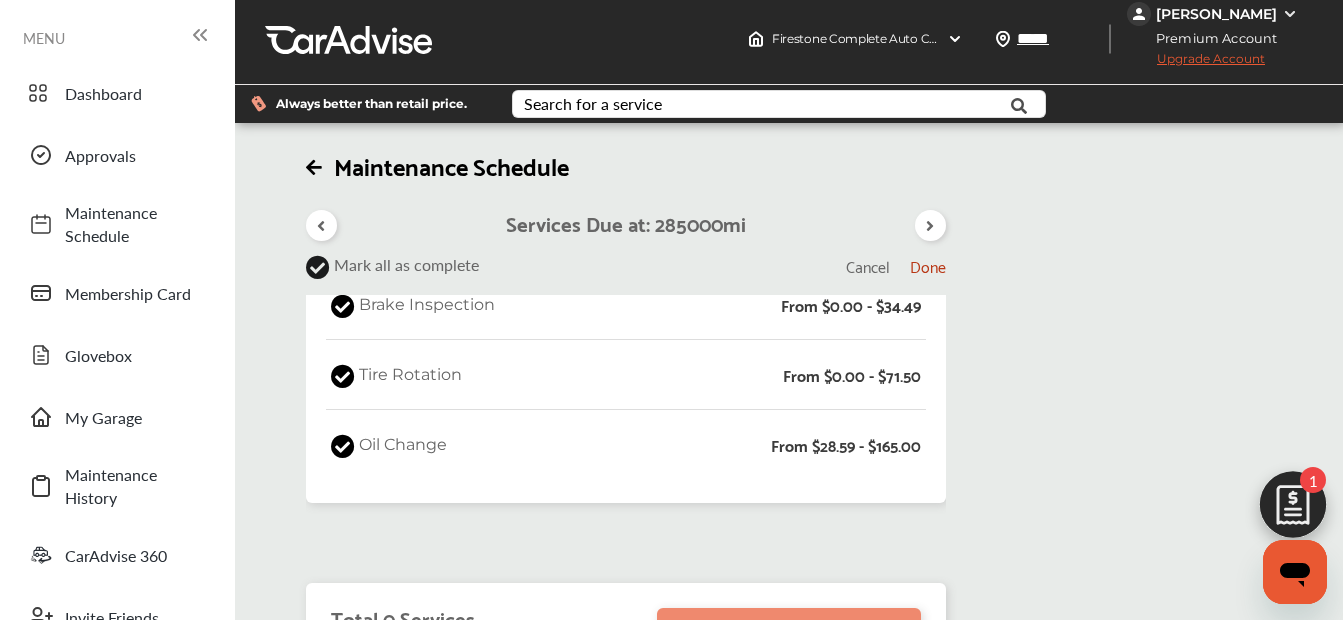 scroll, scrollTop: 111, scrollLeft: 0, axis: vertical 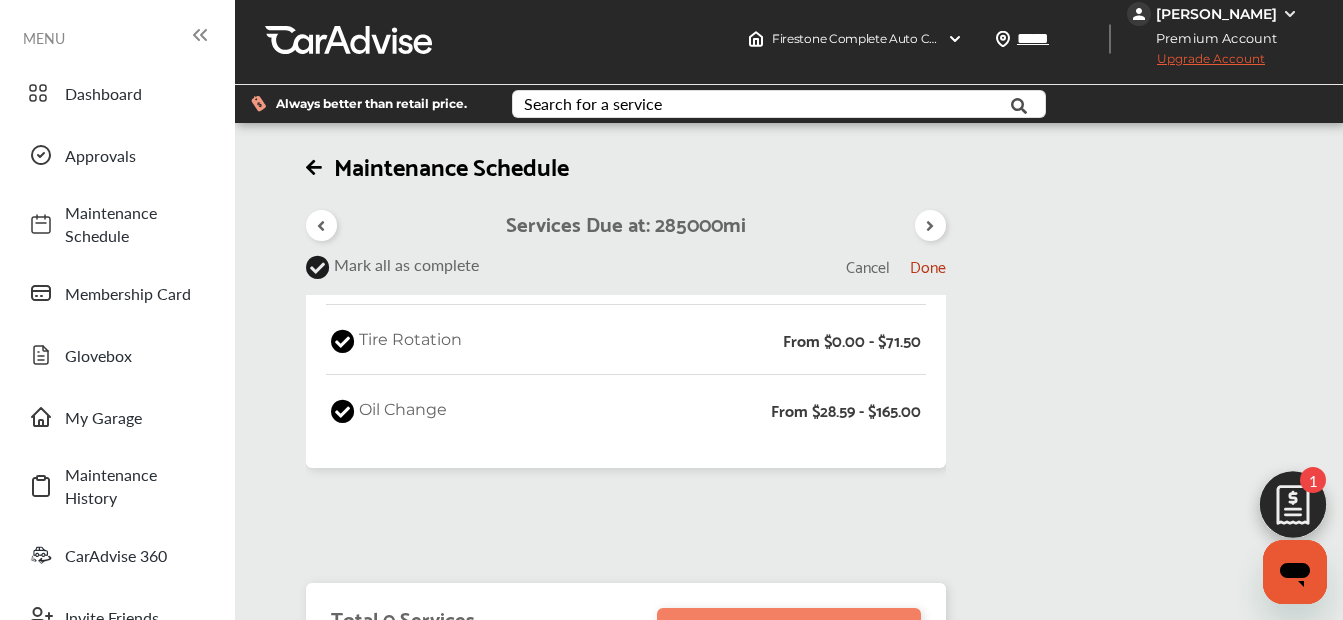 click on "Add to Cart" at bounding box center [789, 630] 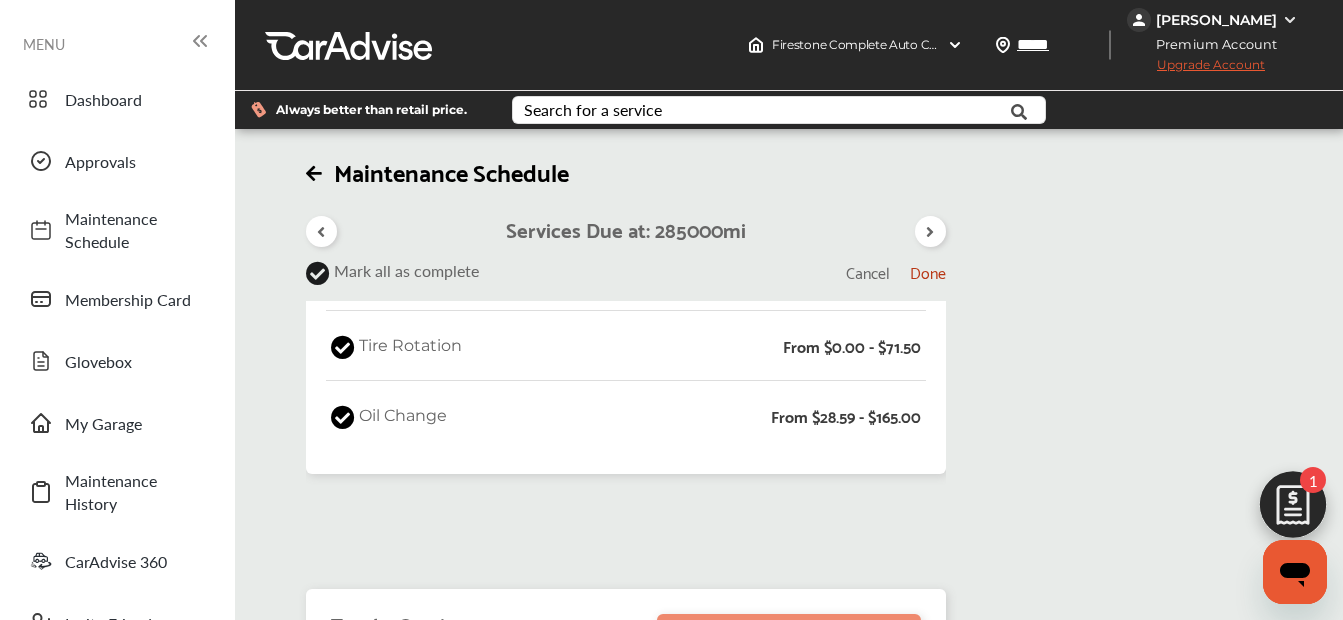 scroll, scrollTop: 0, scrollLeft: 0, axis: both 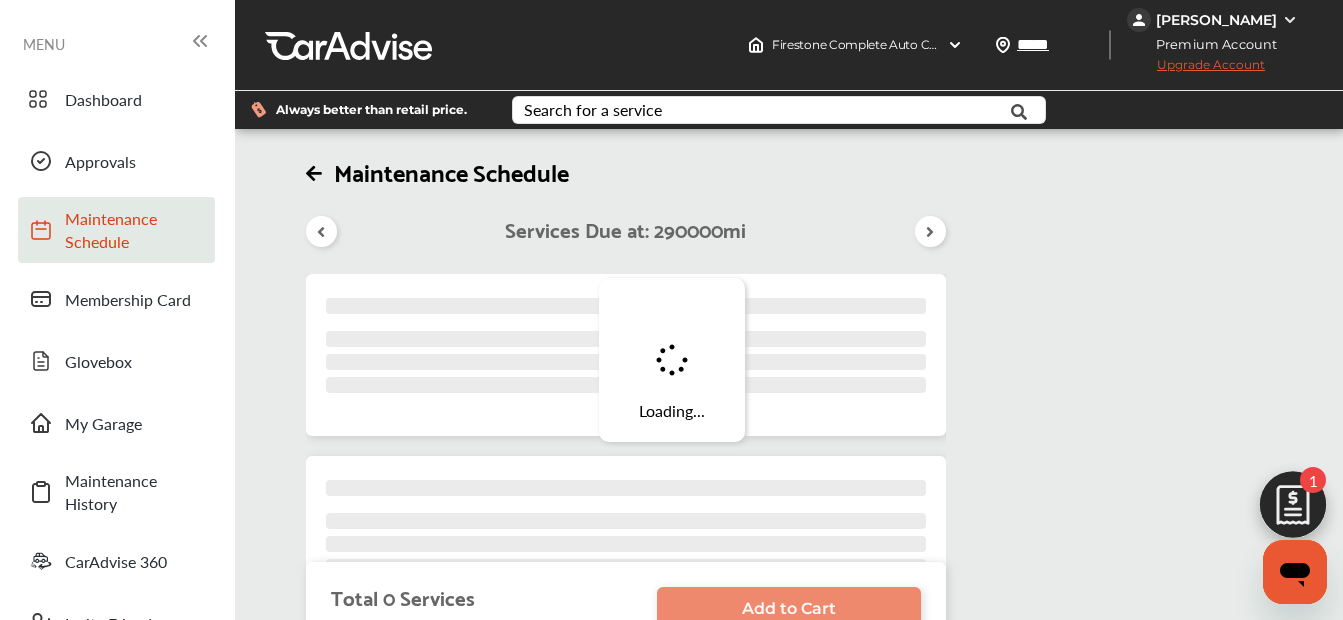 click on "Maintenance Schedule" at bounding box center [135, 230] 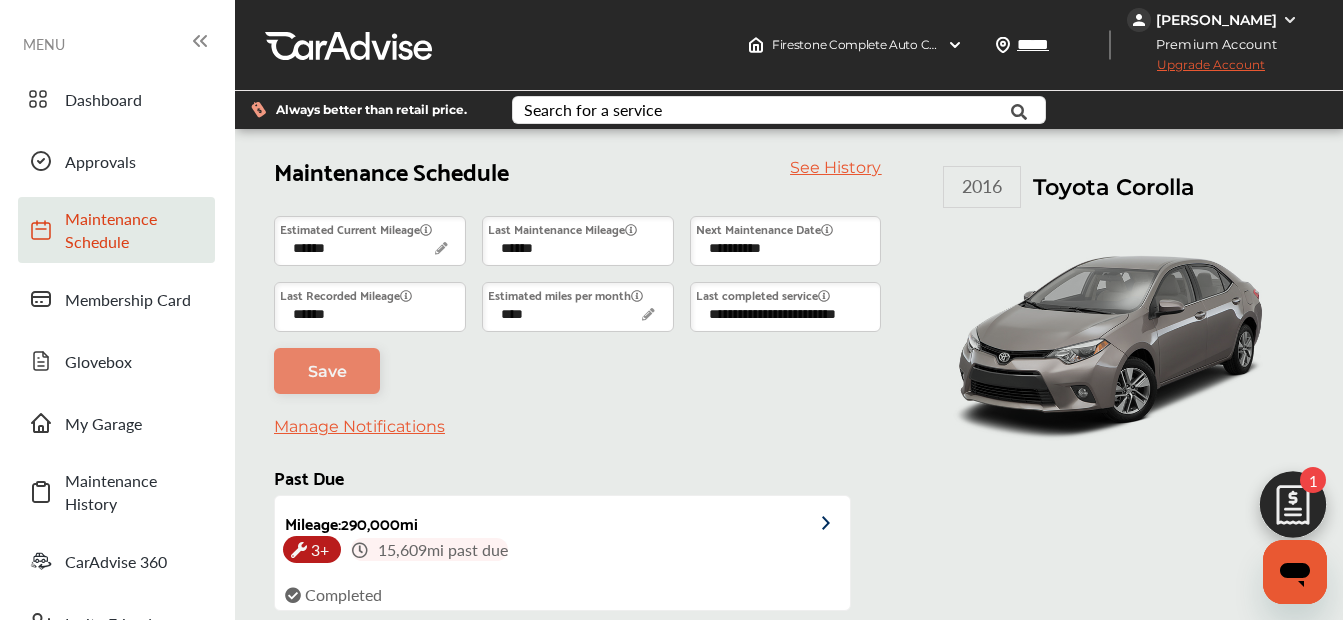 scroll, scrollTop: 402, scrollLeft: 0, axis: vertical 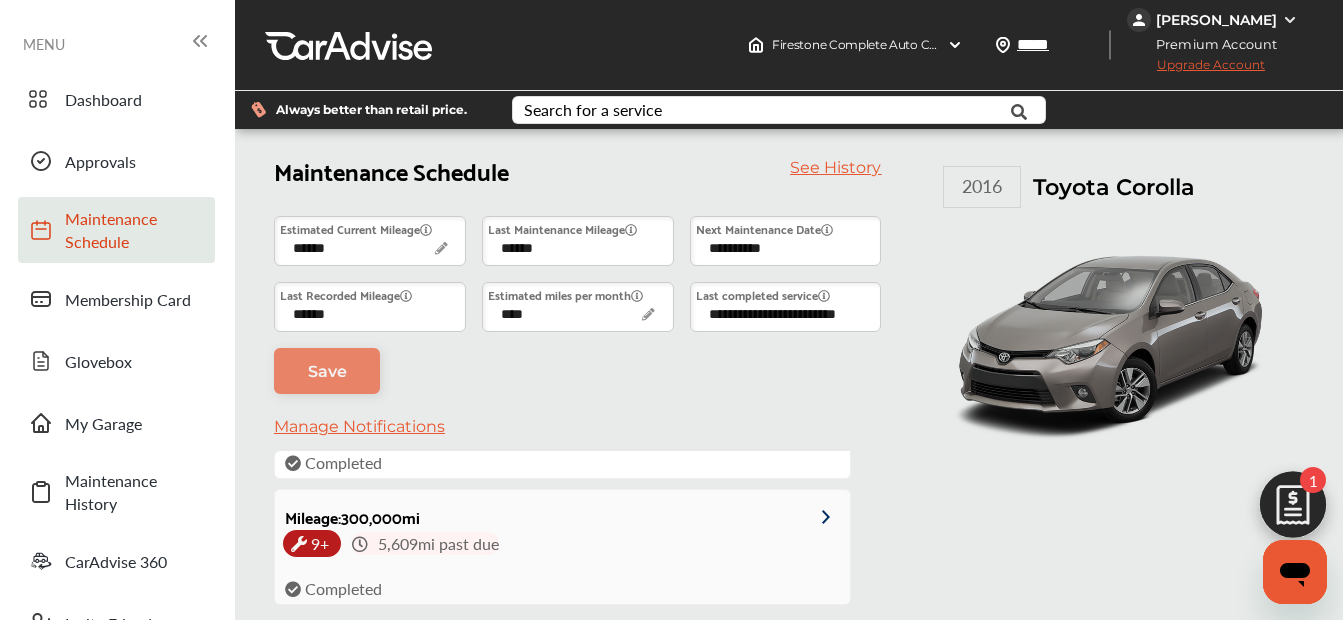 click on "Completed" at bounding box center (343, 588) 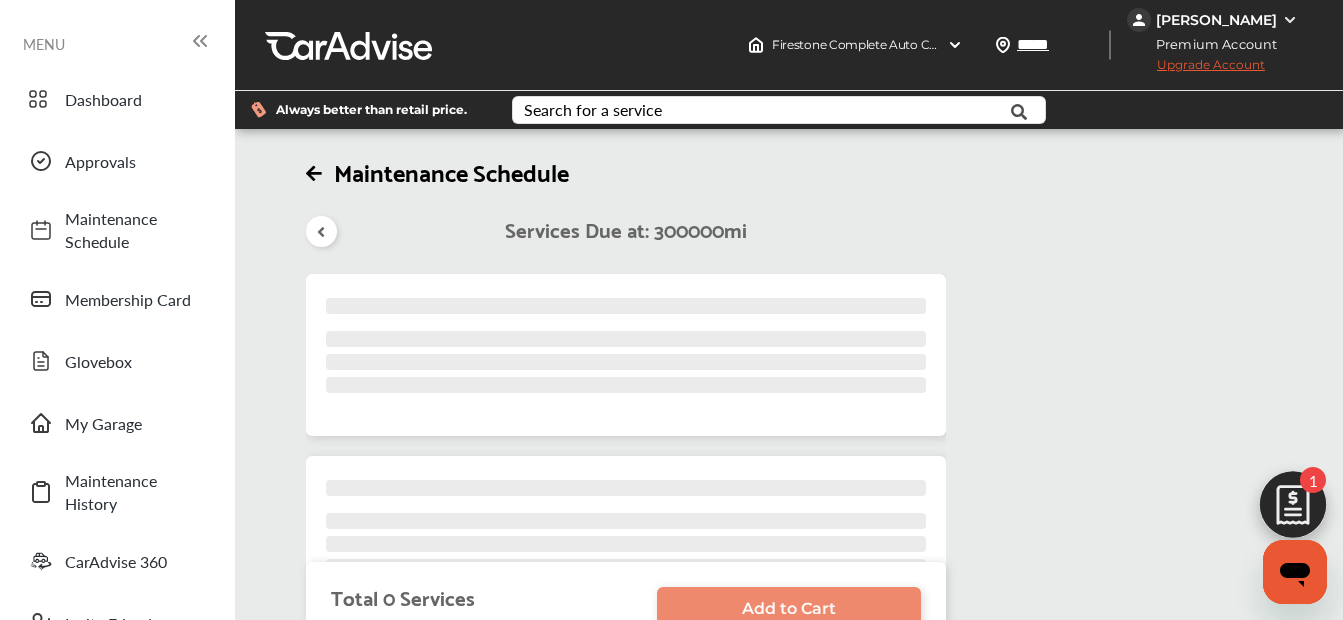 scroll, scrollTop: 0, scrollLeft: 0, axis: both 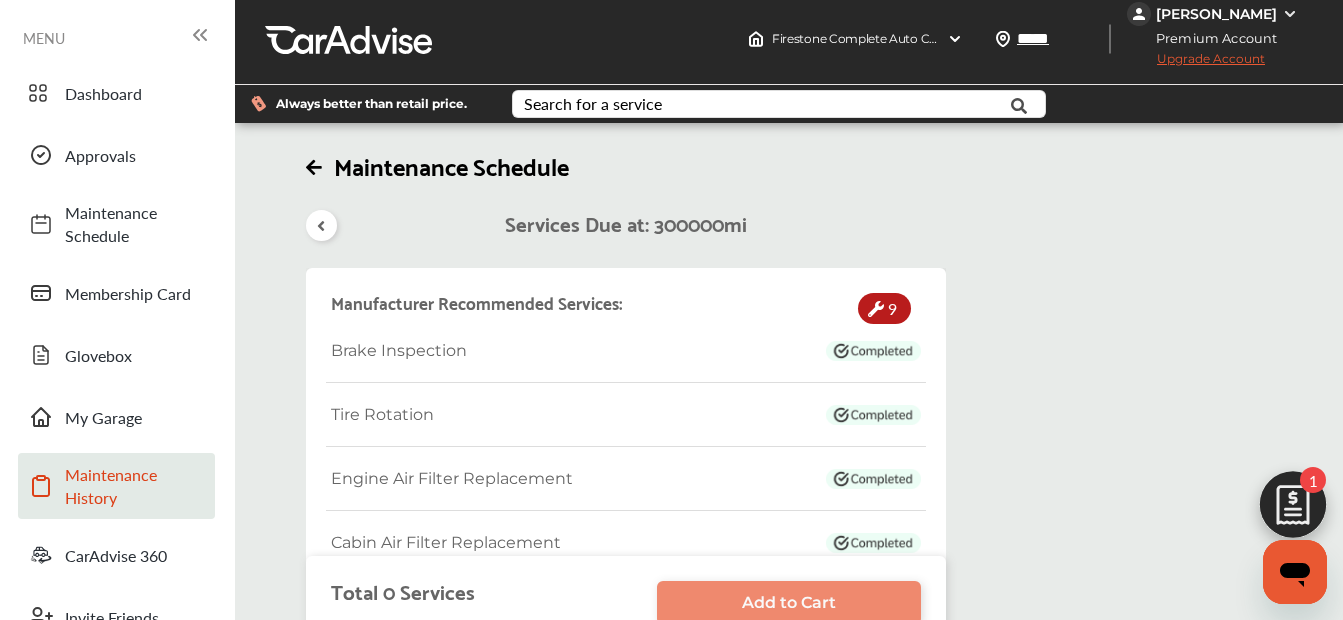 click on "Maintenance History" at bounding box center [135, 486] 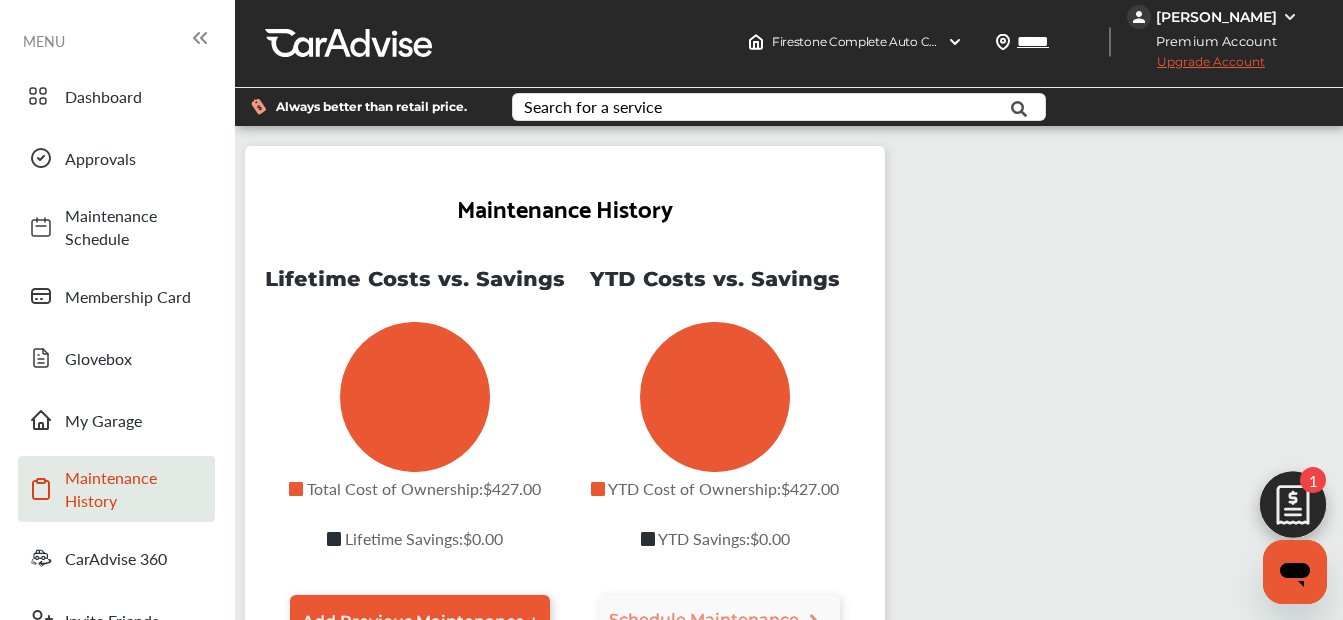 scroll, scrollTop: 0, scrollLeft: 0, axis: both 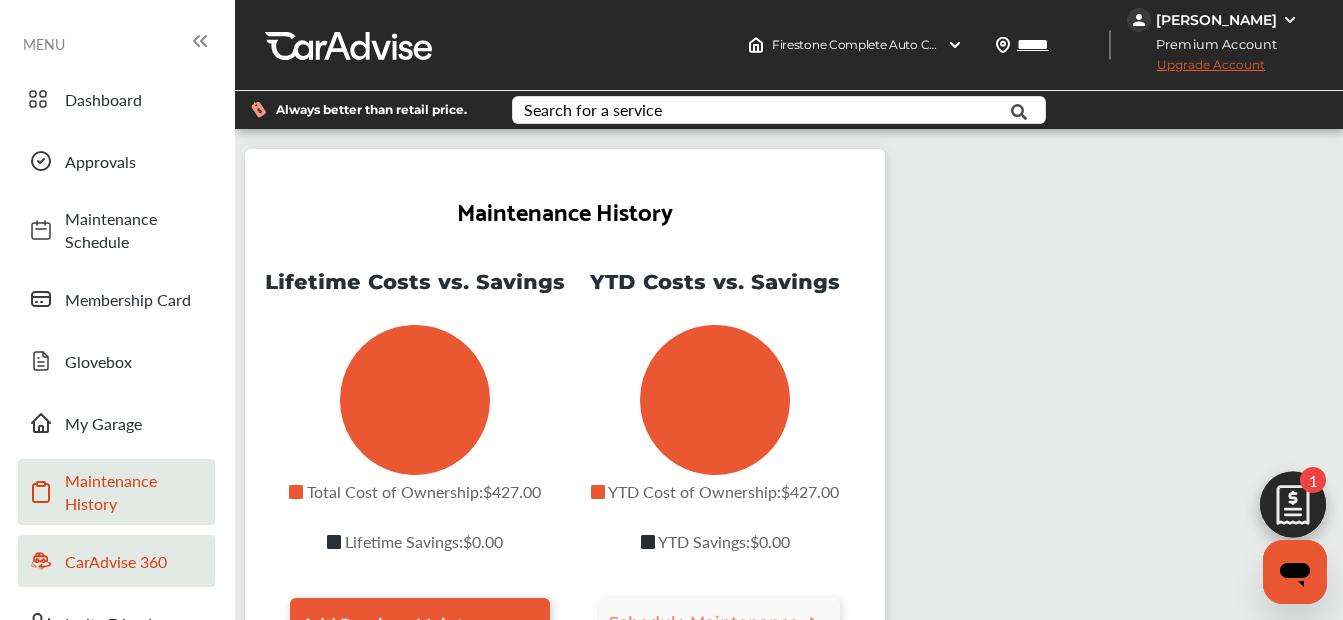 click on "CarAdvise 360" at bounding box center [116, 561] 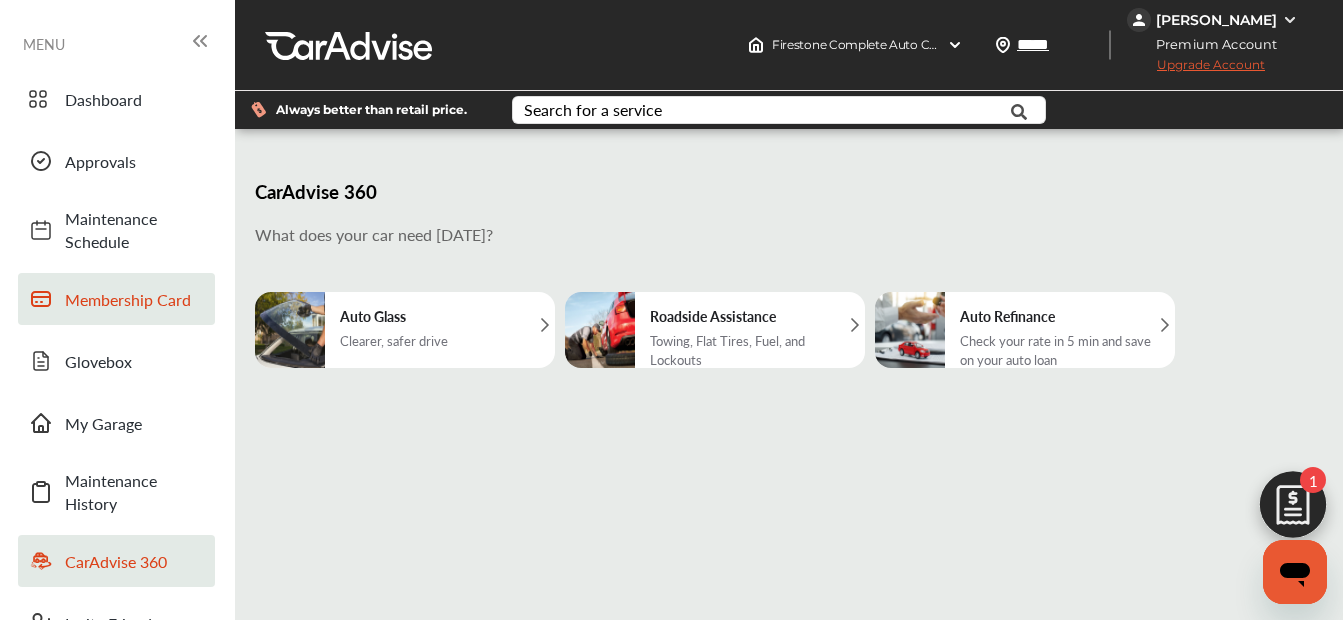 scroll, scrollTop: 0, scrollLeft: 0, axis: both 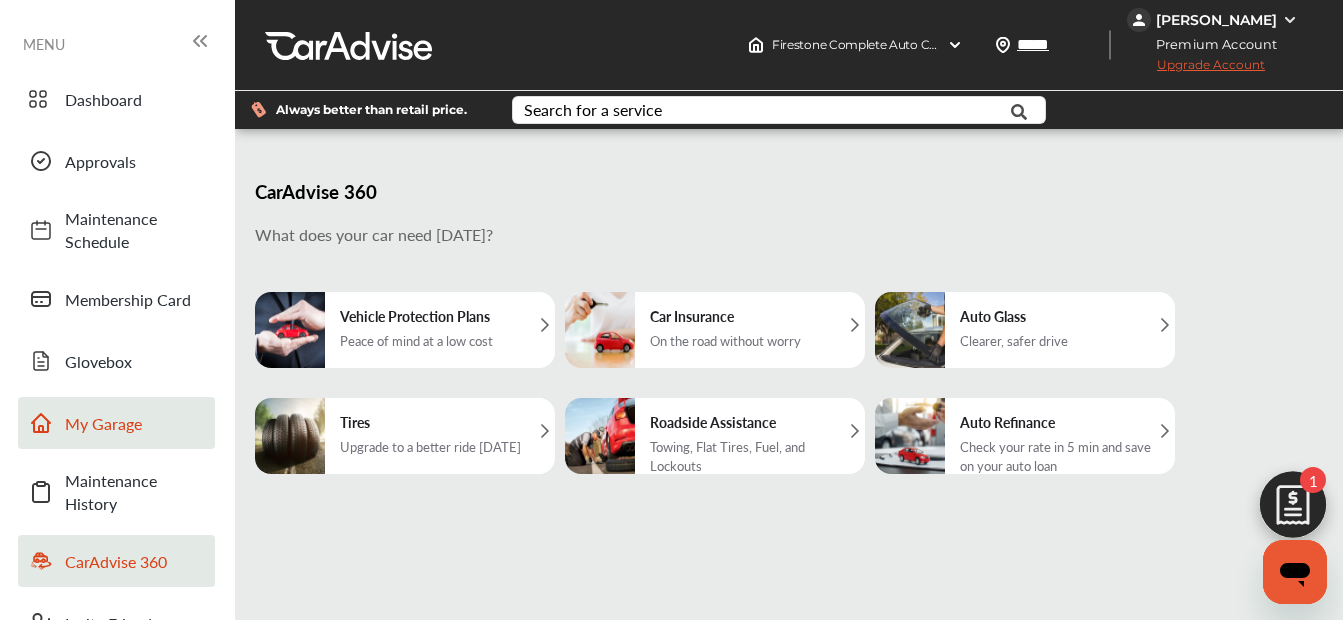 click on "My Garage" at bounding box center [135, 423] 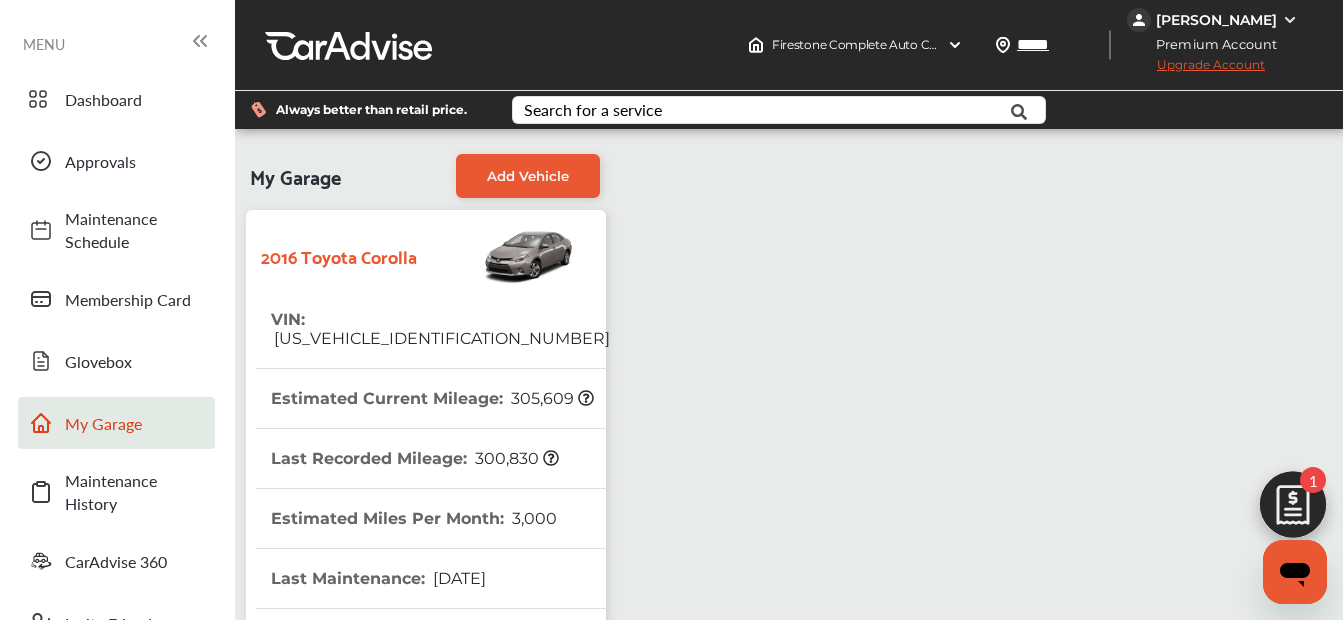 scroll, scrollTop: 664, scrollLeft: 0, axis: vertical 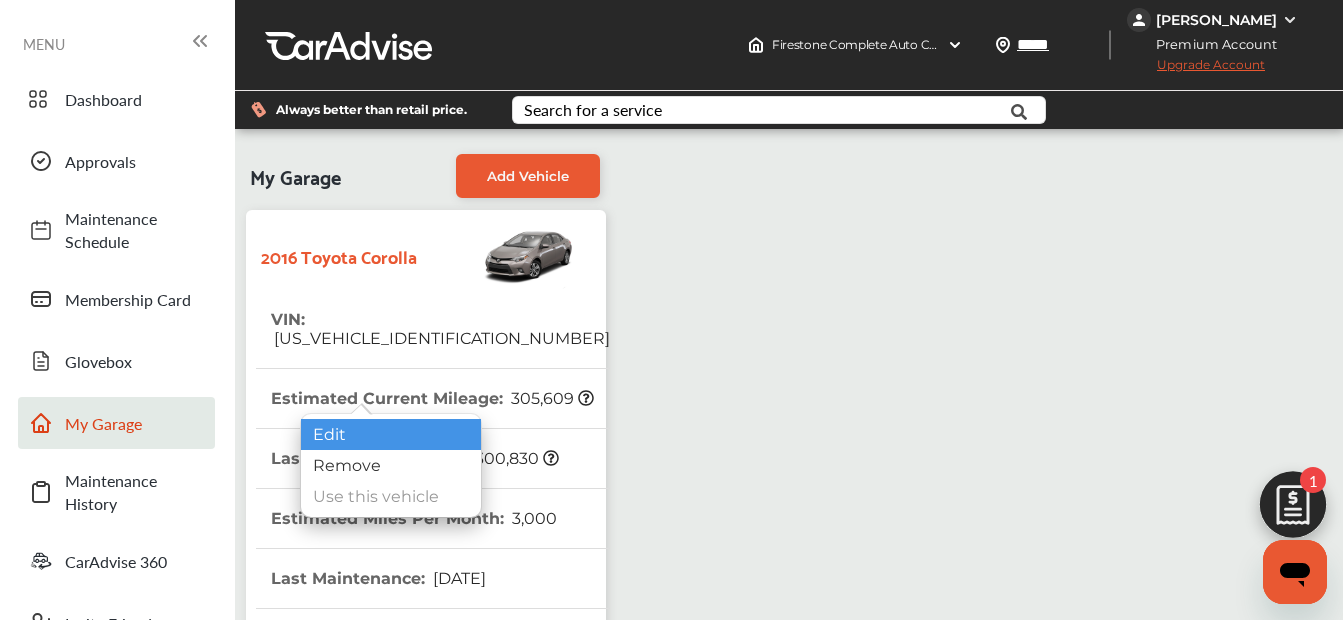 click on "Edit" at bounding box center (391, 434) 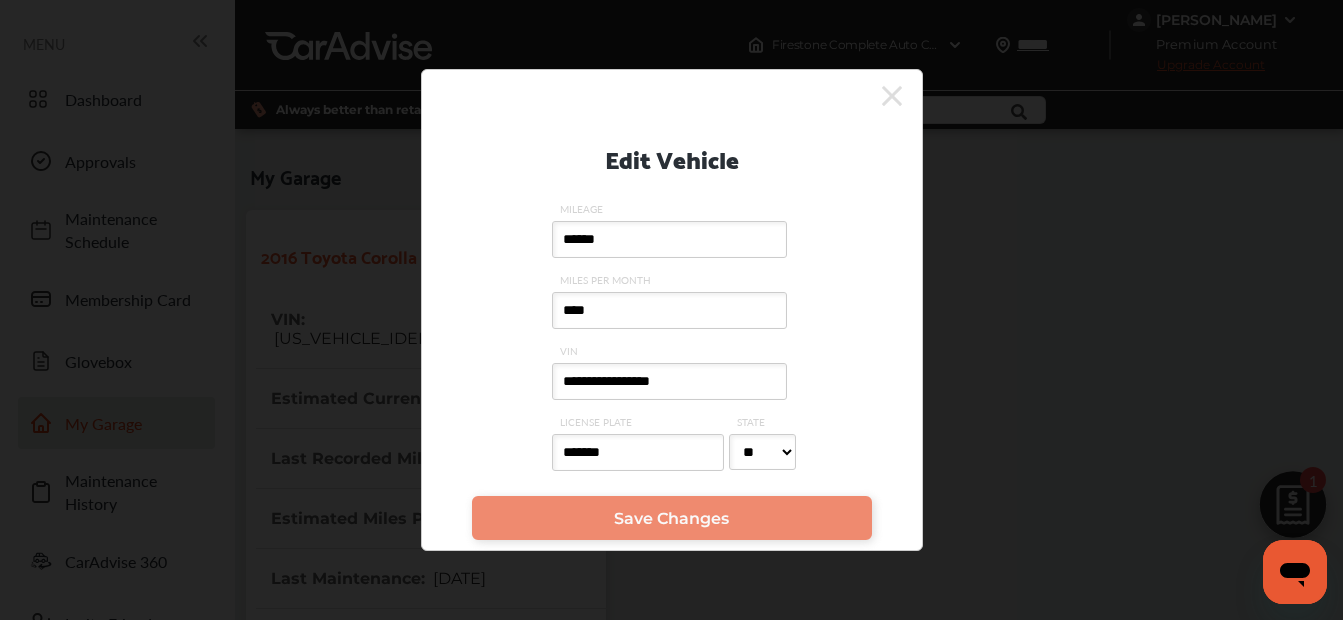 click 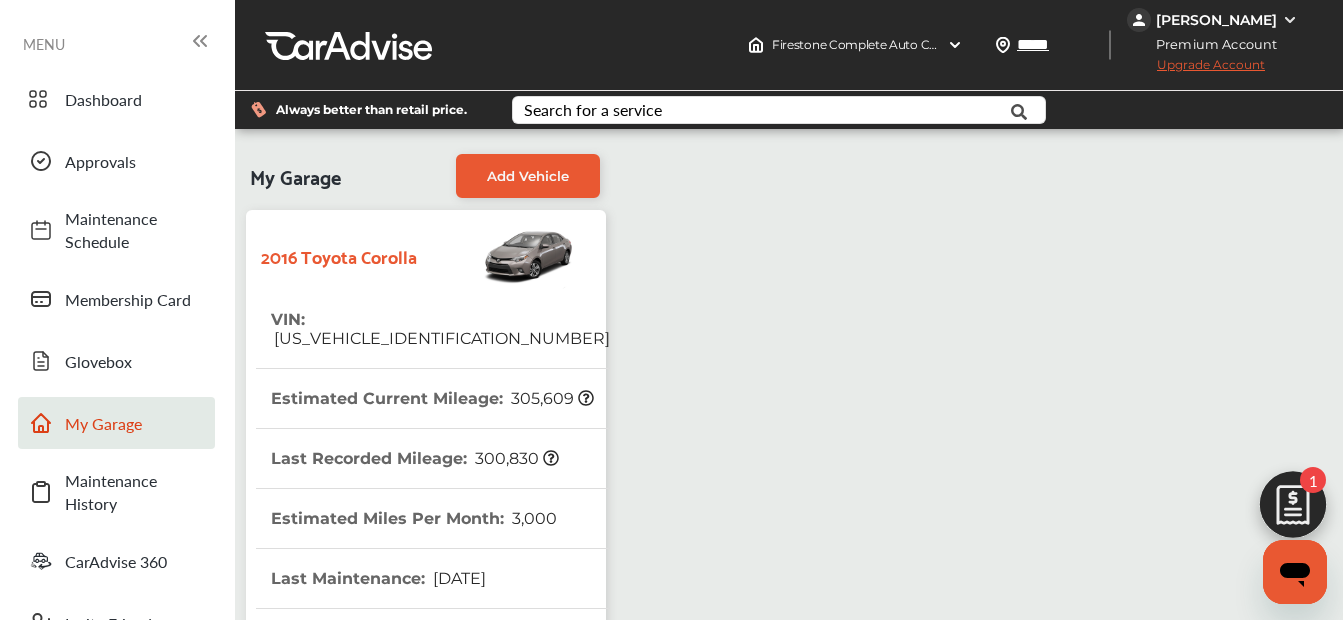 click on "Glovebox" at bounding box center (558, 1208) 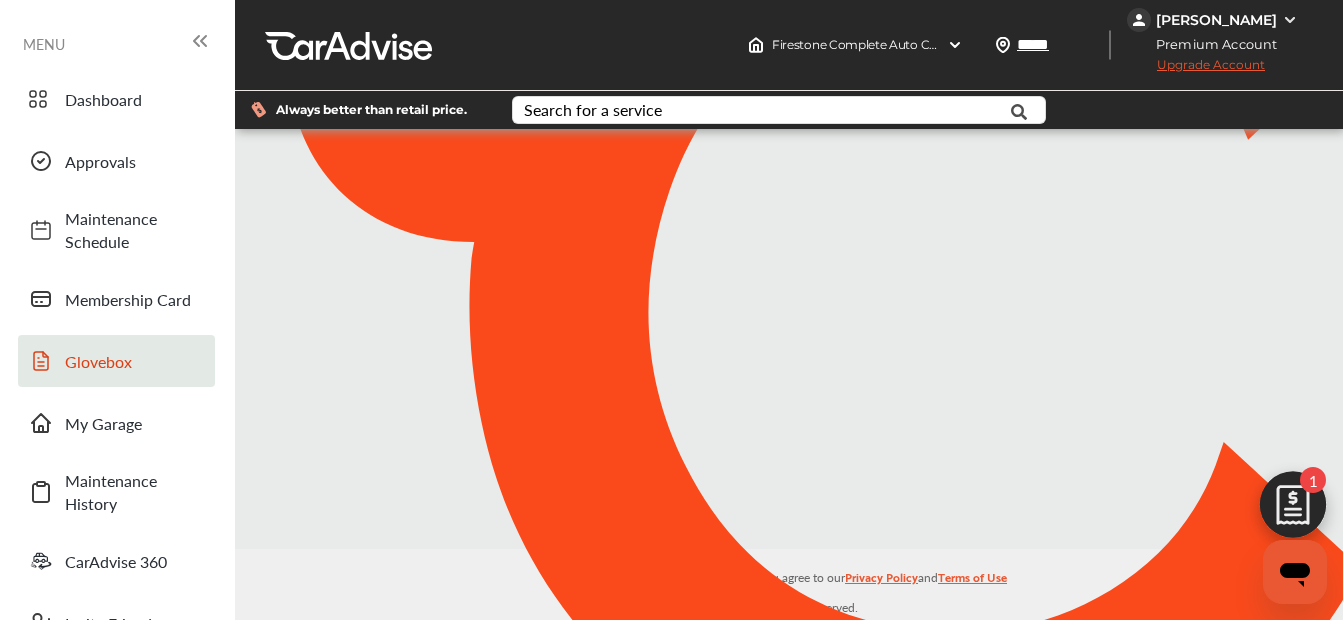 scroll, scrollTop: 0, scrollLeft: 0, axis: both 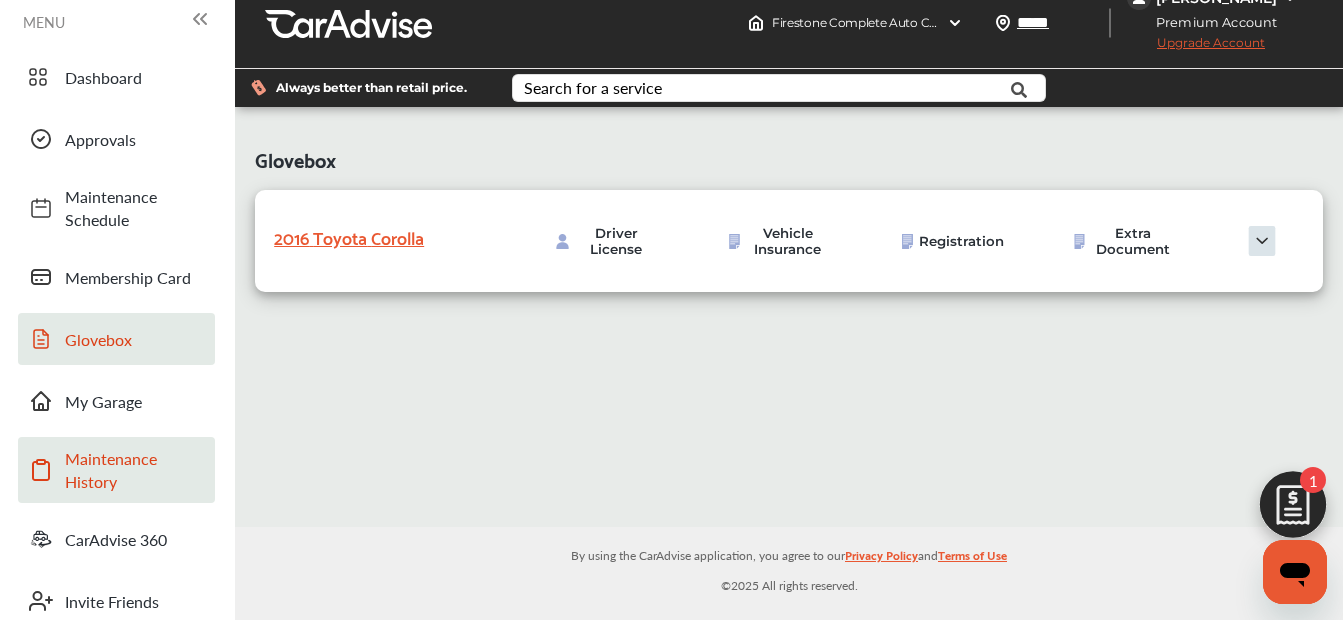 click on "Maintenance History" at bounding box center (135, 470) 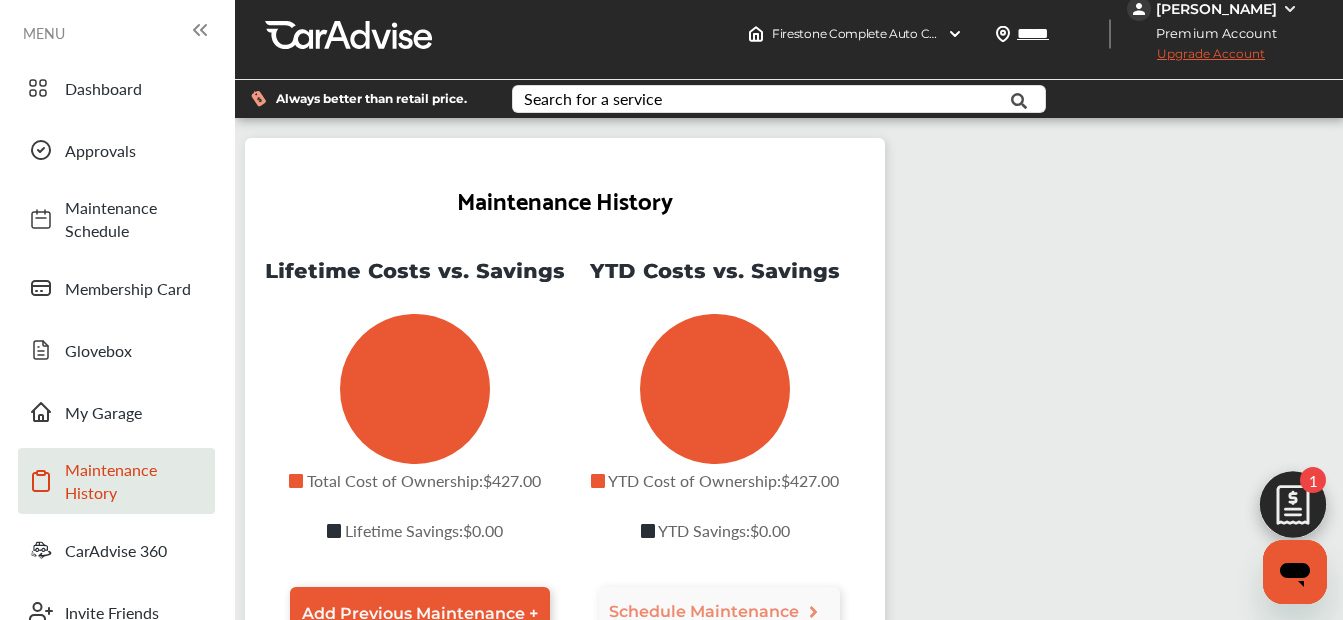 scroll, scrollTop: 0, scrollLeft: 0, axis: both 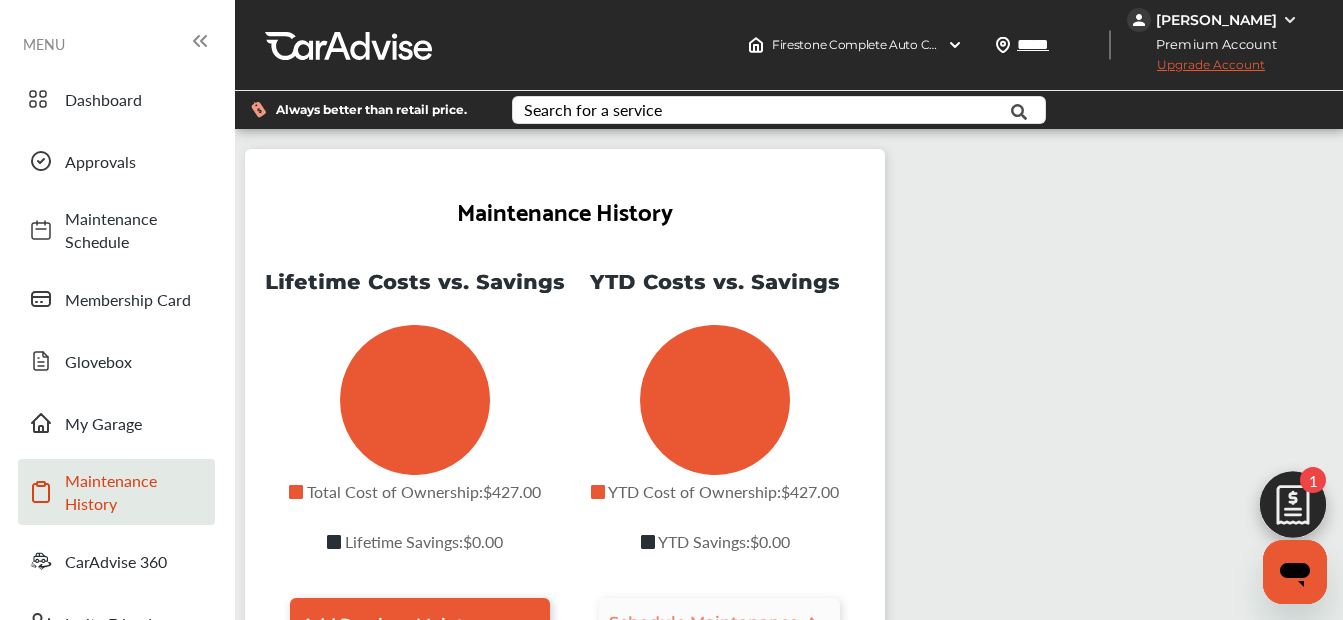 click on "Schedule Maintenance" at bounding box center (704, 622) 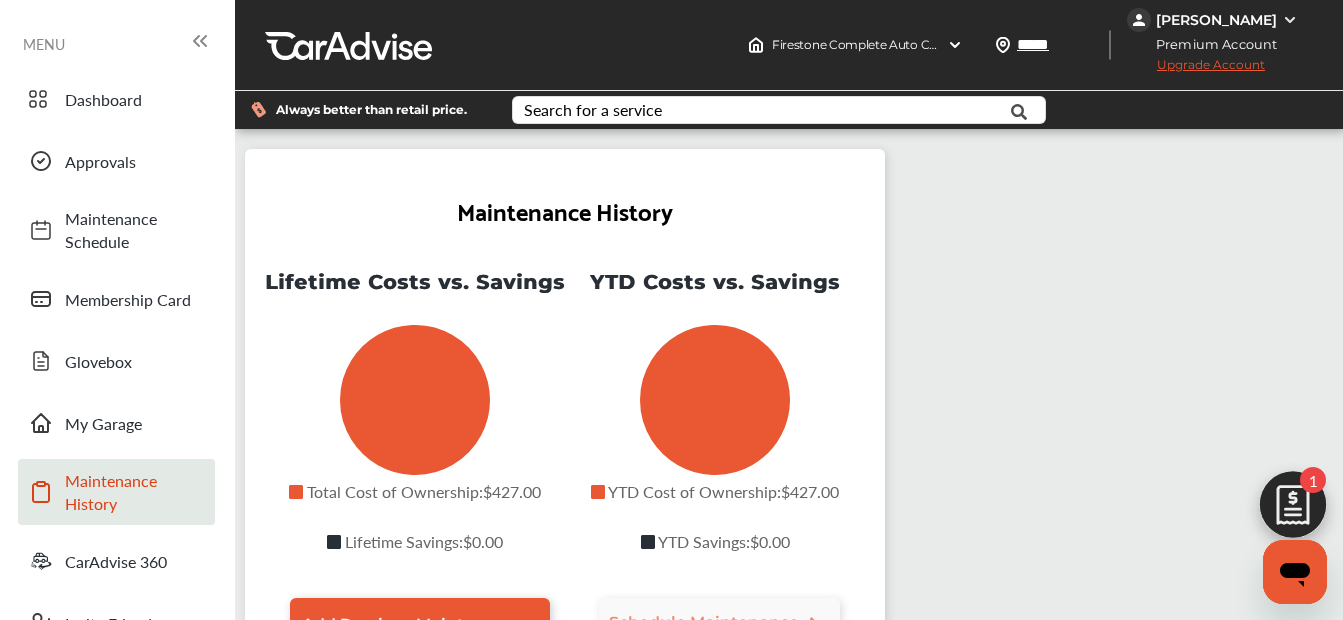 scroll, scrollTop: 100, scrollLeft: 0, axis: vertical 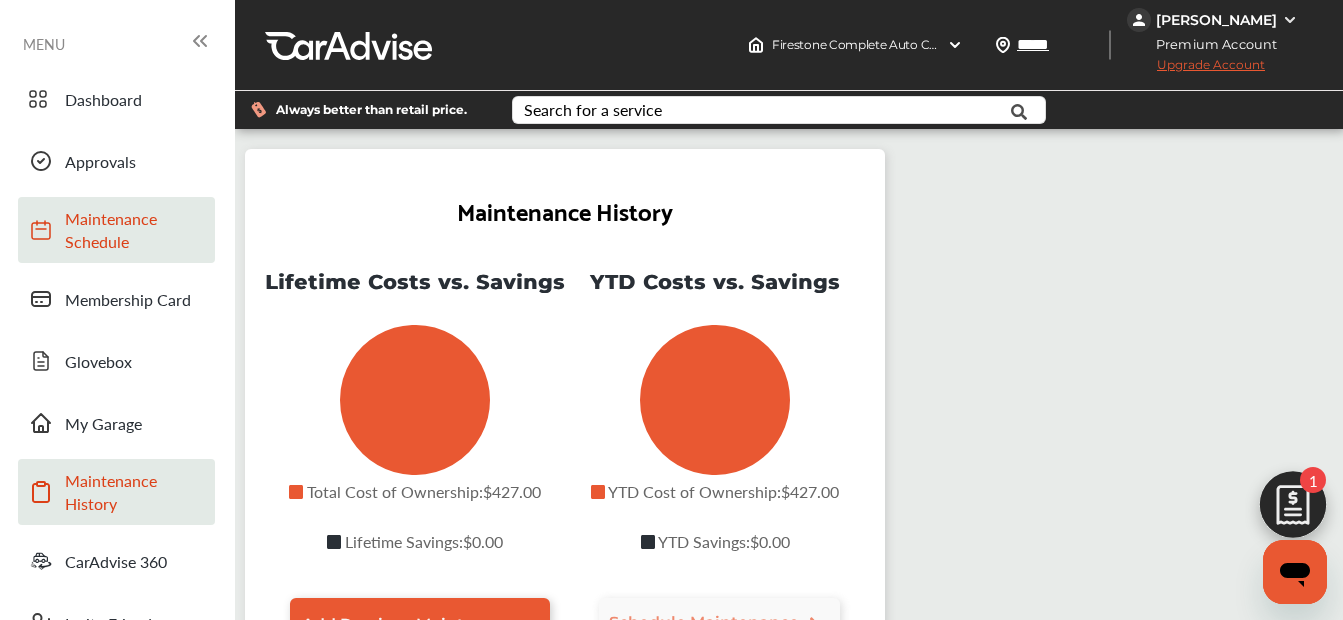 click on "Maintenance Schedule" at bounding box center [135, 230] 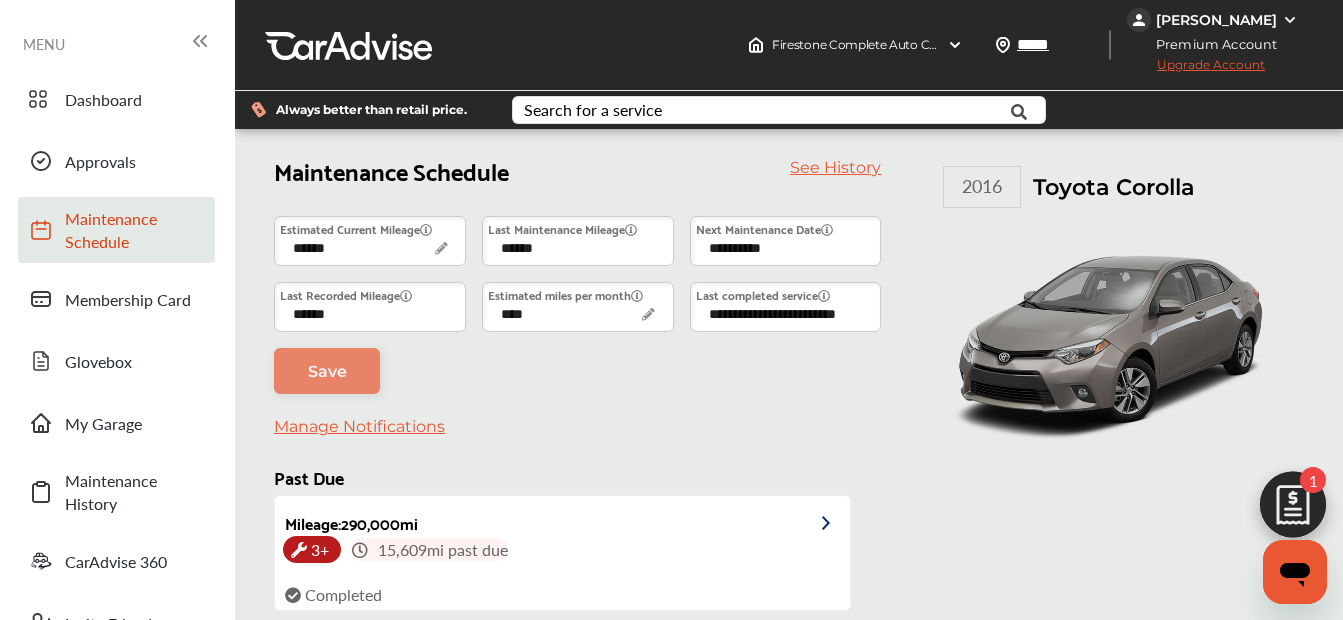 scroll, scrollTop: 166, scrollLeft: 0, axis: vertical 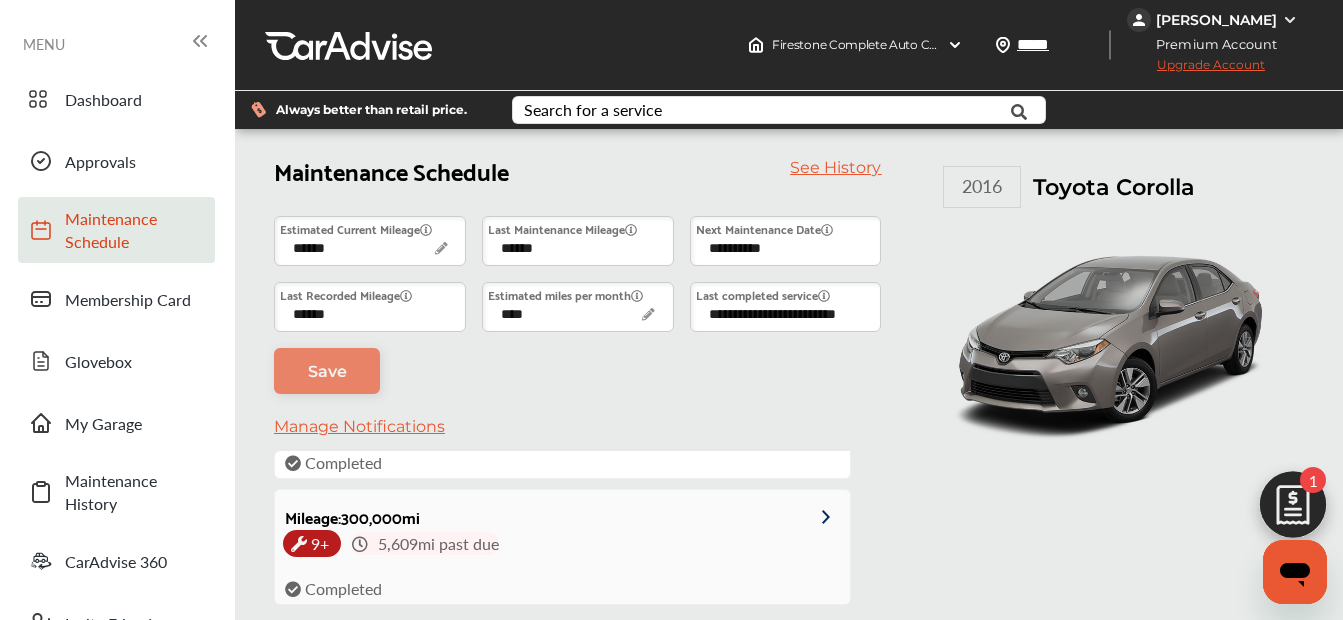 click at bounding box center [817, 514] 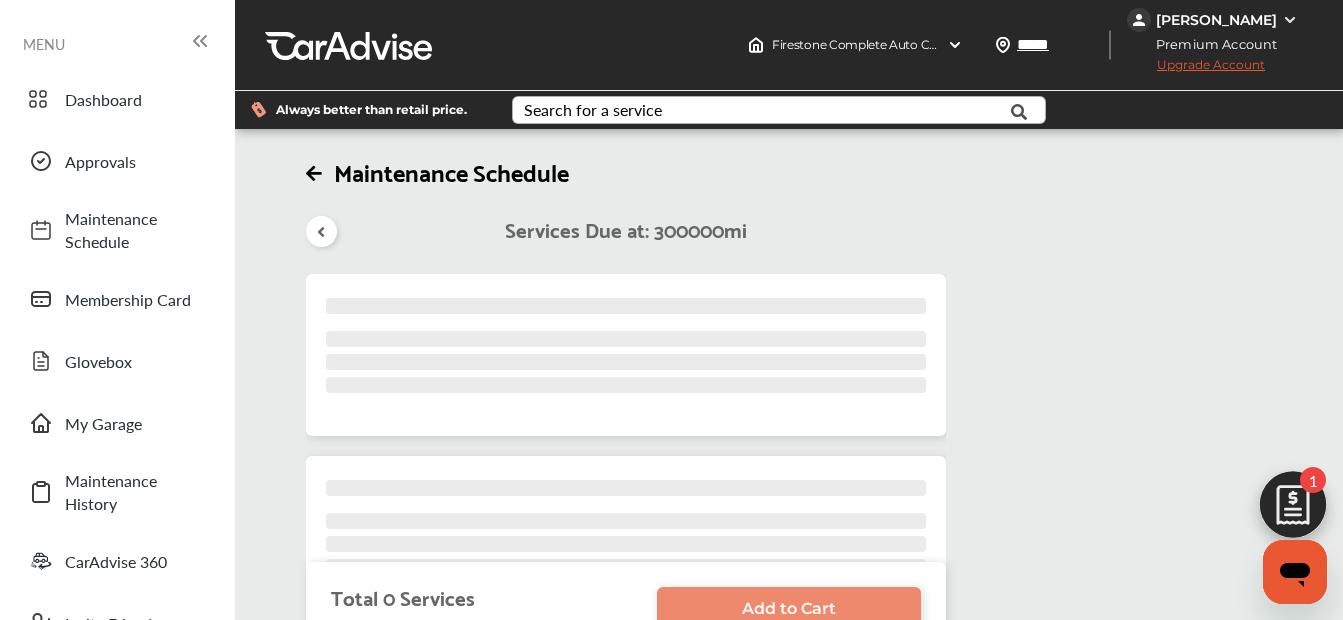 scroll, scrollTop: 0, scrollLeft: 0, axis: both 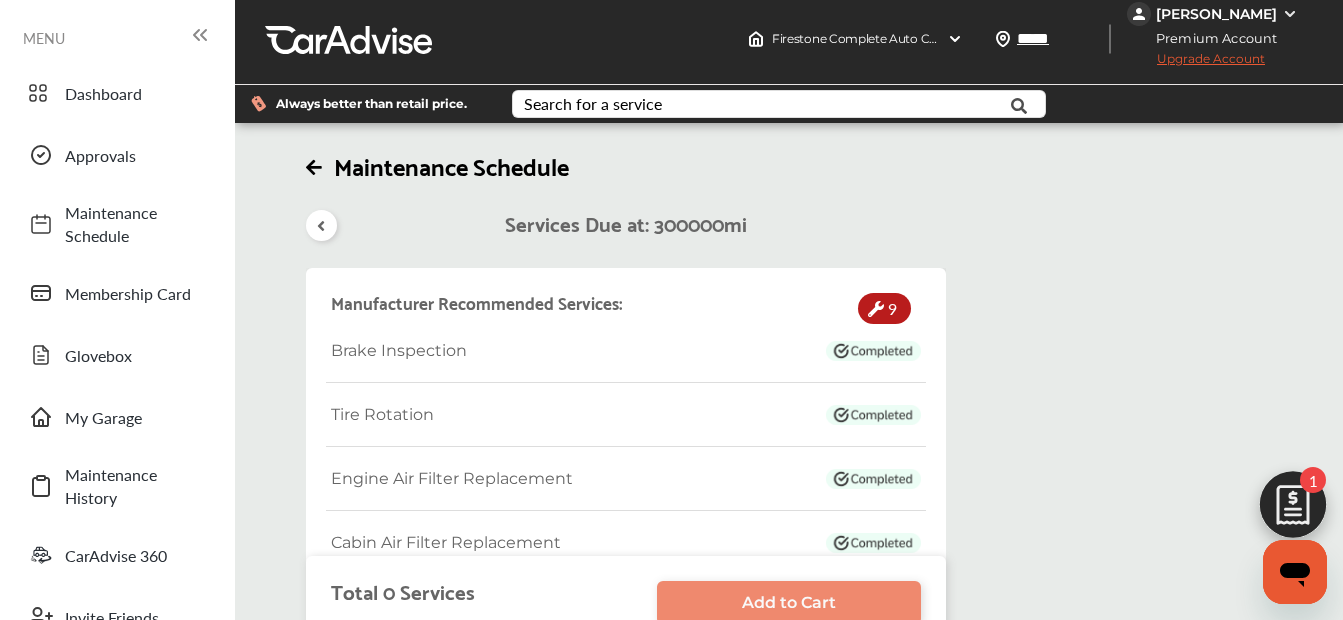 click at bounding box center [873, 351] 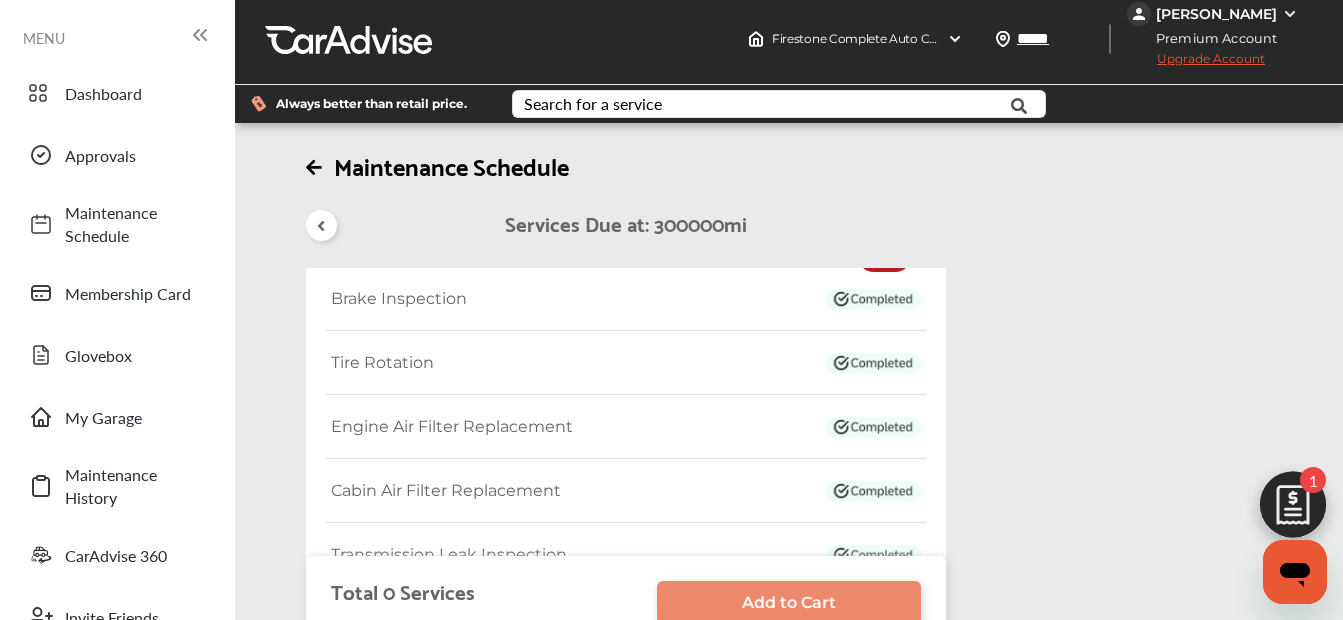 scroll, scrollTop: 0, scrollLeft: 0, axis: both 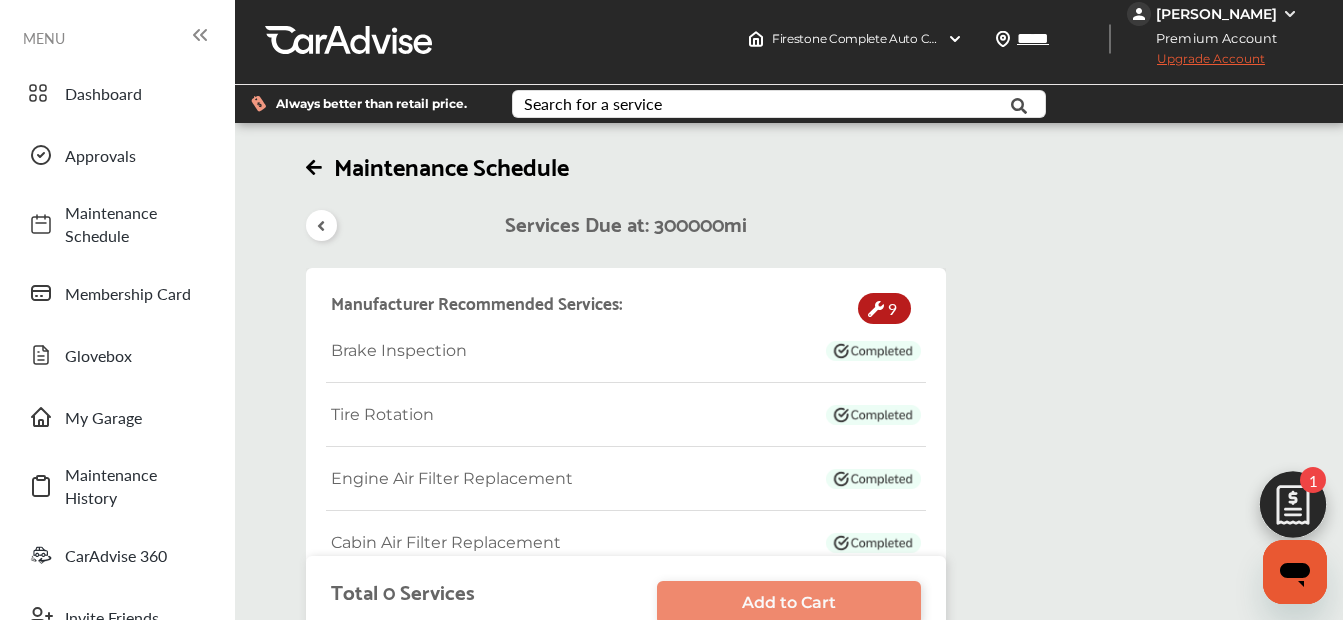 click at bounding box center (873, 351) 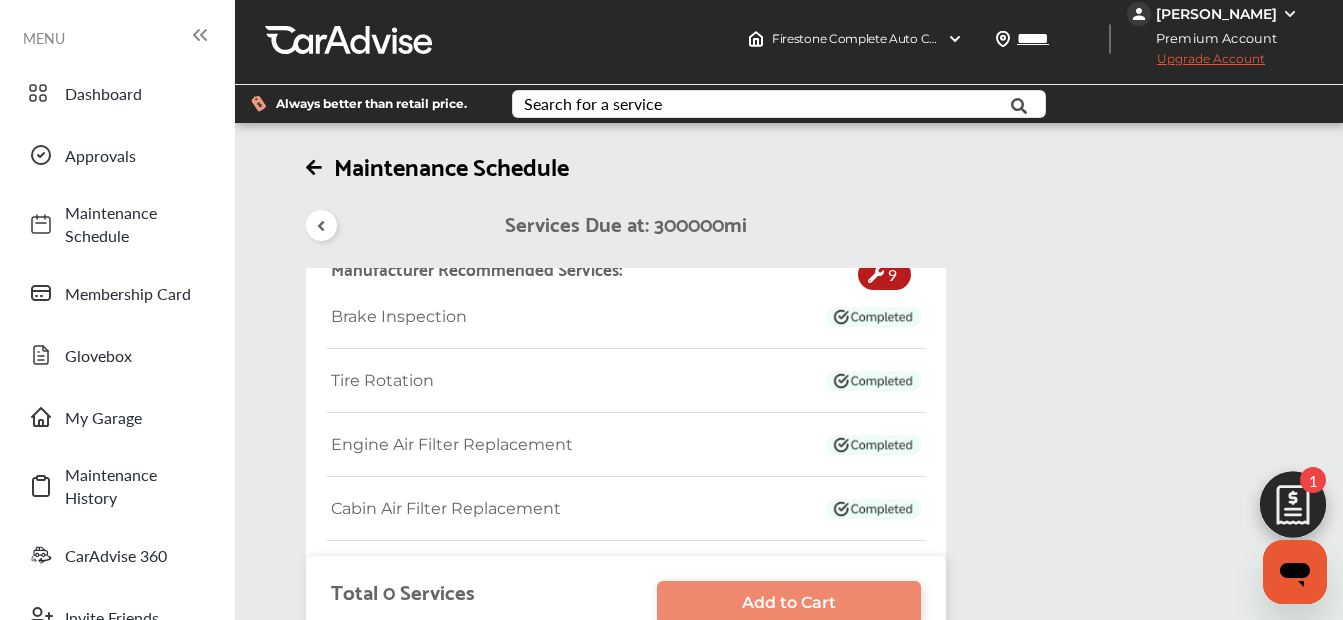 scroll, scrollTop: 0, scrollLeft: 0, axis: both 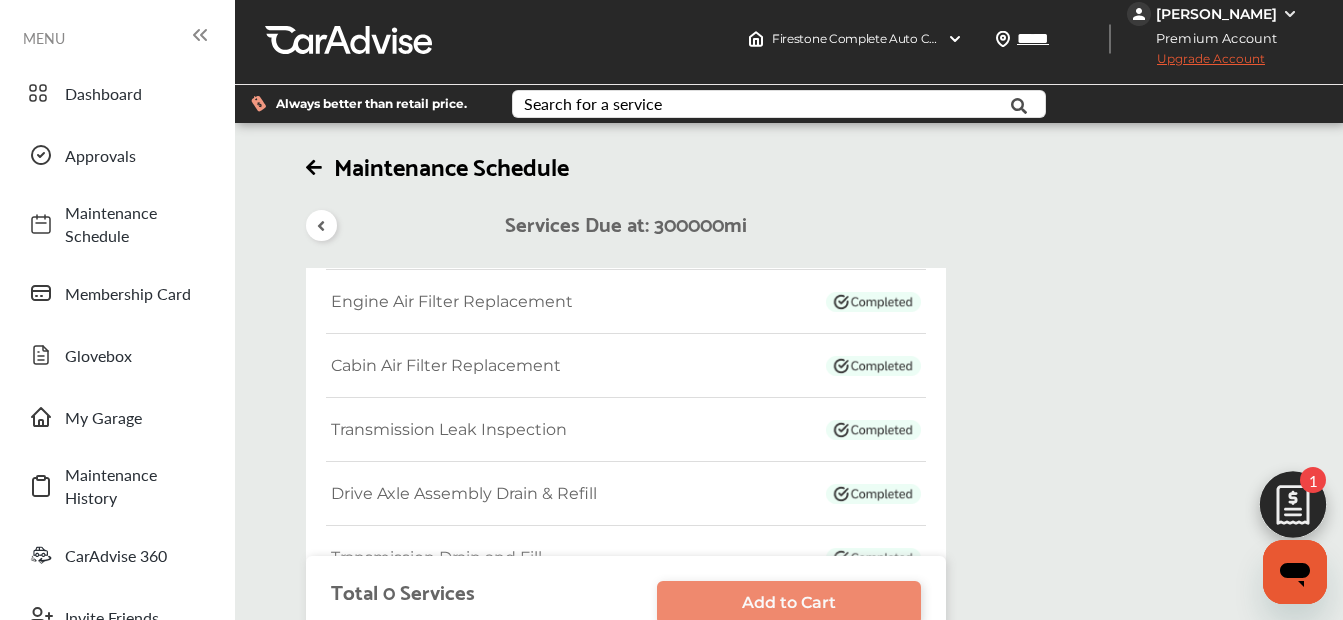 click at bounding box center (873, 302) 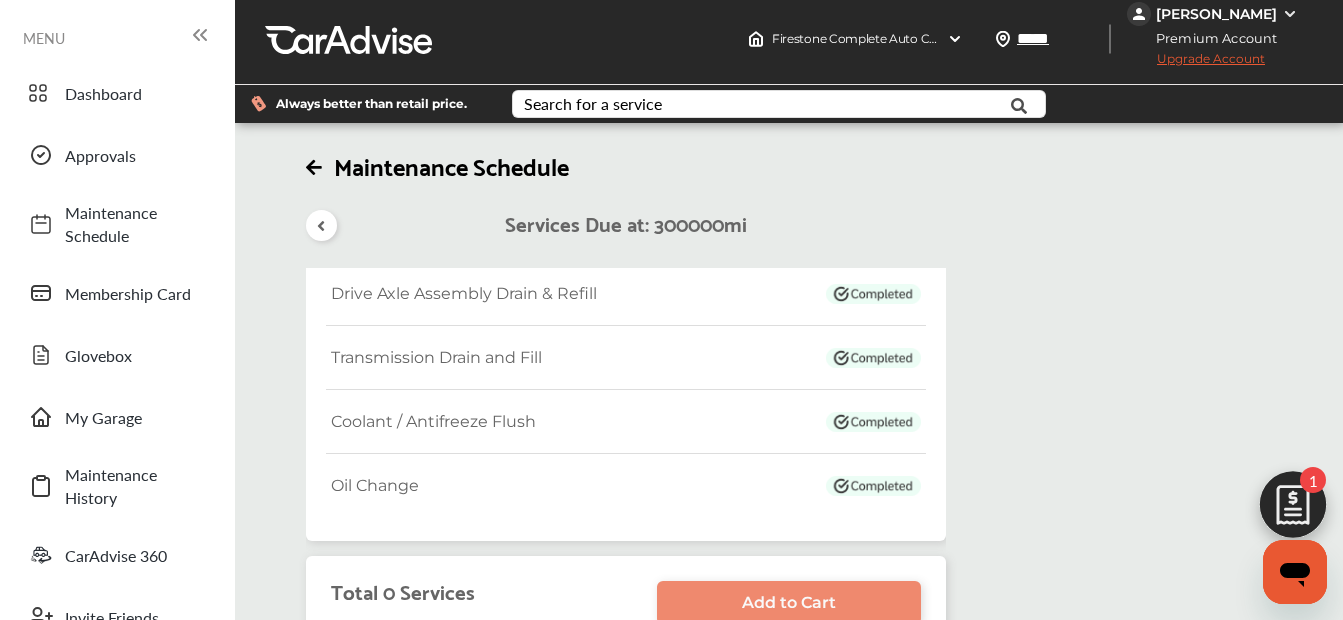 scroll, scrollTop: 277, scrollLeft: 0, axis: vertical 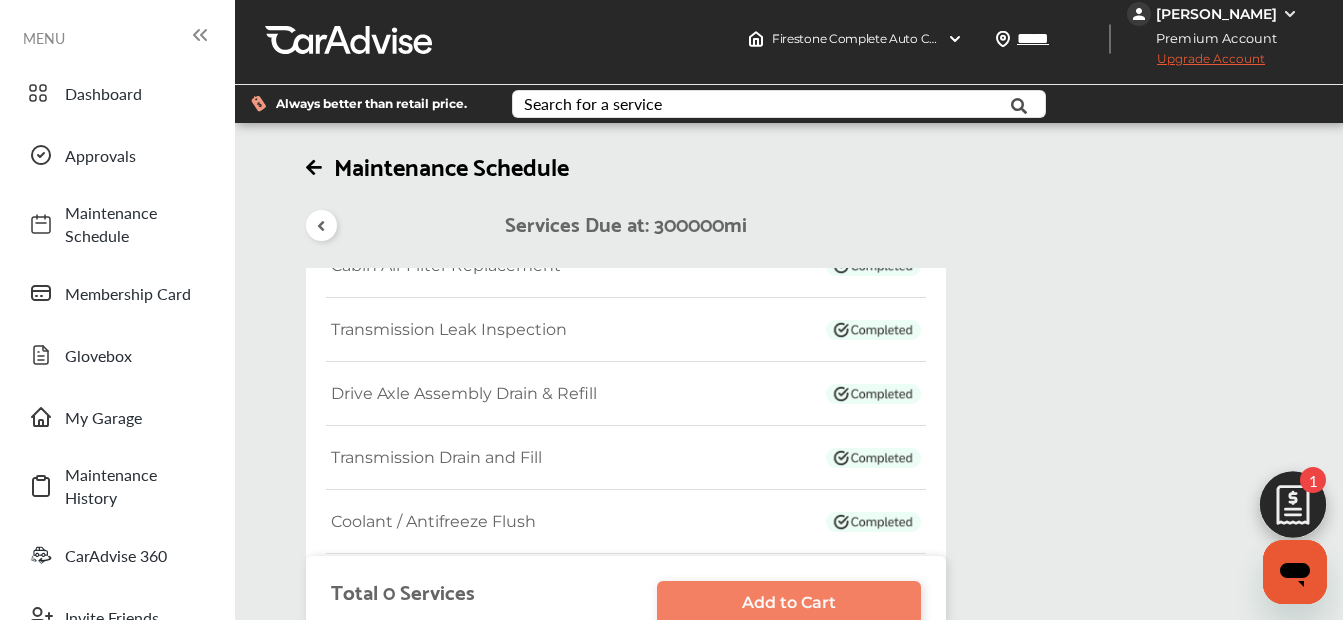 click on "Add to Cart" at bounding box center [789, 603] 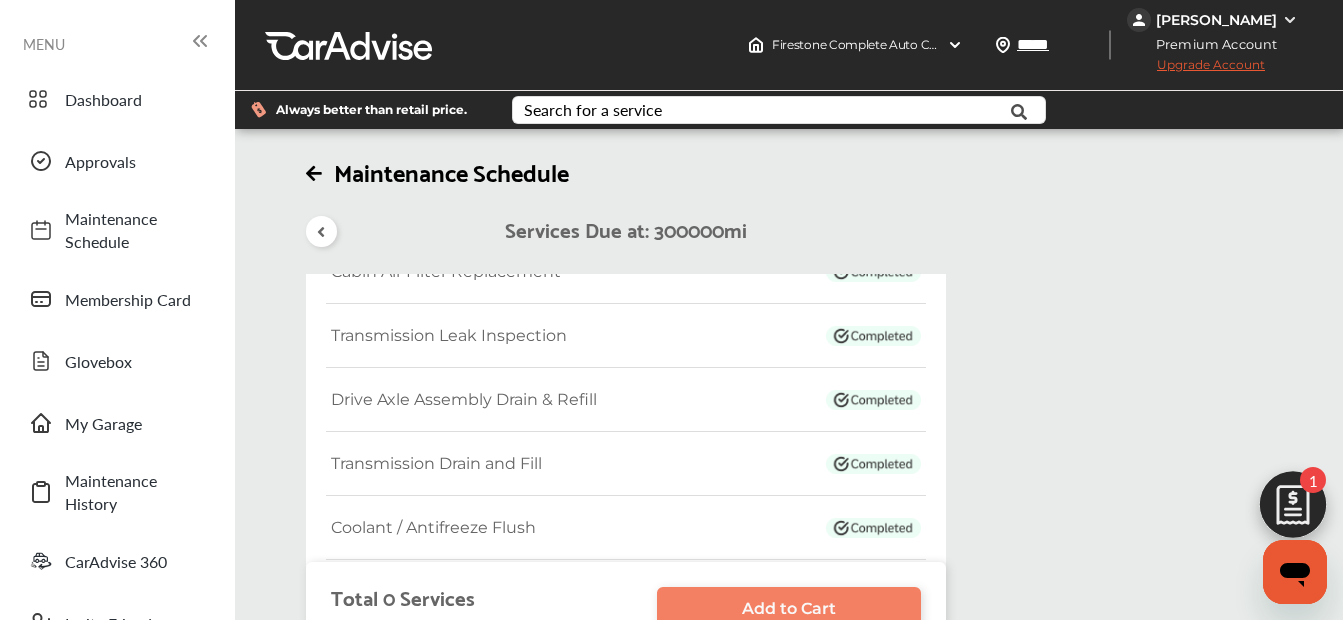 scroll, scrollTop: 0, scrollLeft: 0, axis: both 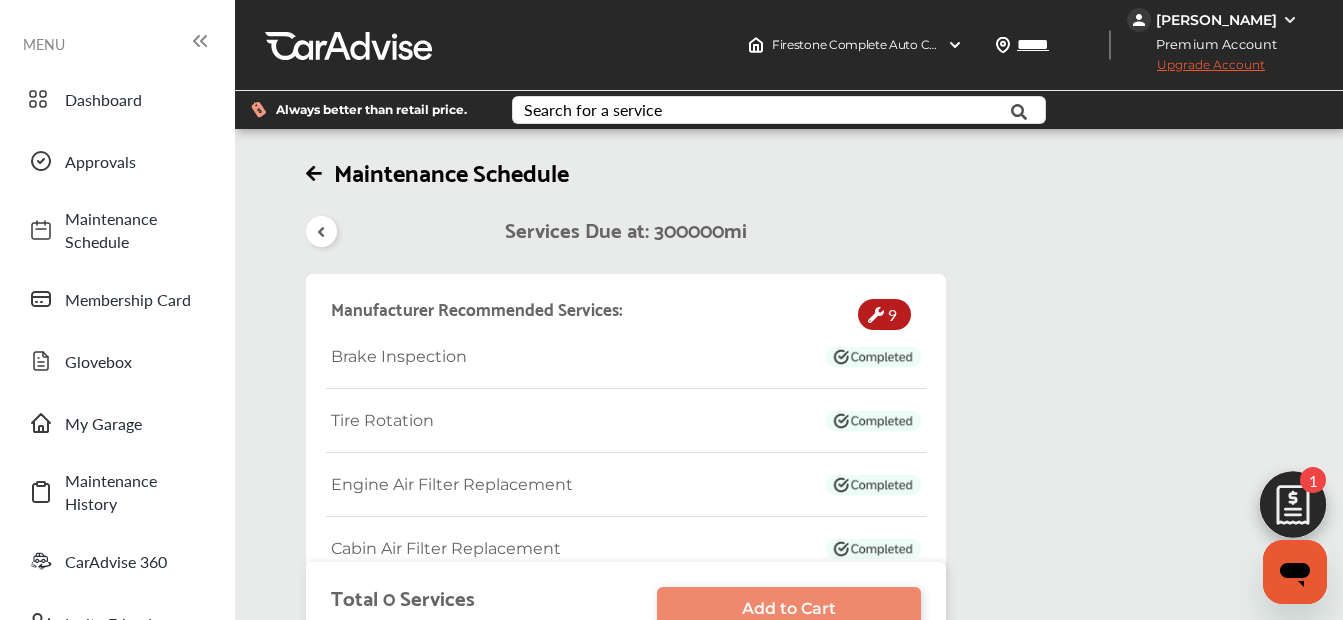 click at bounding box center (321, 232) 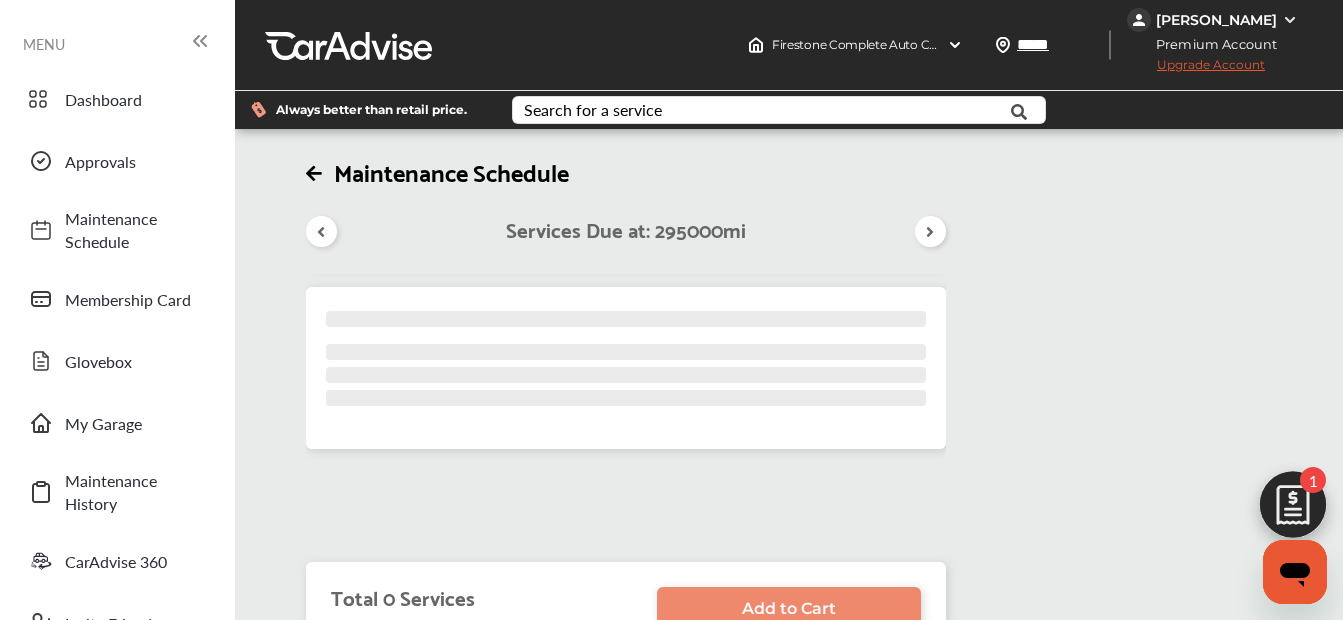 scroll, scrollTop: 171, scrollLeft: 0, axis: vertical 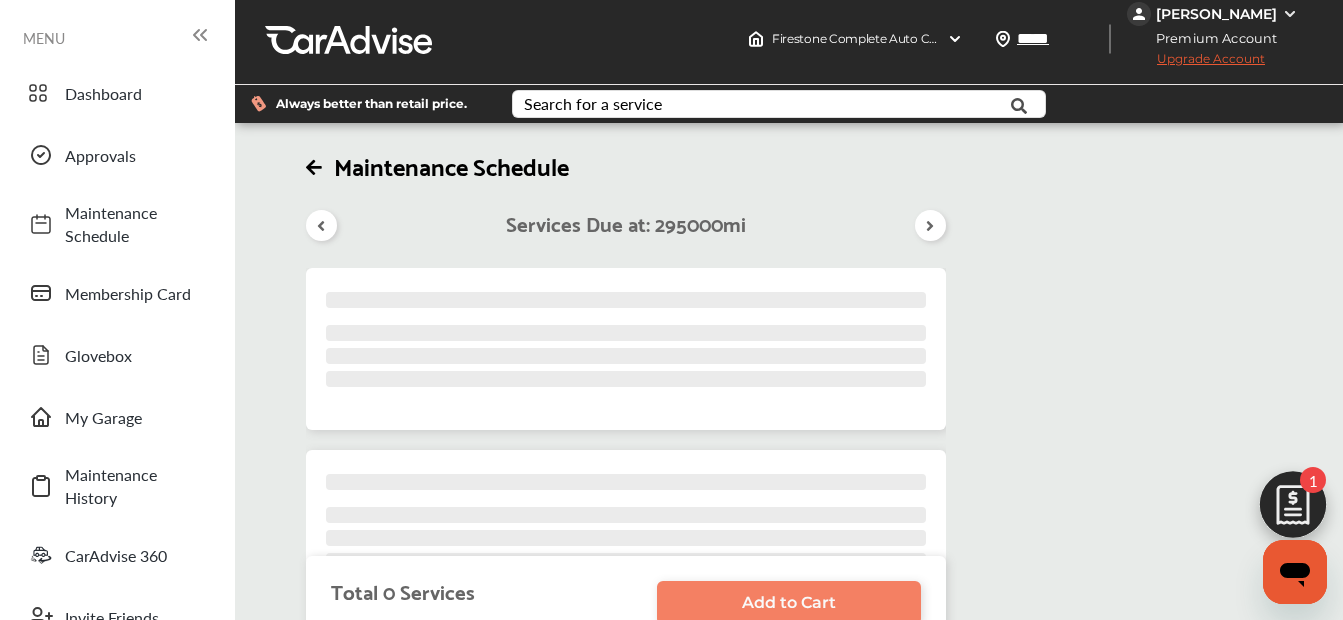 click on "Add to Cart" at bounding box center [789, 603] 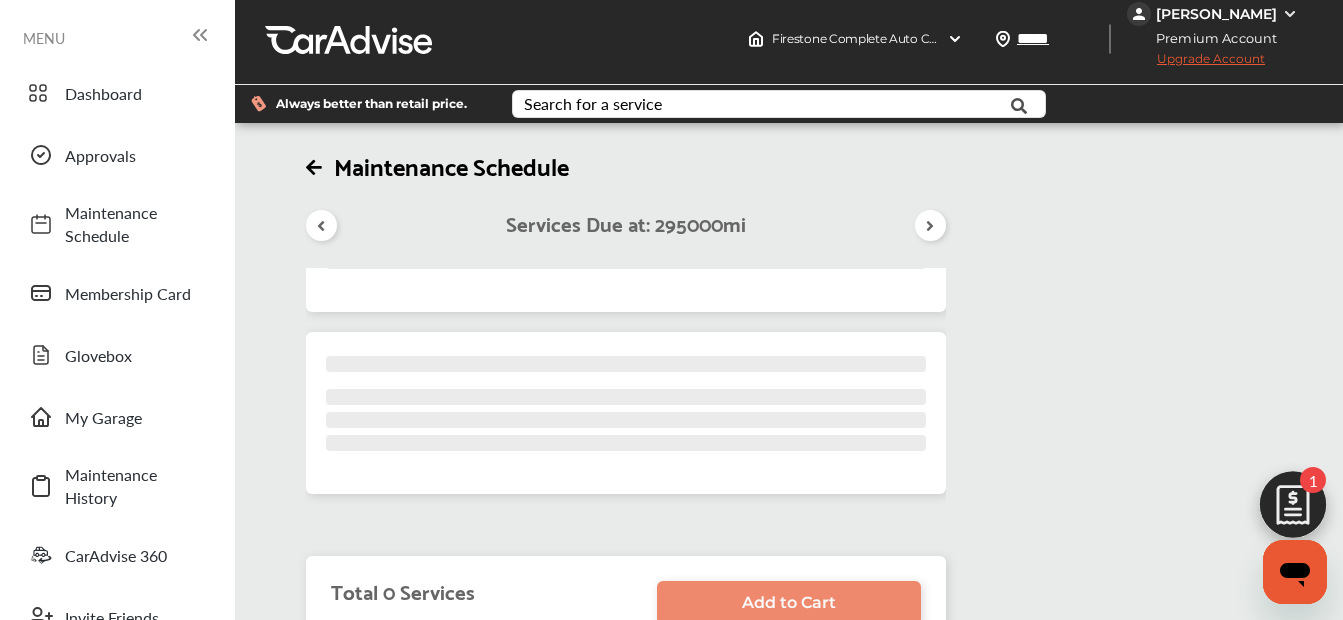 scroll, scrollTop: 171, scrollLeft: 0, axis: vertical 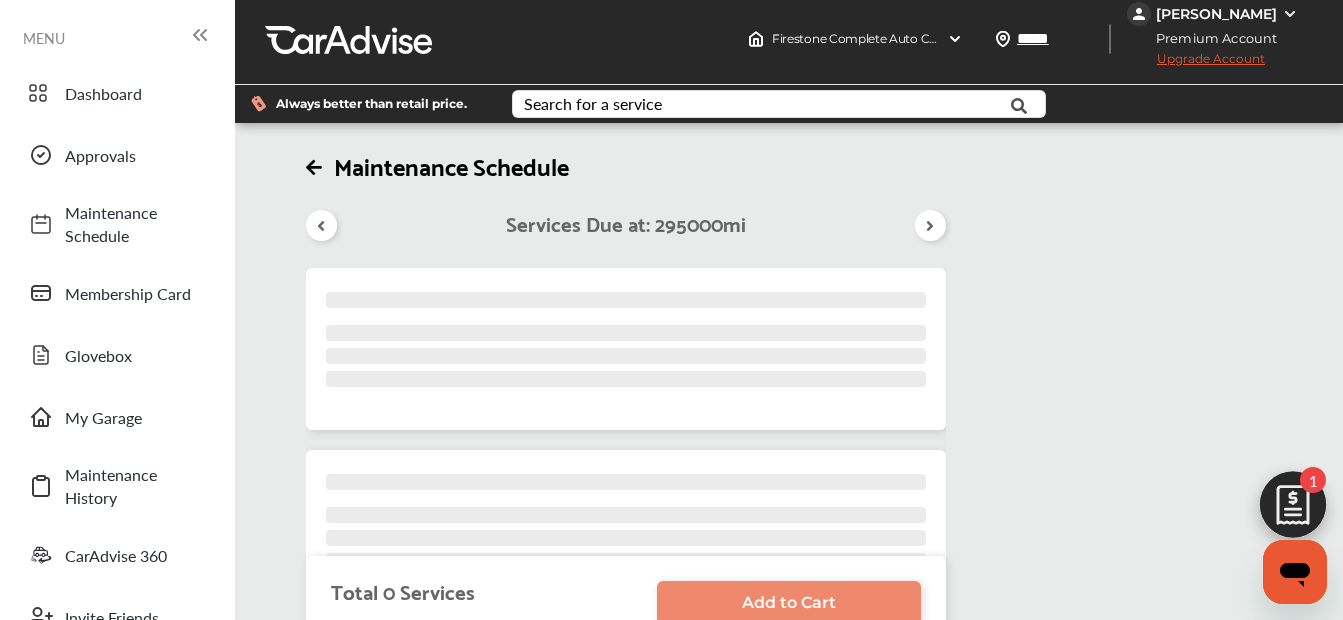 click at bounding box center [930, 226] 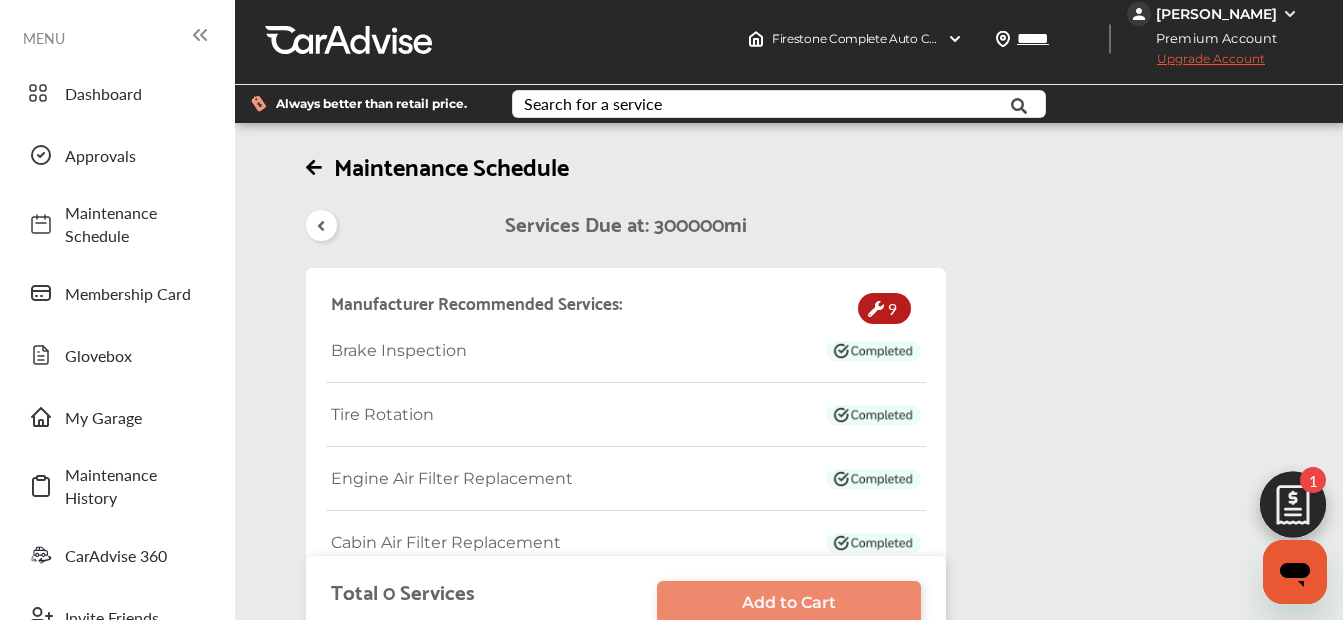 click at bounding box center [321, 225] 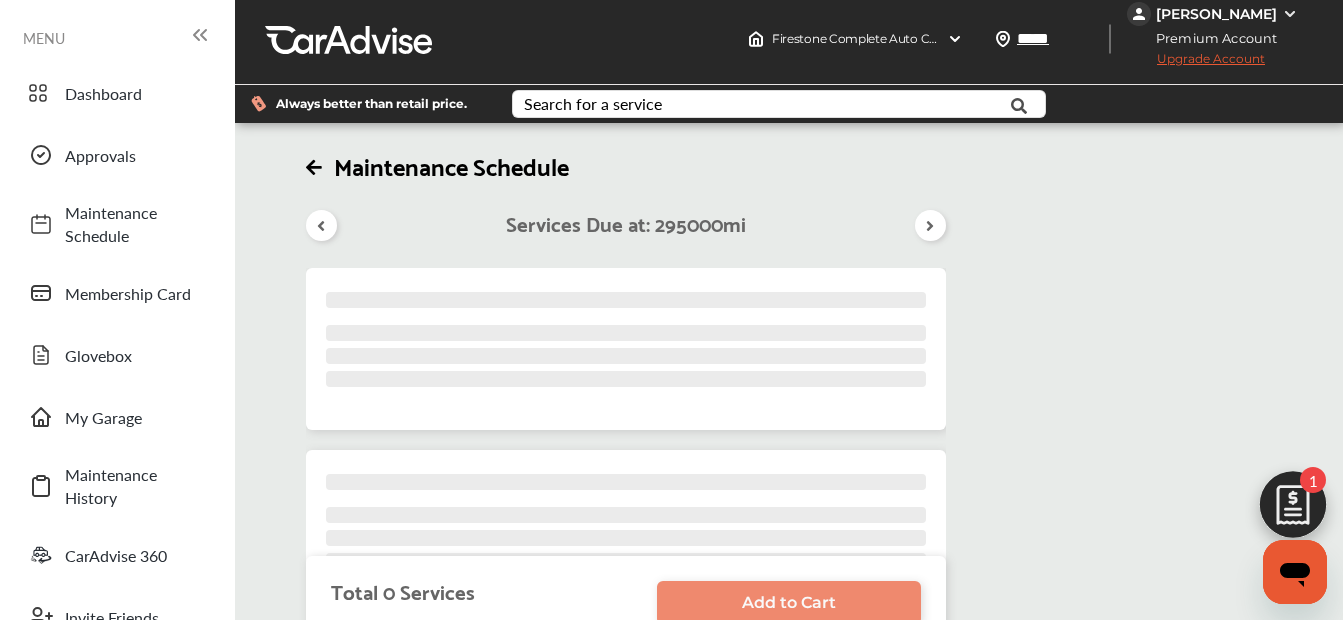 scroll, scrollTop: 0, scrollLeft: 0, axis: both 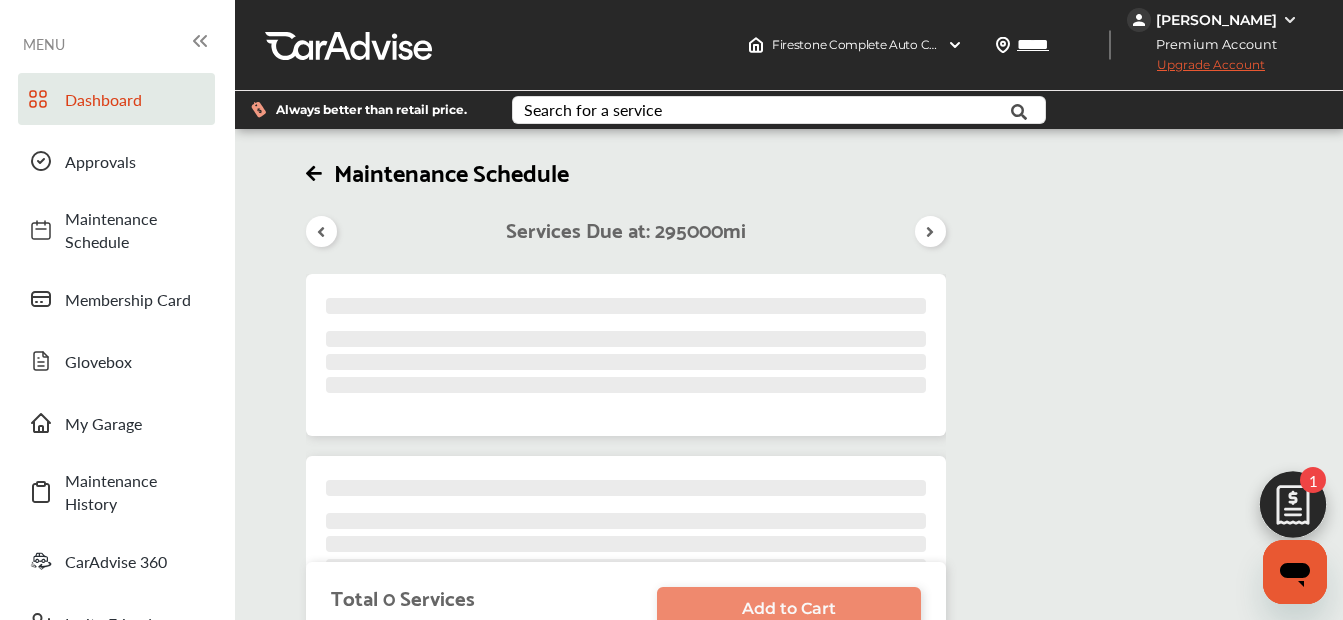 click on "Dashboard" at bounding box center (135, 99) 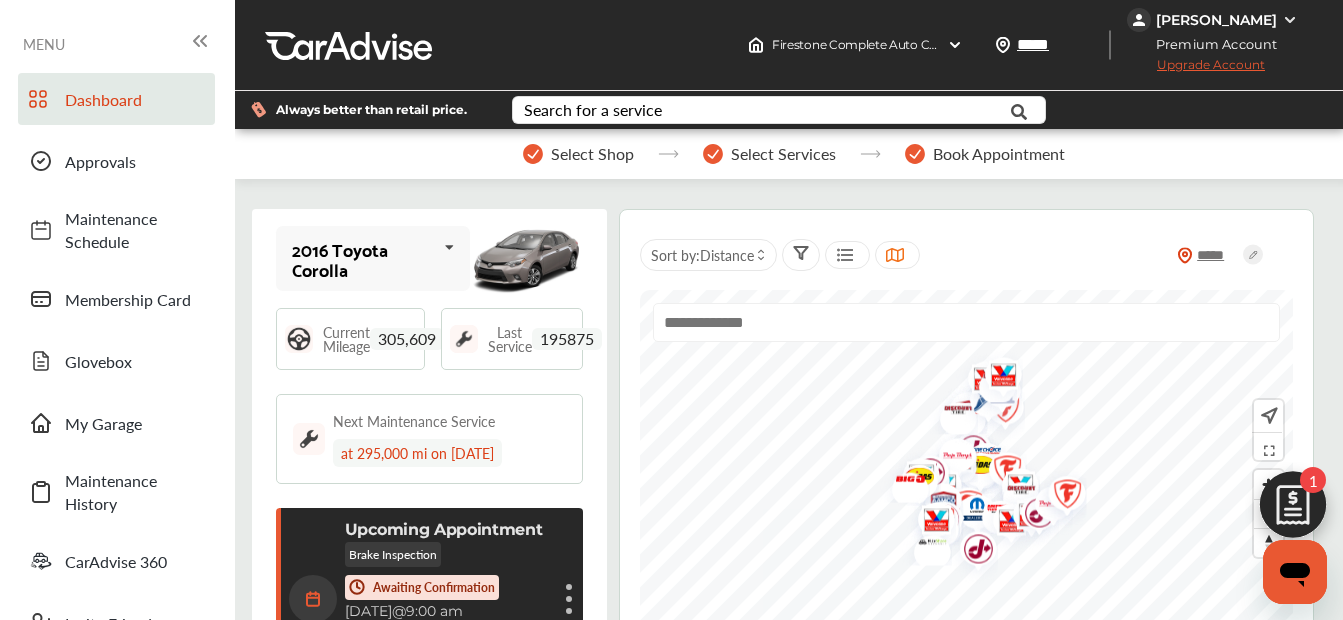 scroll, scrollTop: 400, scrollLeft: 0, axis: vertical 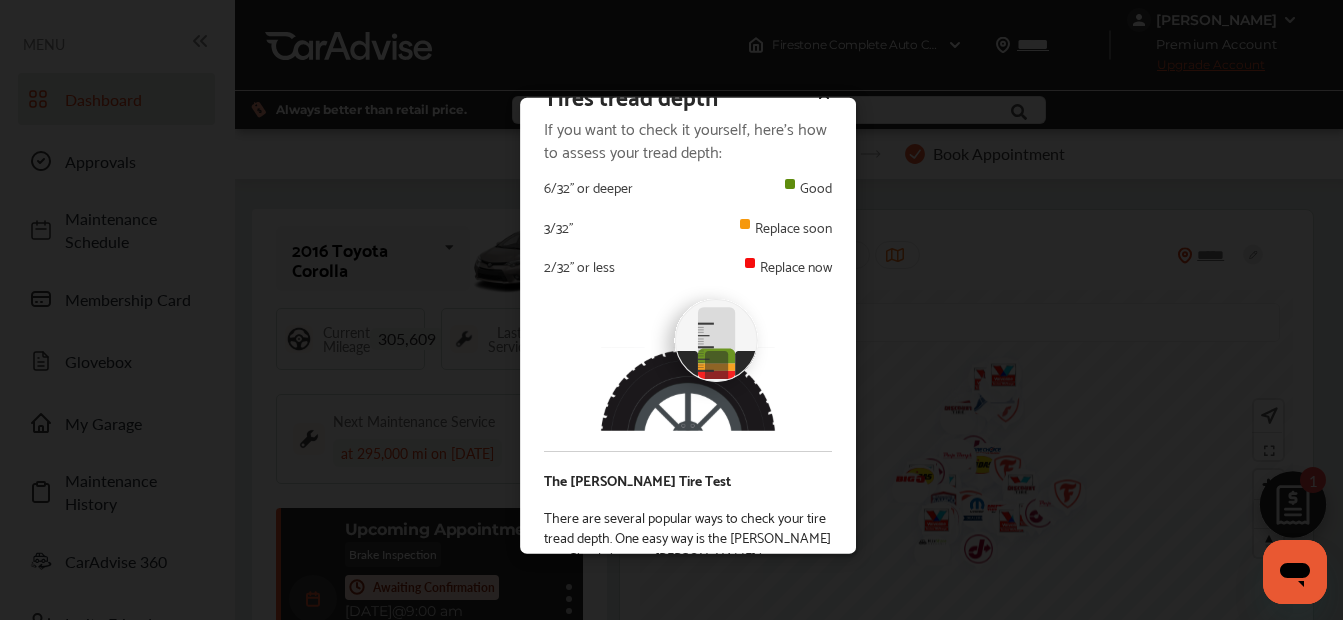 click on "Tires tread depth
If you want to check it yourself, here's how to assess your tread depth: 6/32’’ or deeper Good 3/32’’ Replace soon 2/32’’ or less Replace now The [PERSON_NAME] Tire Test There are several popular ways to check your tire tread depth. One easy way is the [PERSON_NAME] test. Simply insert a [PERSON_NAME] into your tire's tread groove with [PERSON_NAME]'s head upside down and facing you. If you can see all of [PERSON_NAME]'s head, your tread depth is less than 2/32 inch and it's time to replace your tires." at bounding box center (687, 326) 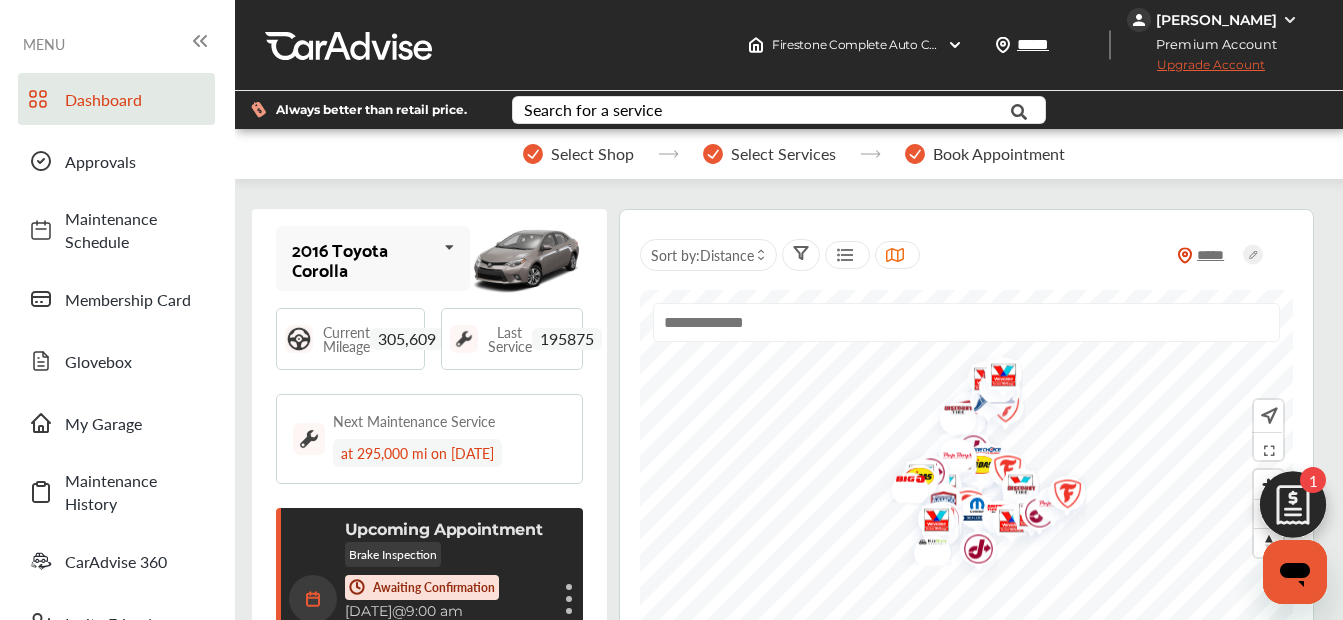 scroll, scrollTop: 52, scrollLeft: 0, axis: vertical 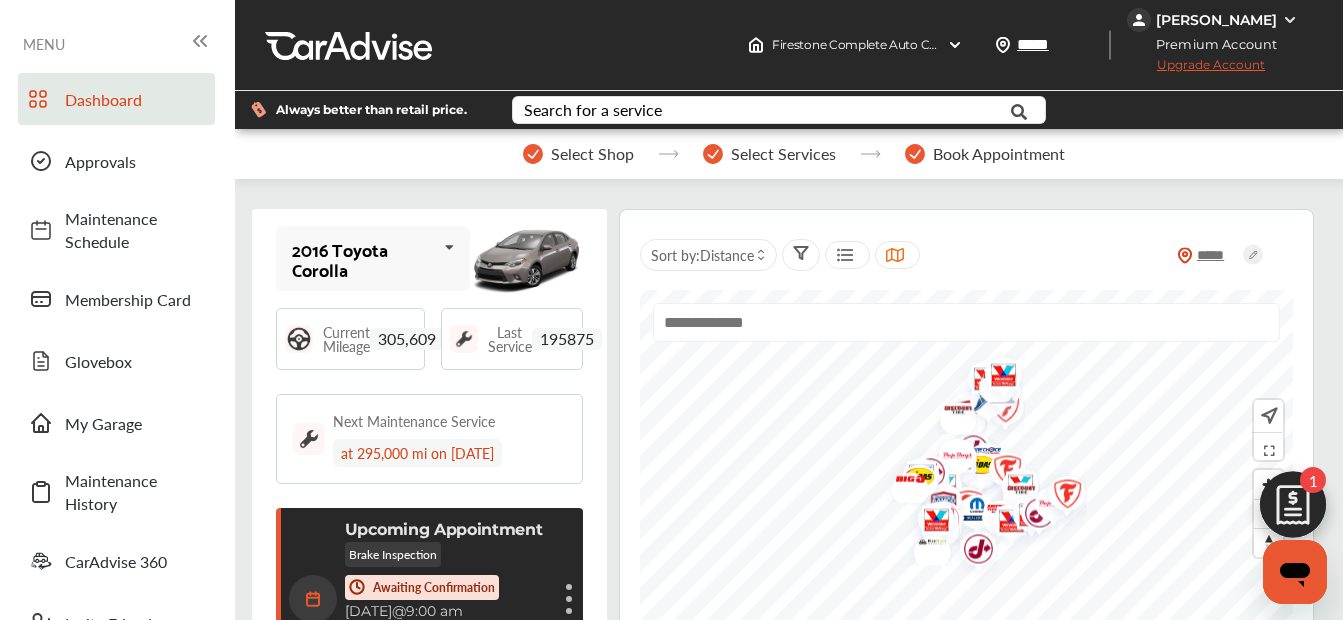 click on "195875" at bounding box center (567, 339) 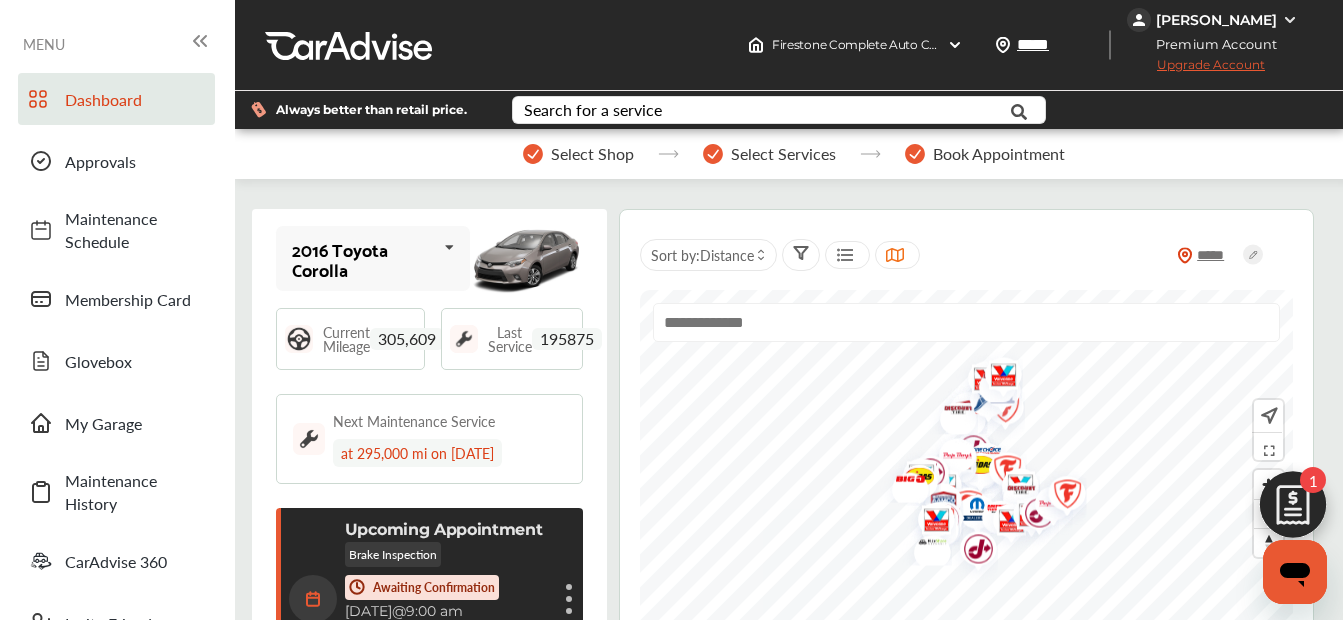 scroll, scrollTop: 300, scrollLeft: 0, axis: vertical 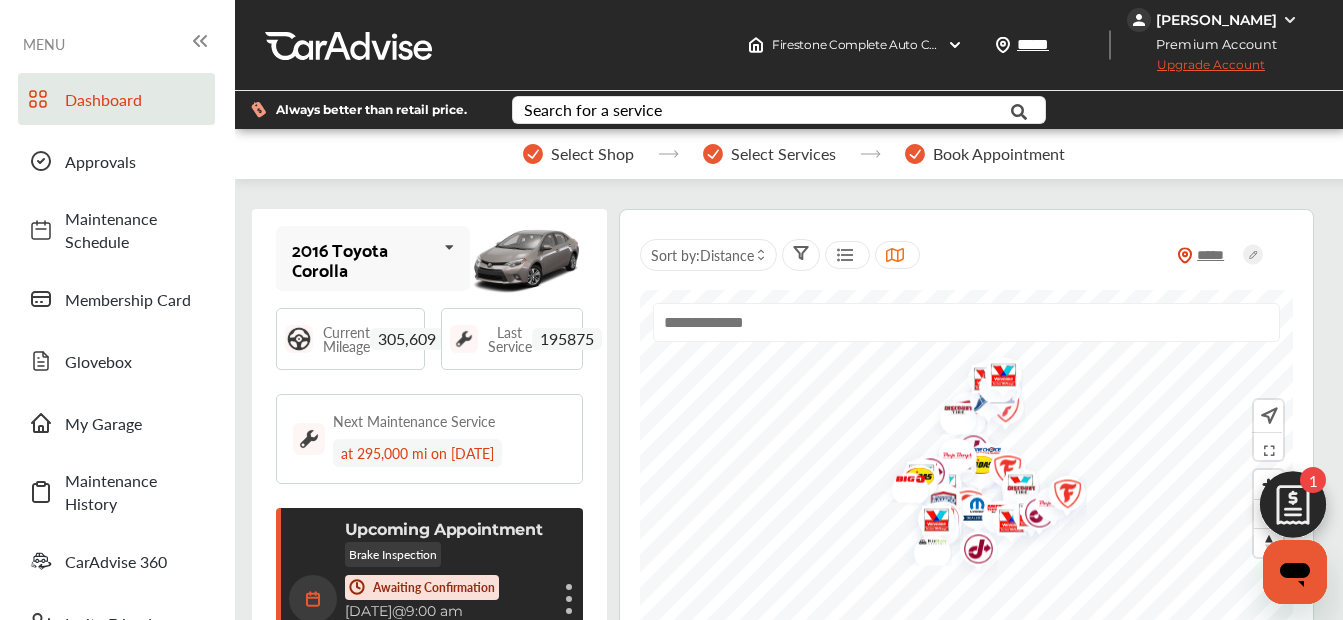 click on "Cancel appointment Modify appointment Show details" at bounding box center (569, 599) 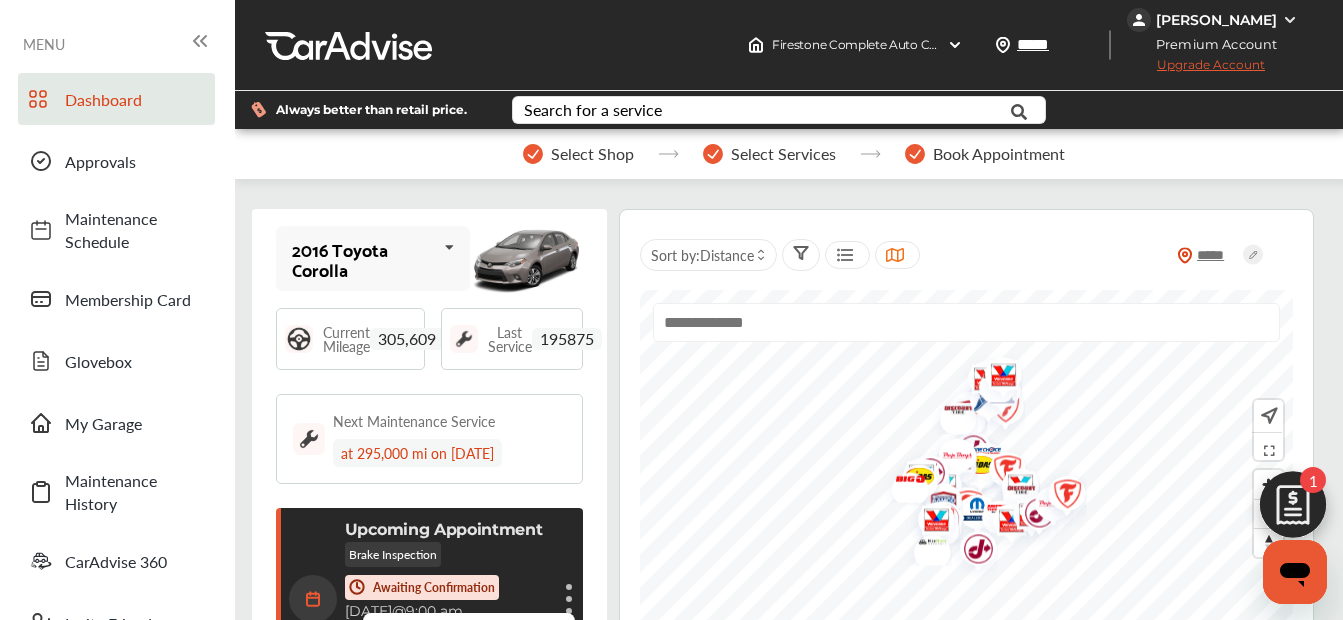 click on "Show details" at bounding box center (469, 724) 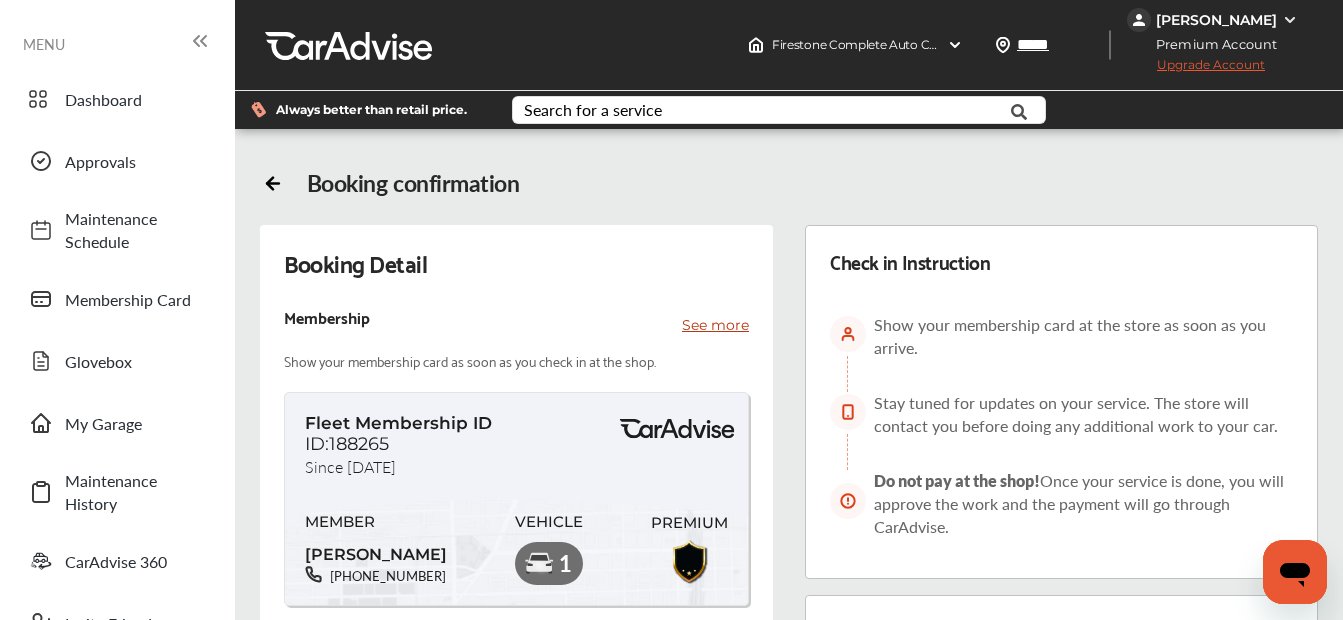 scroll, scrollTop: 741, scrollLeft: 0, axis: vertical 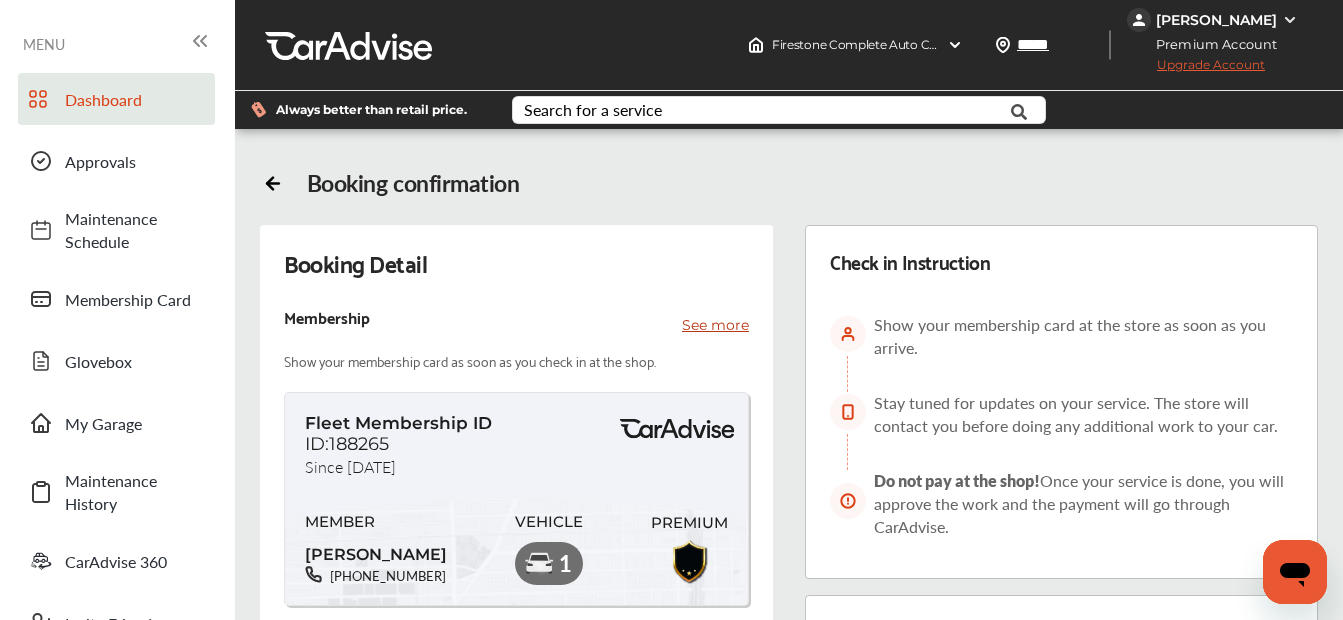 click on "Dashboard" at bounding box center [135, 99] 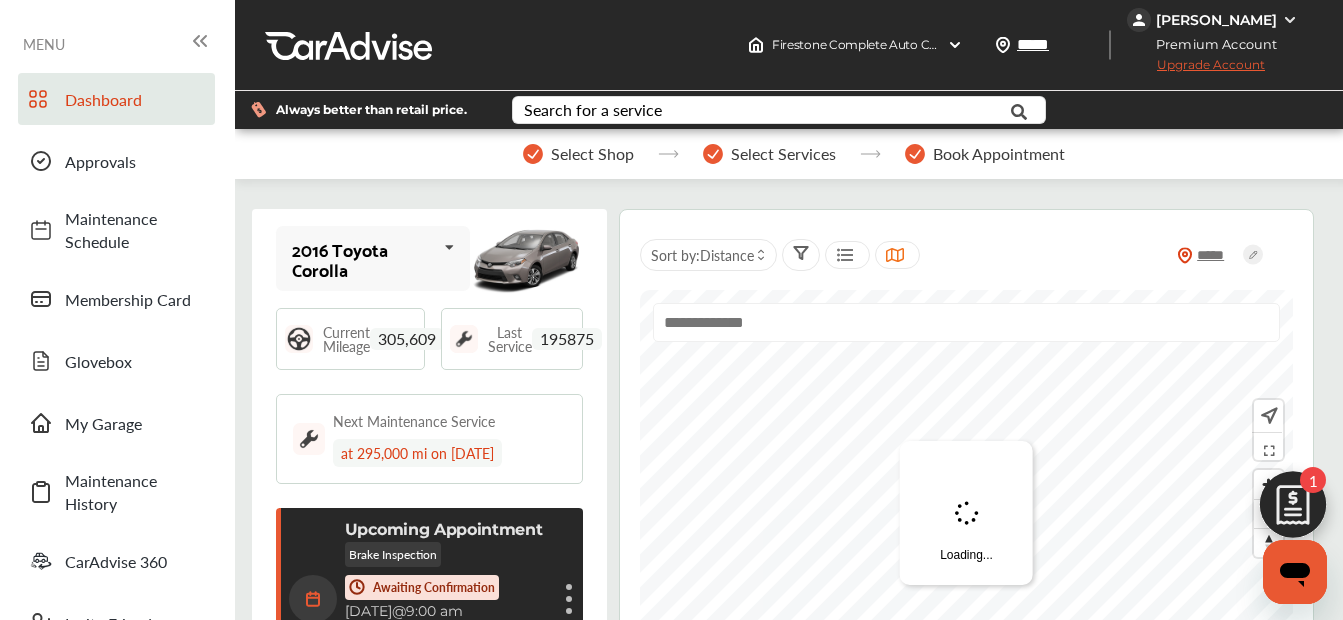 scroll, scrollTop: 200, scrollLeft: 0, axis: vertical 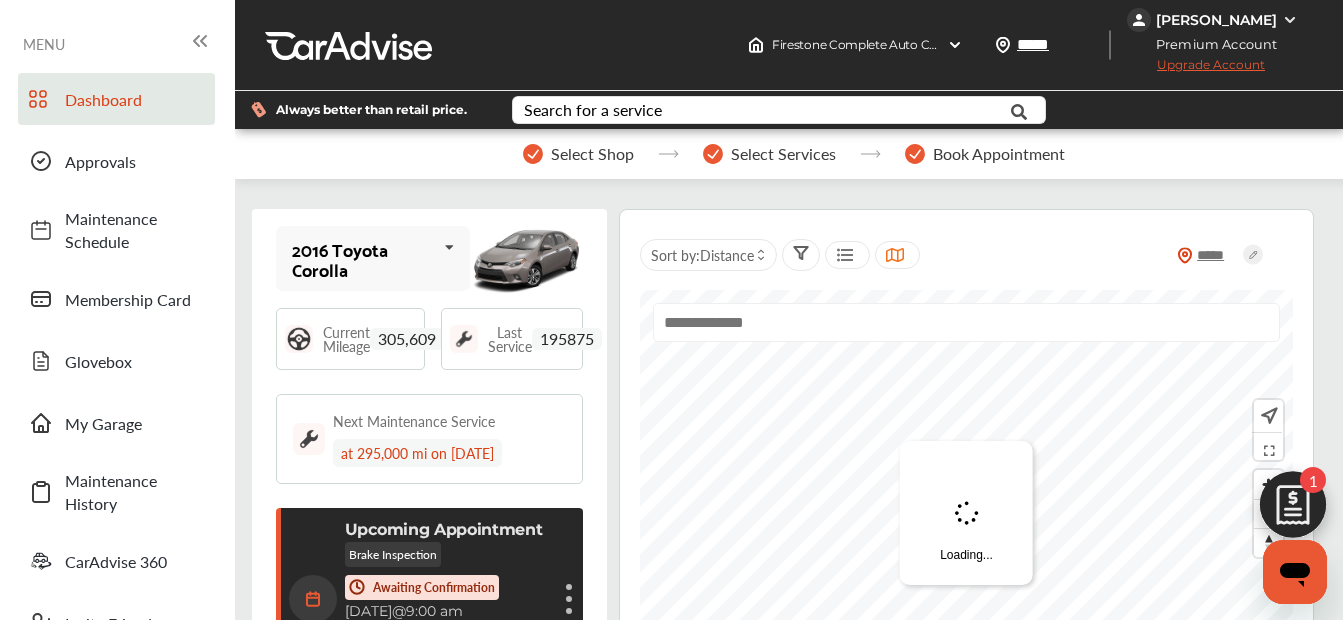 type on "*" 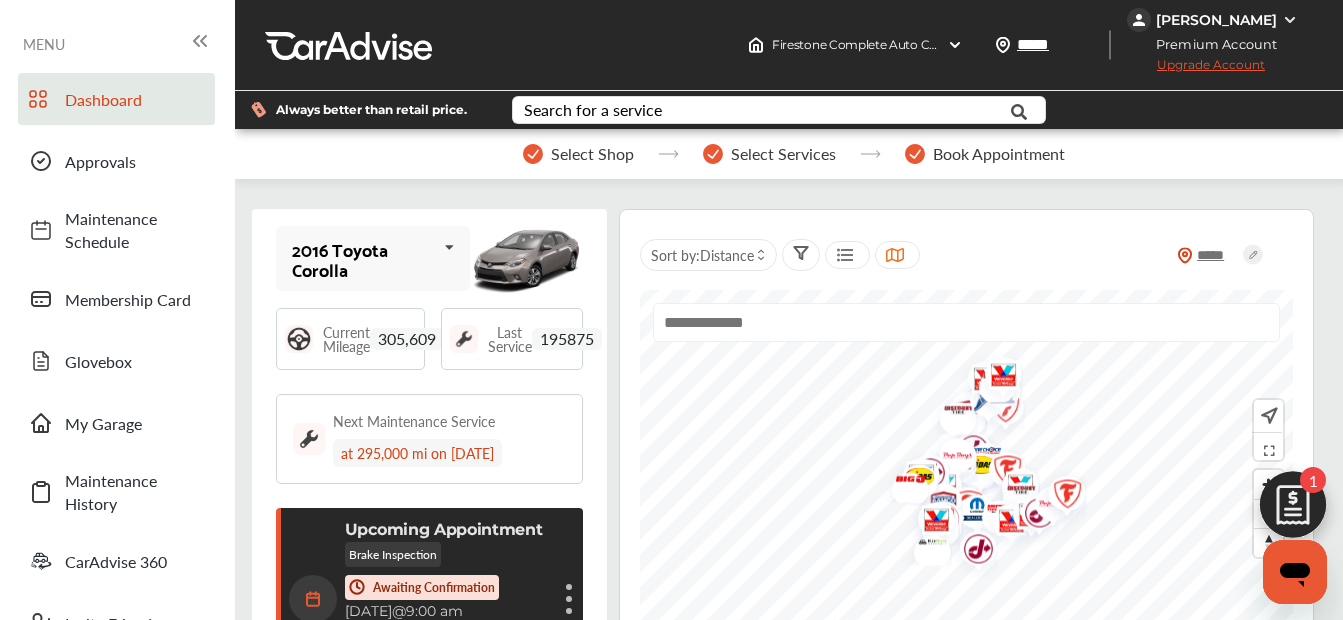 scroll, scrollTop: 1352, scrollLeft: 0, axis: vertical 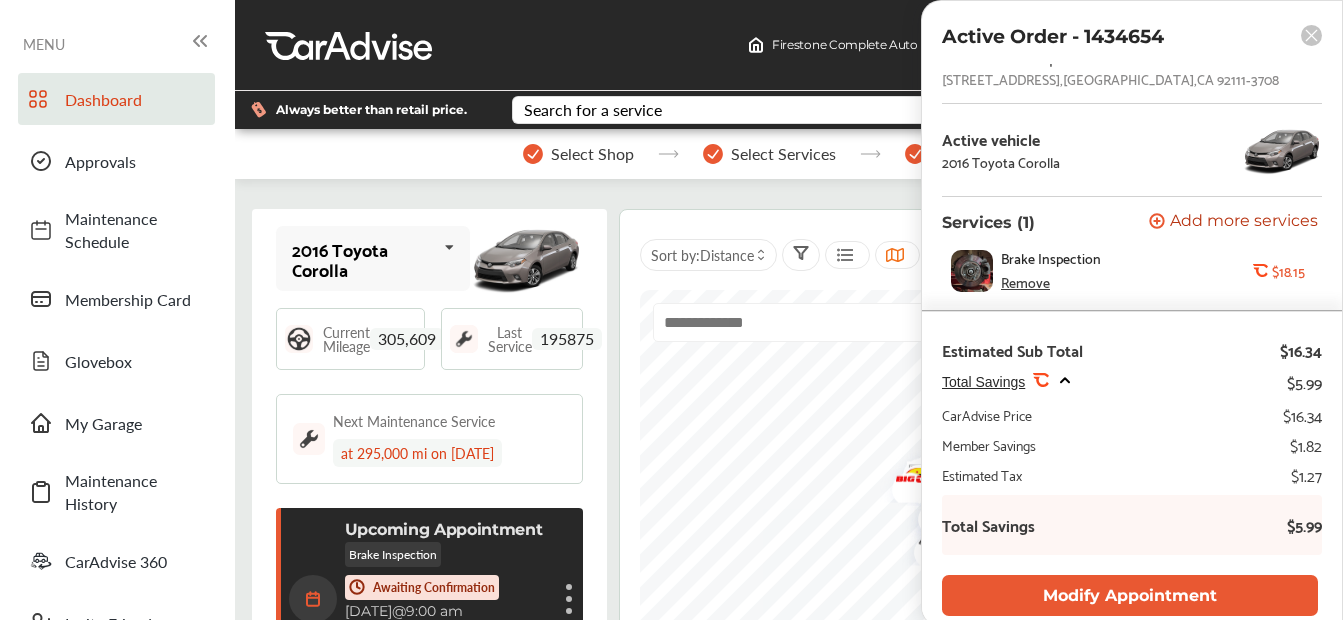click 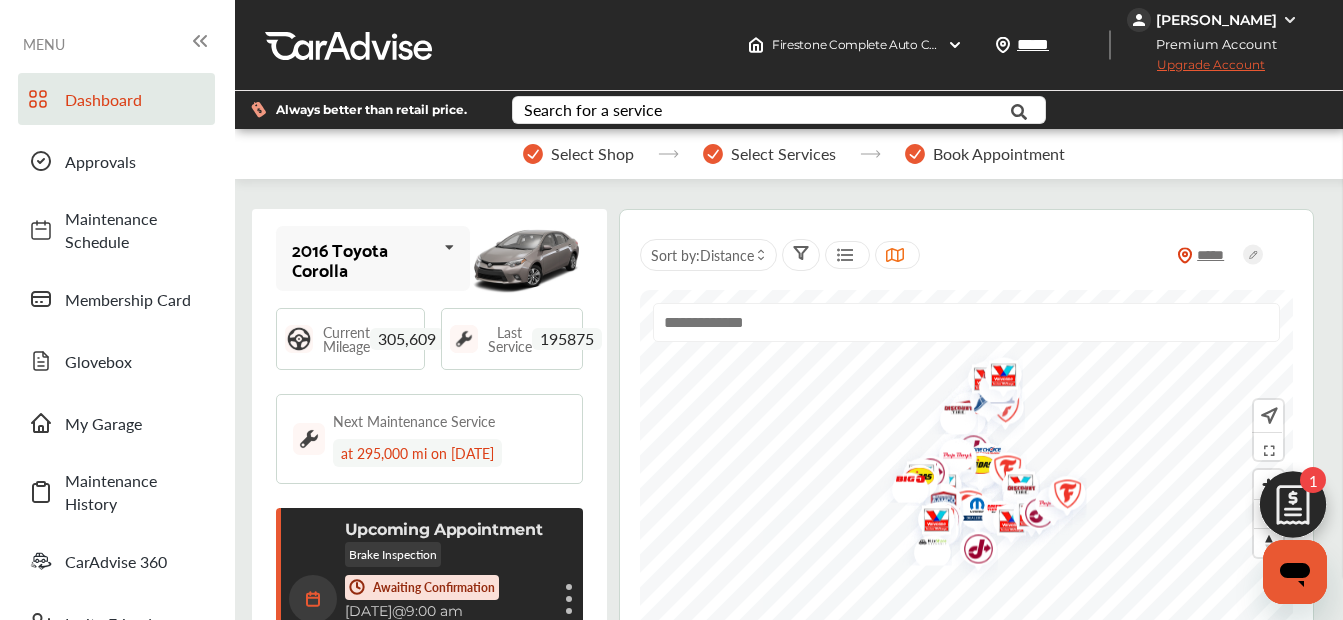 scroll, scrollTop: 0, scrollLeft: 0, axis: both 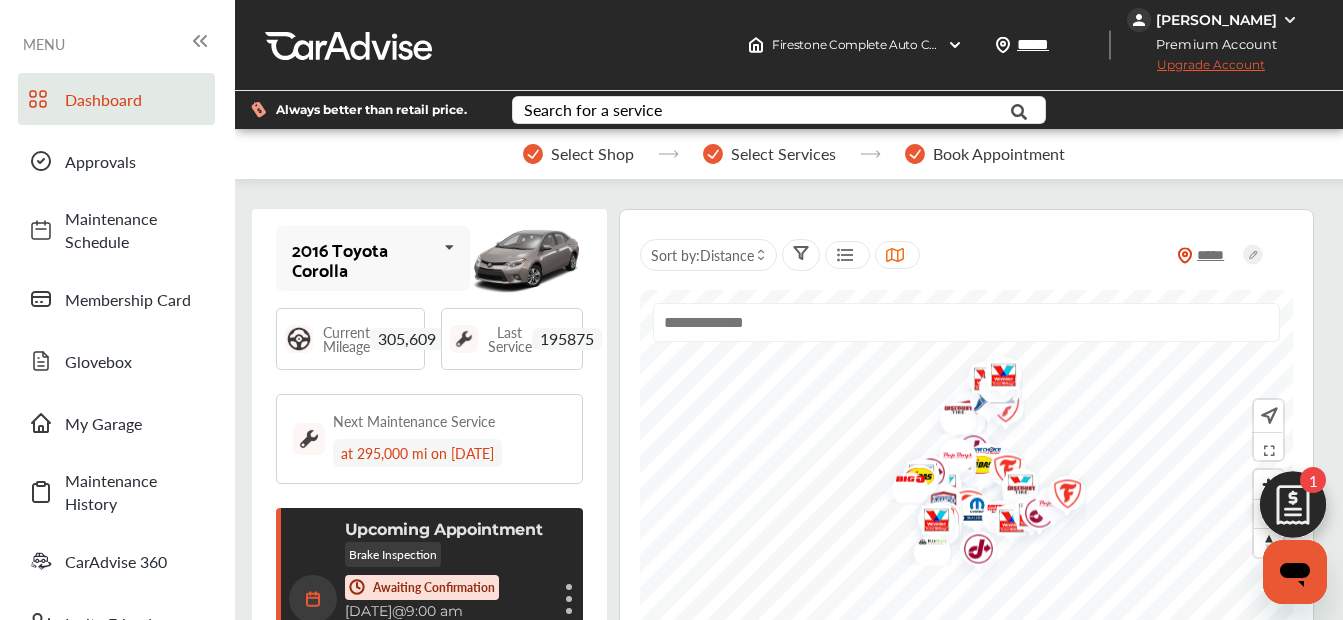 click at bounding box center (1290, 20) 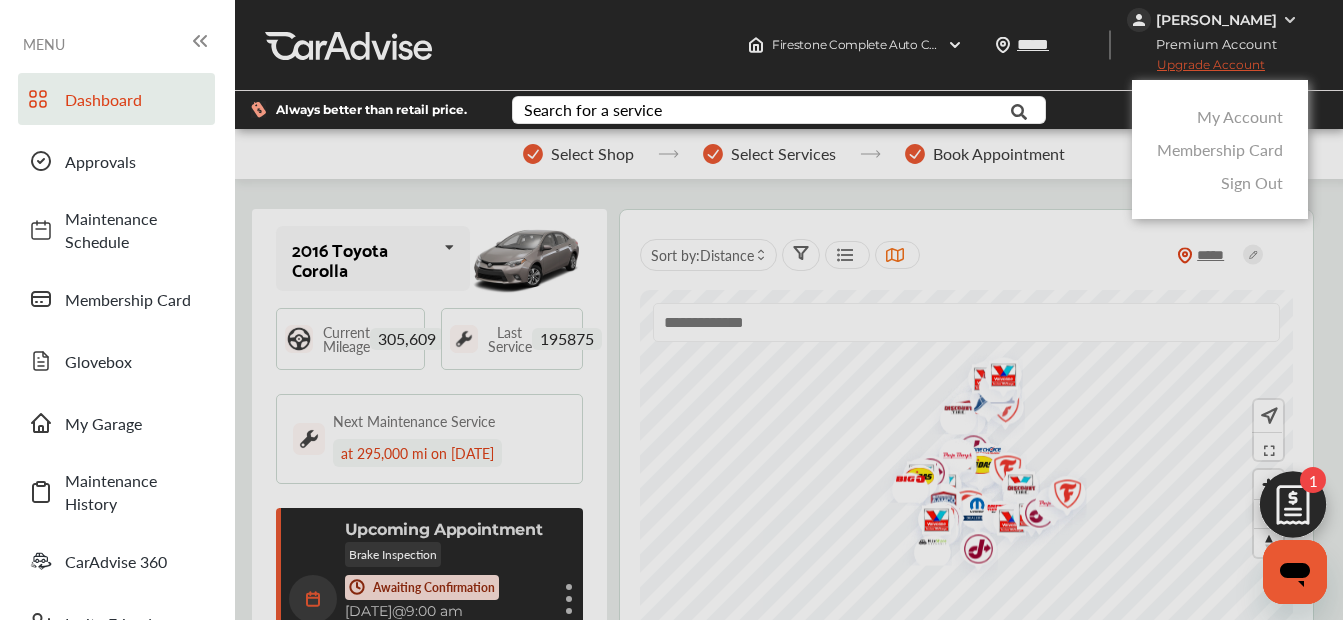 click on "Sign Out" at bounding box center [1252, 182] 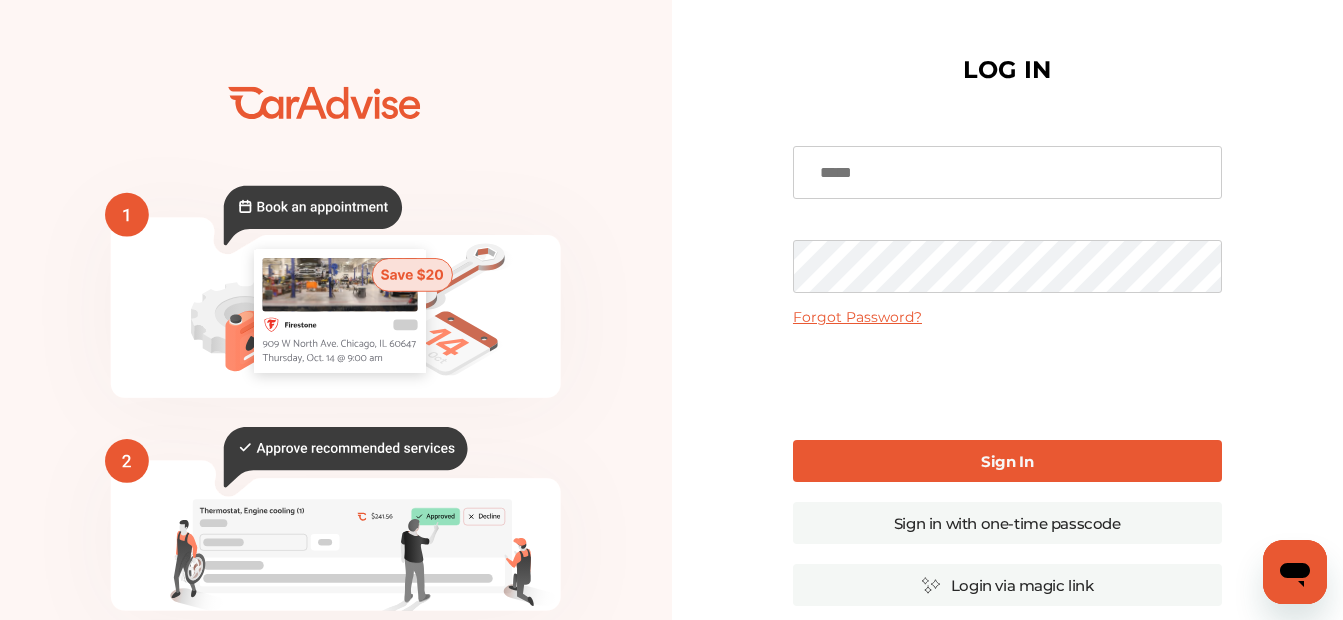 type on "**********" 